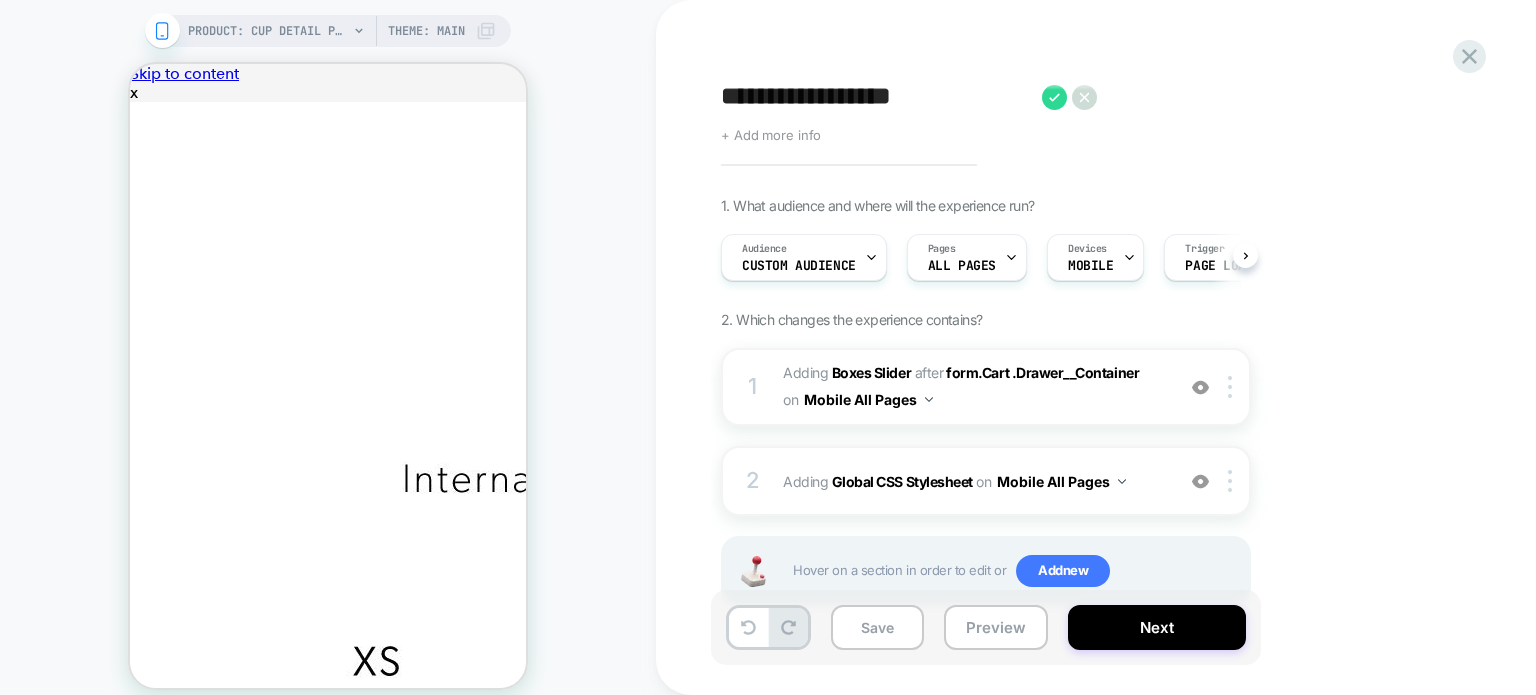 scroll, scrollTop: 0, scrollLeft: 0, axis: both 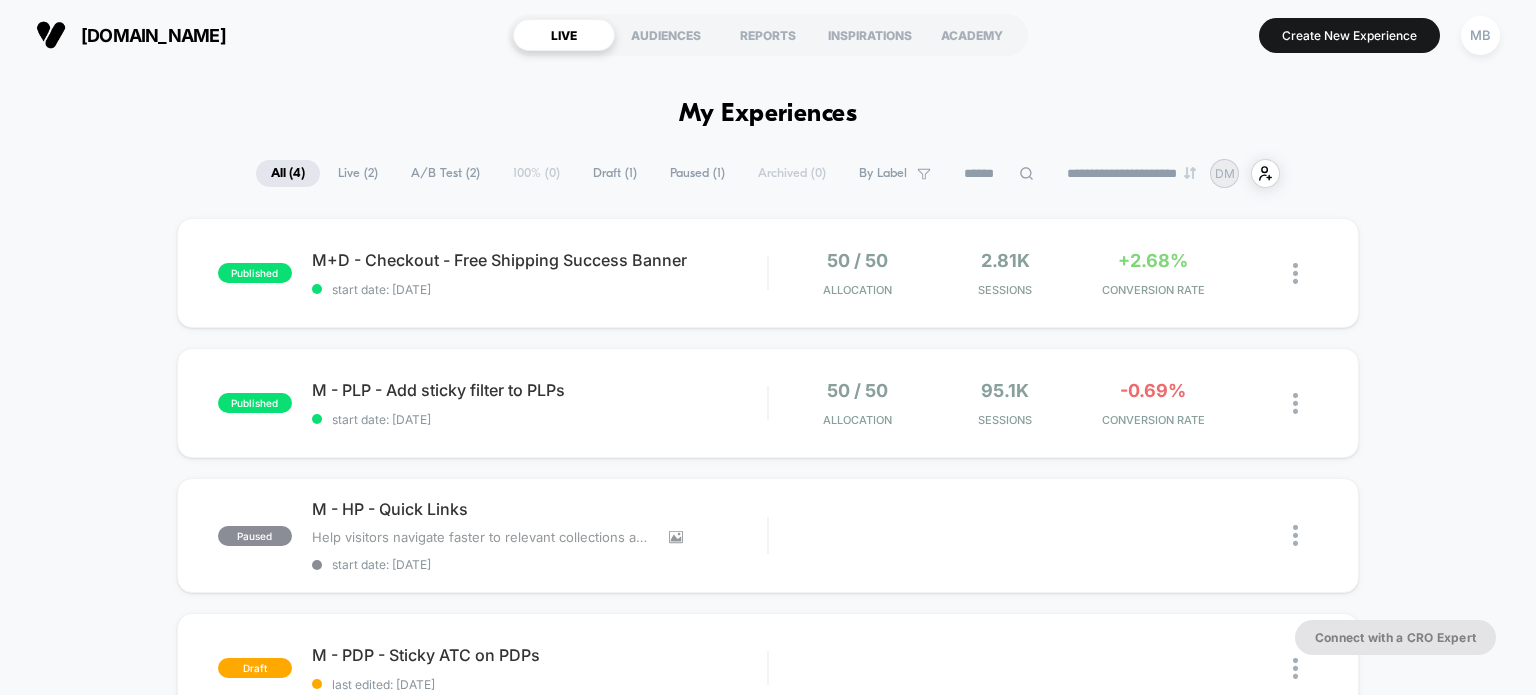 click on "A/B Test ( 2 )" at bounding box center (445, 173) 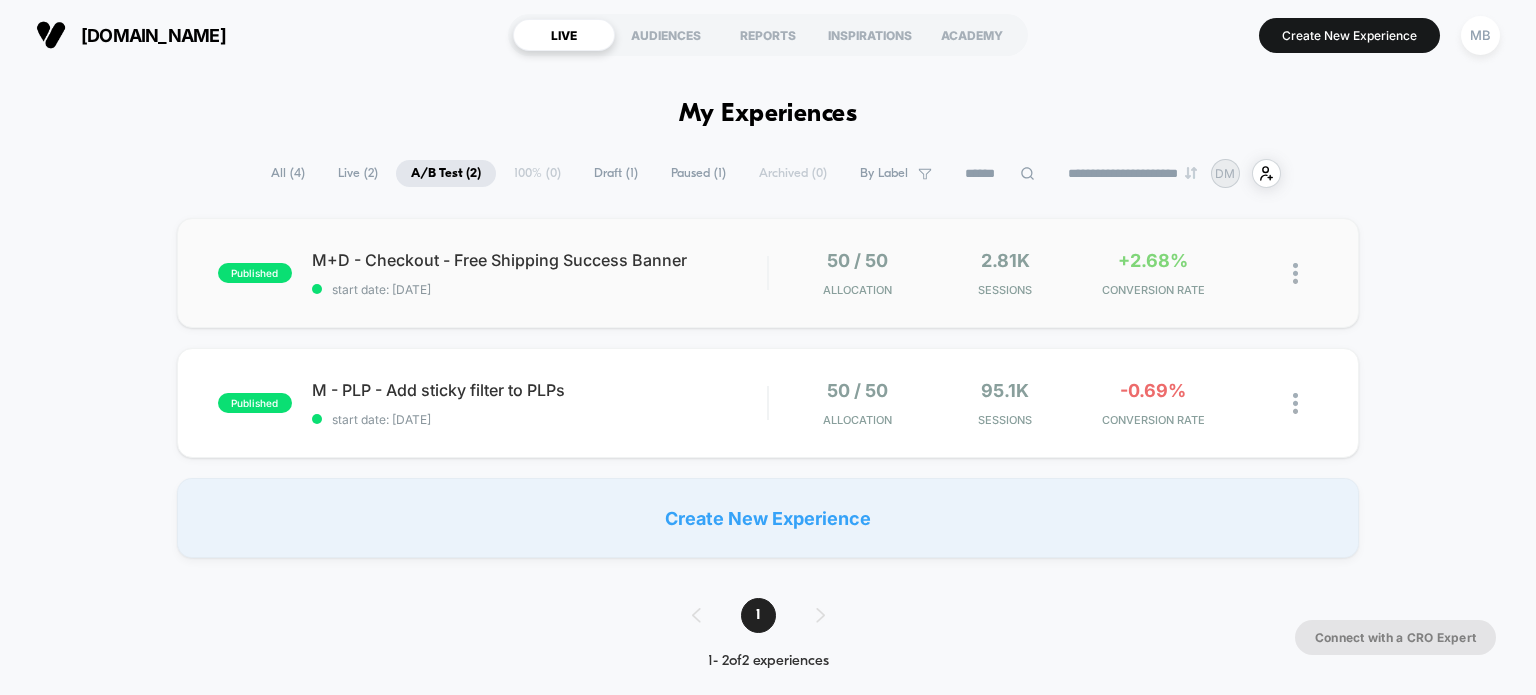 click on "published M+D - Checkout - Free Shipping Success Banner start date: 7/1/2025 50 / 50 Allocation 2.81k Sessions +2.68% CONVERSION RATE" at bounding box center (768, 273) 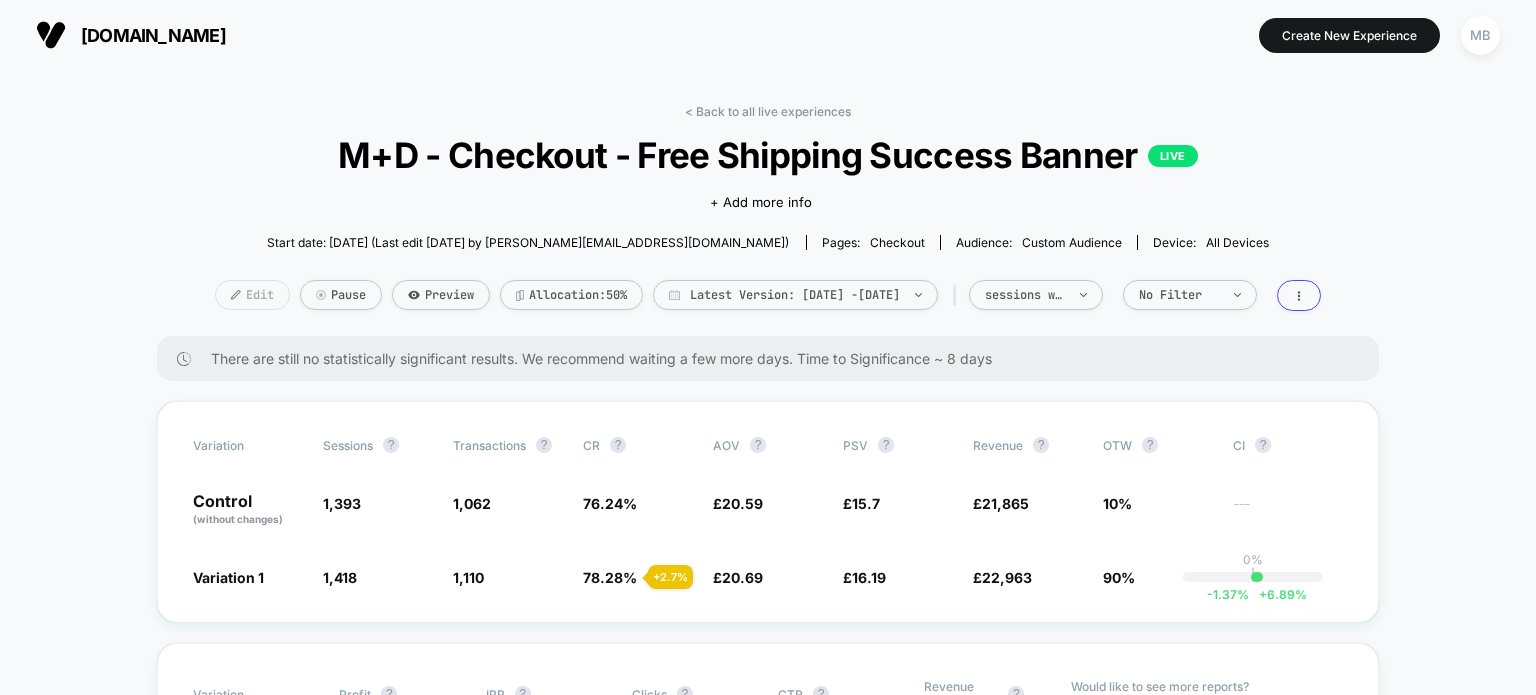 click on "Edit" at bounding box center (252, 295) 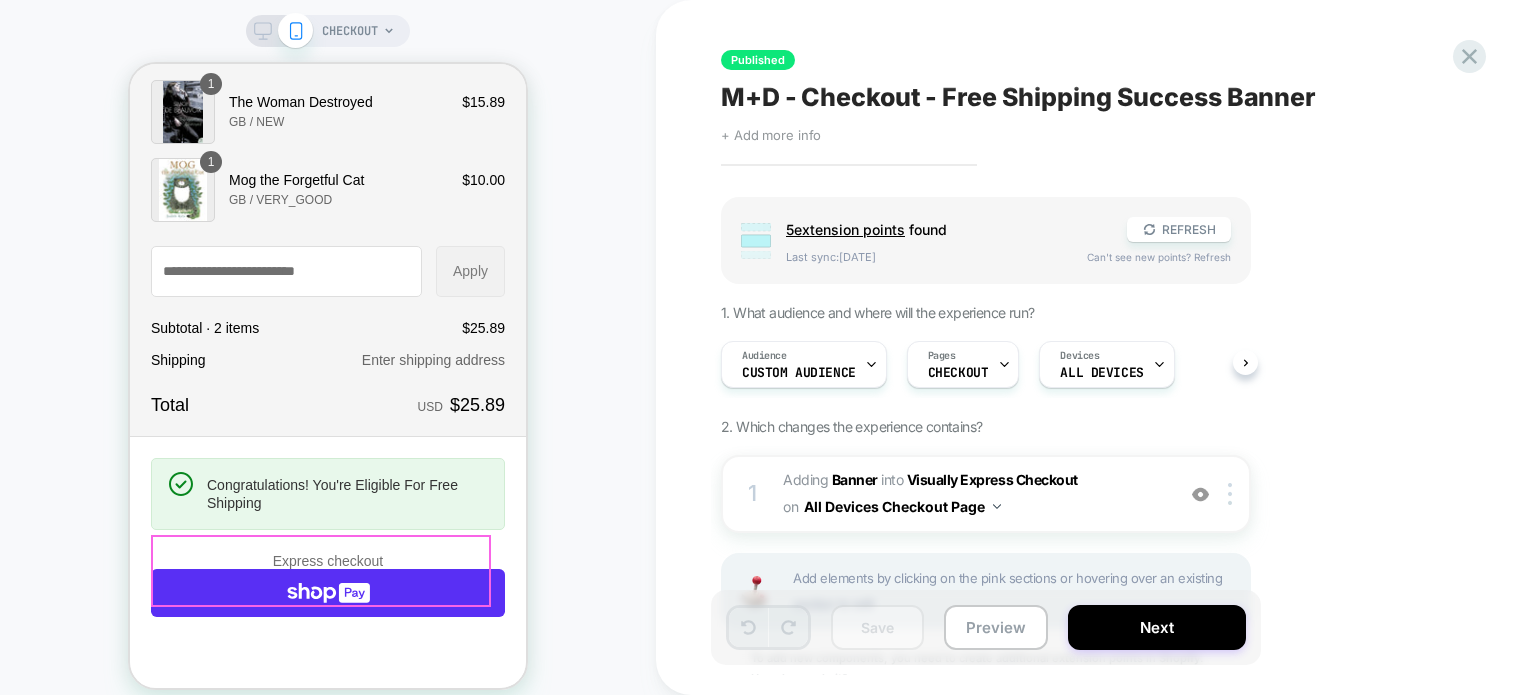 scroll, scrollTop: 200, scrollLeft: 0, axis: vertical 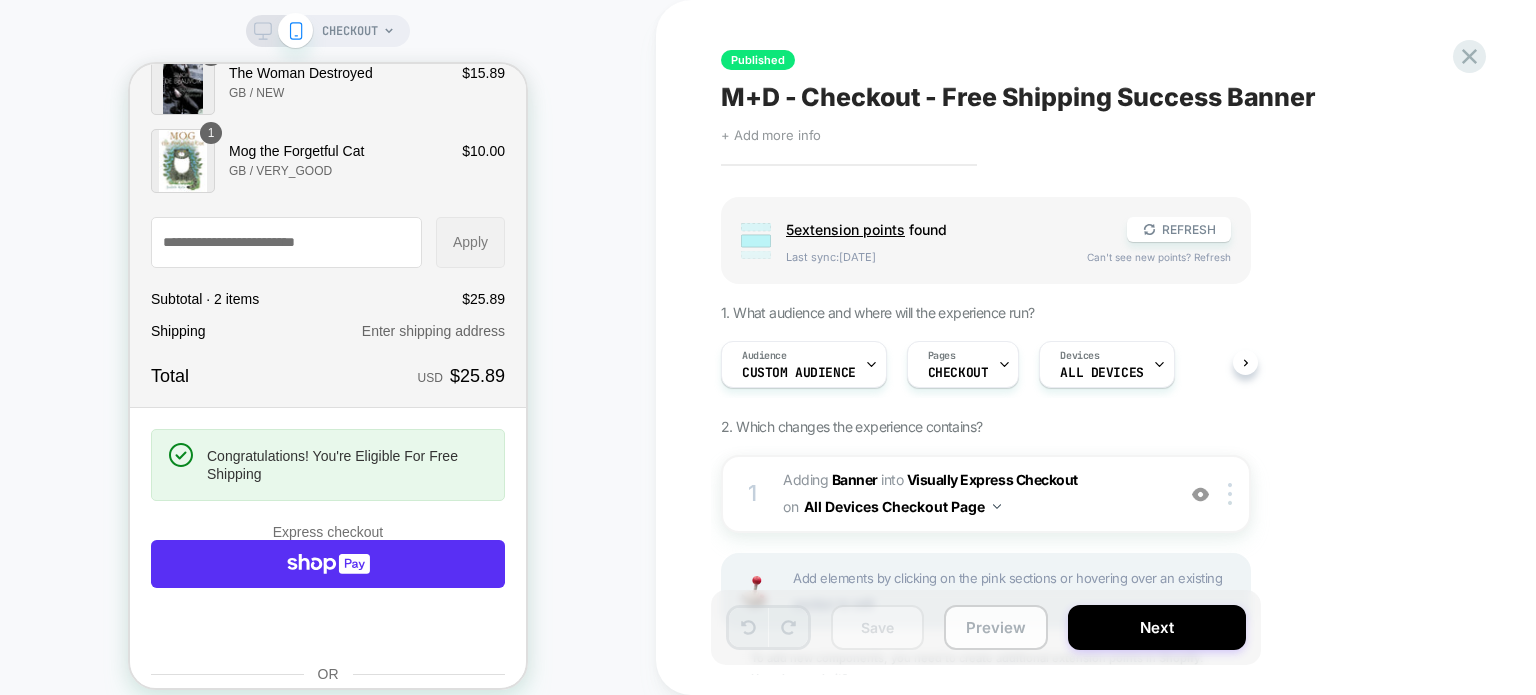 click on "Preview" at bounding box center [996, 627] 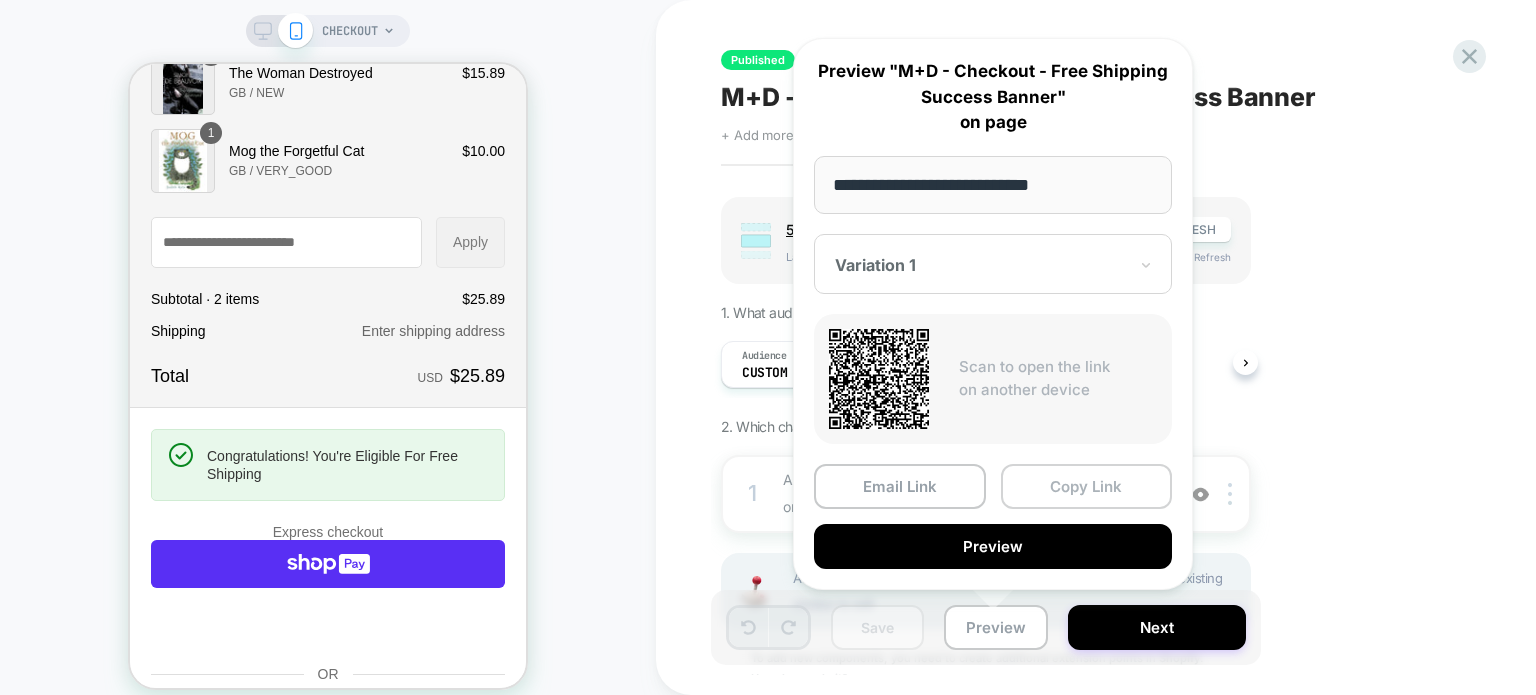 click on "Copy Link" at bounding box center (1087, 486) 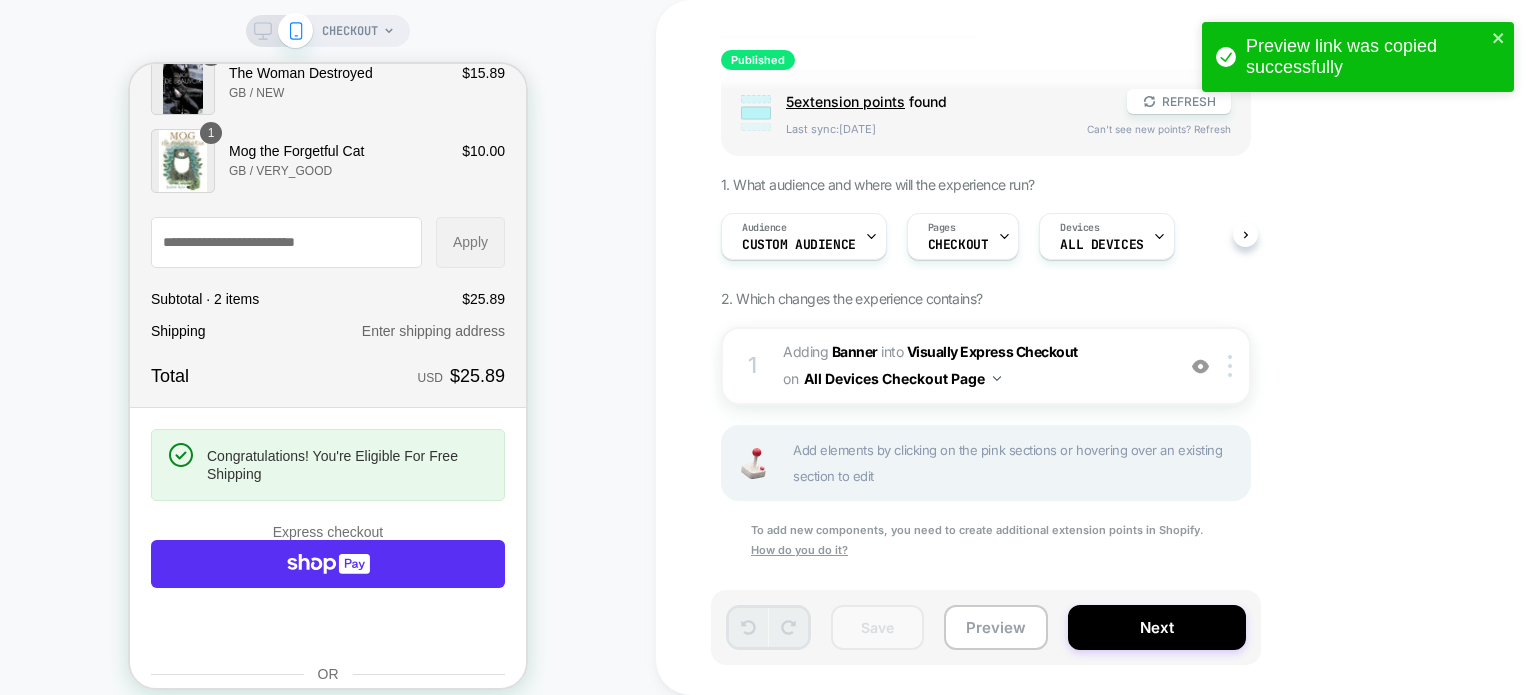 scroll, scrollTop: 140, scrollLeft: 0, axis: vertical 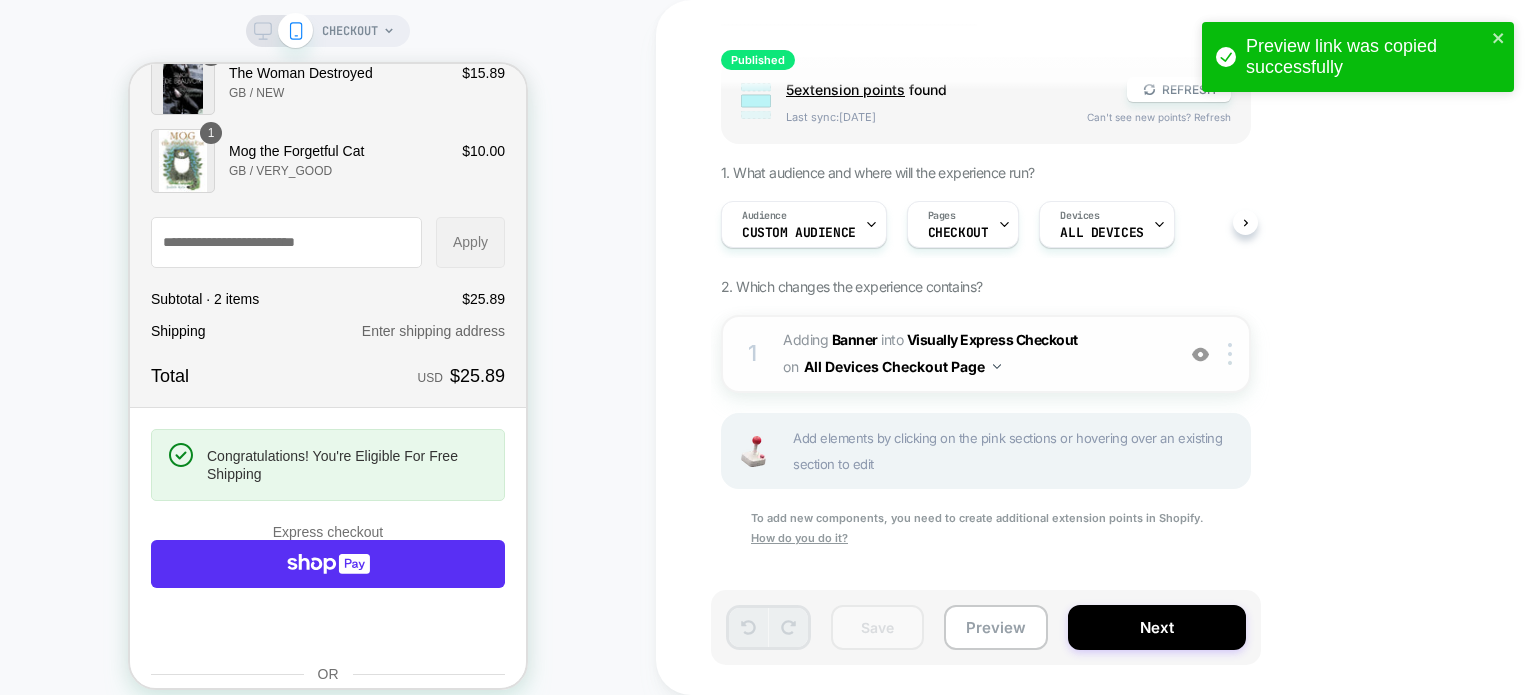 click at bounding box center [1200, 354] 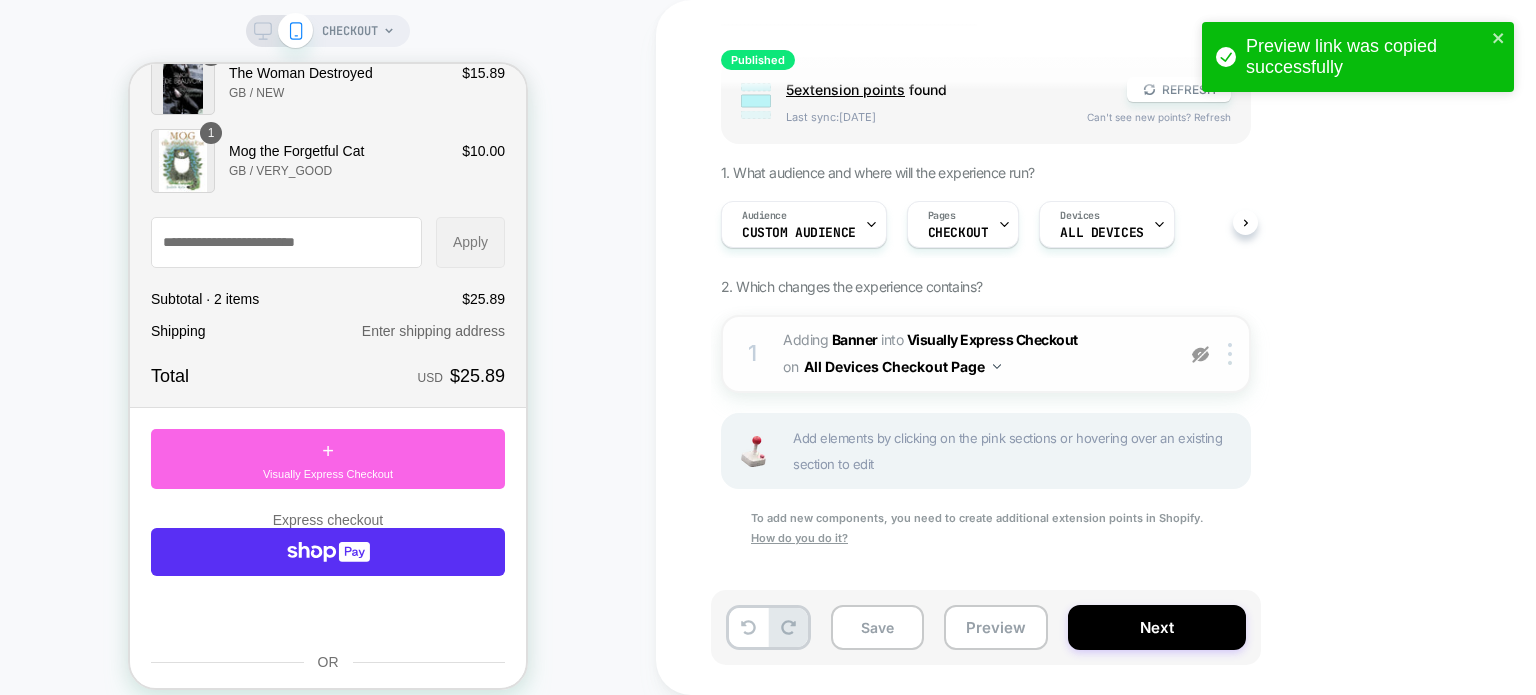 click at bounding box center [1200, 354] 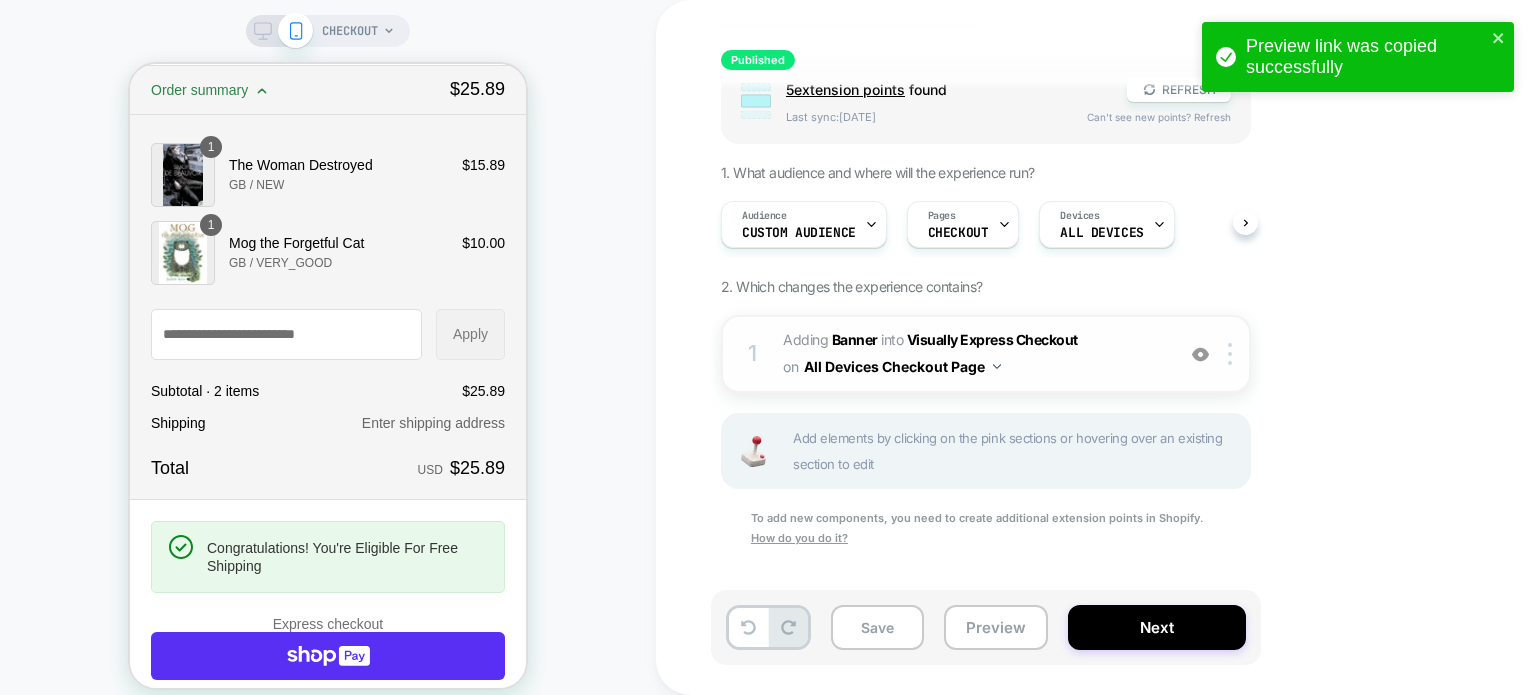 scroll, scrollTop: 0, scrollLeft: 0, axis: both 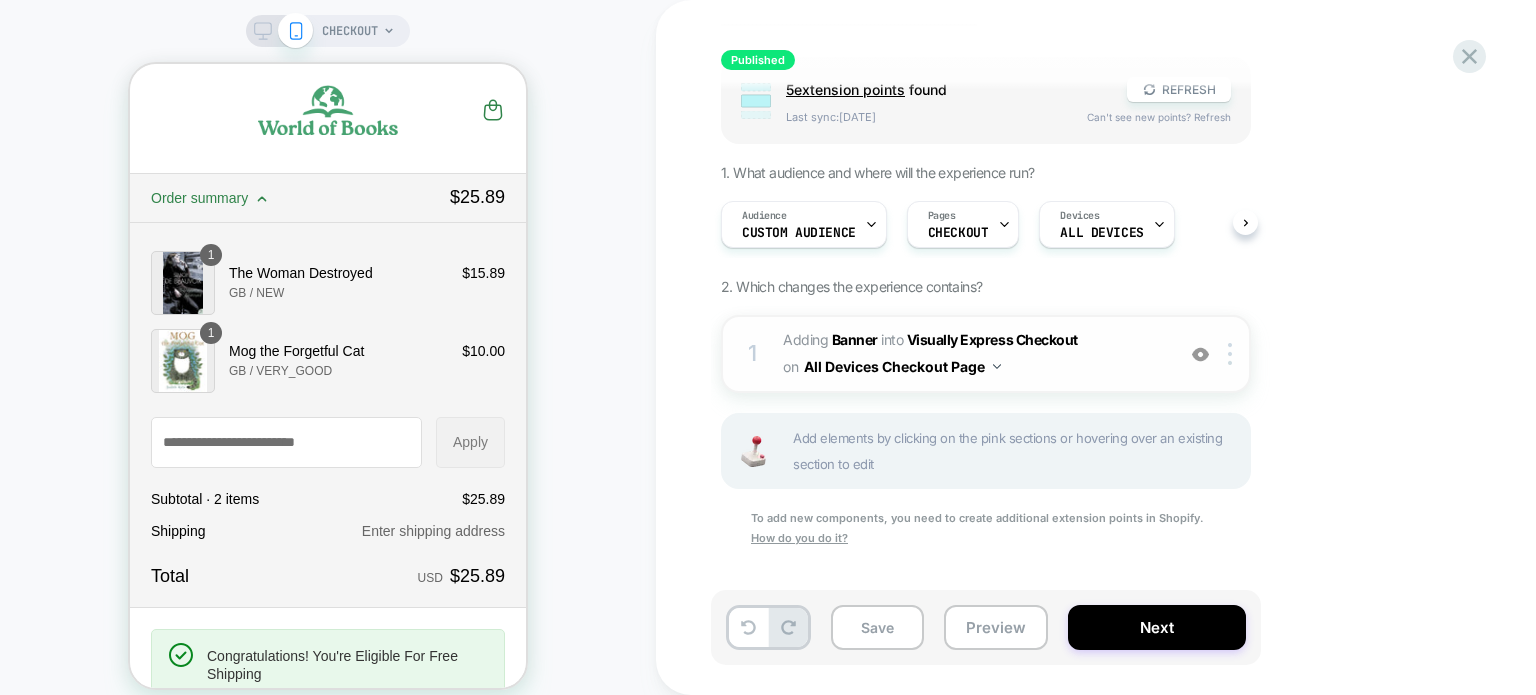 click 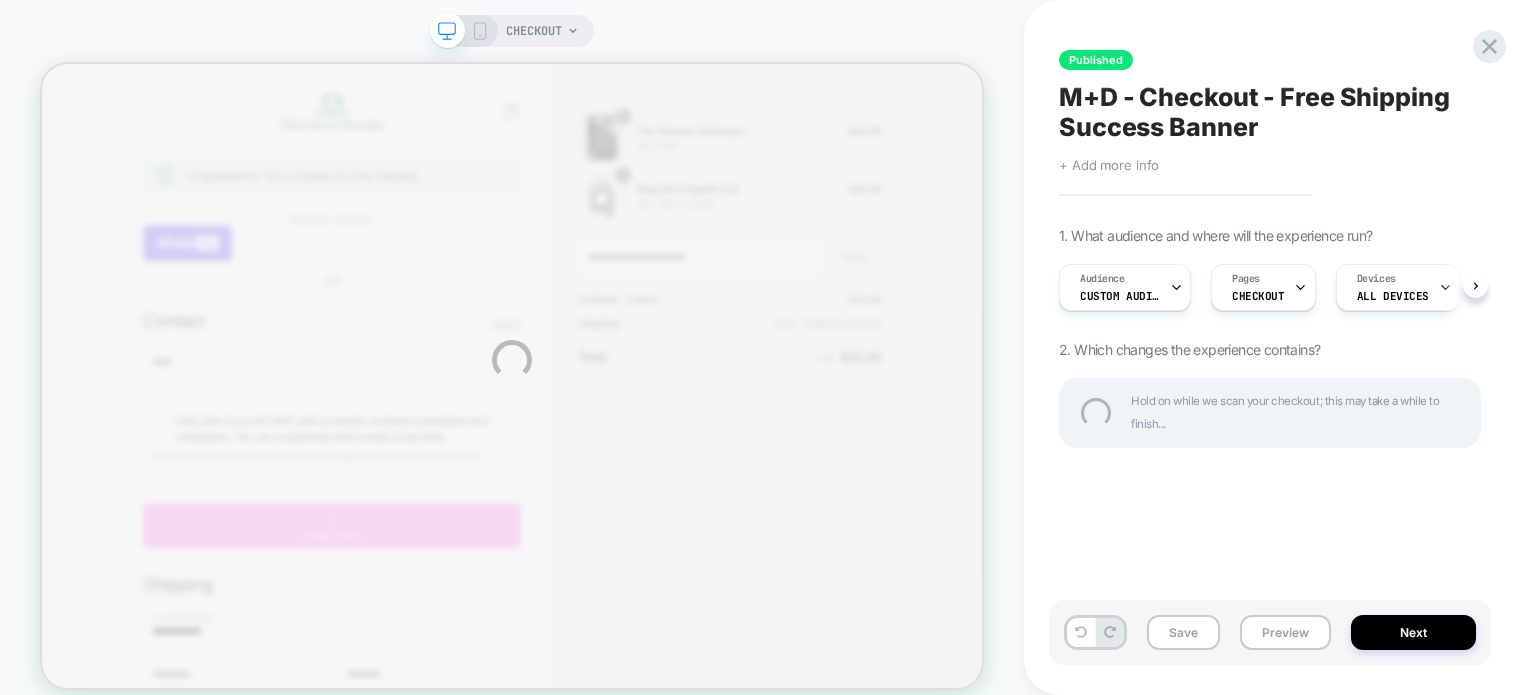 scroll, scrollTop: 0, scrollLeft: 0, axis: both 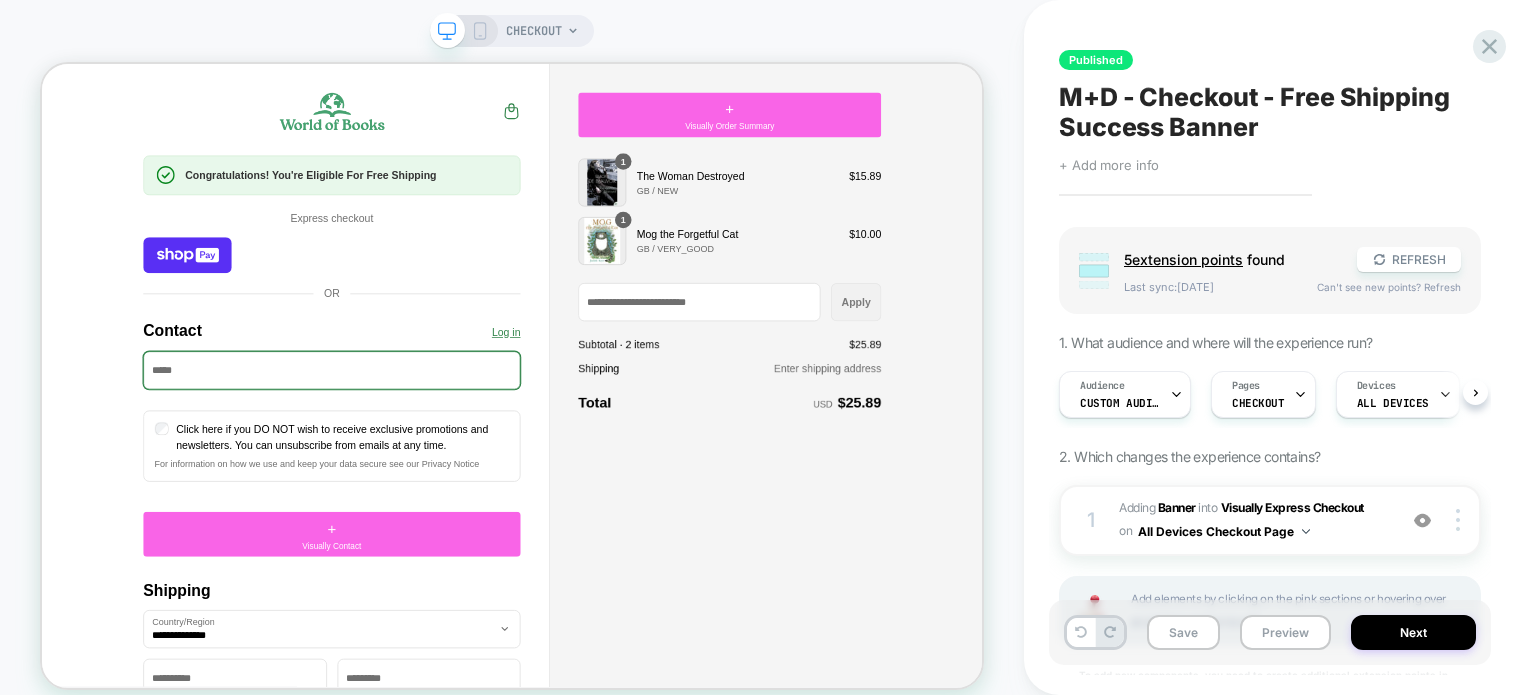 click on "CHECKOUT" at bounding box center (534, 31) 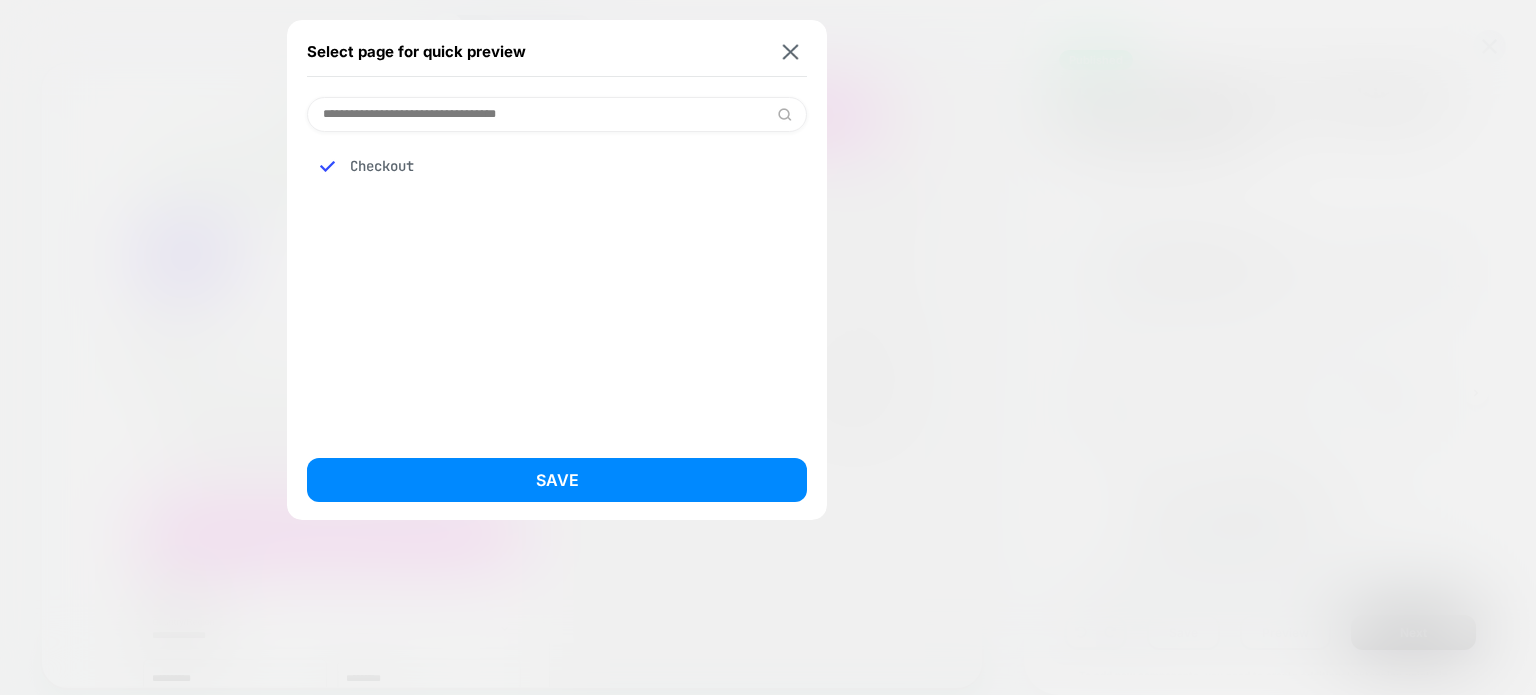 click at bounding box center [791, 51] 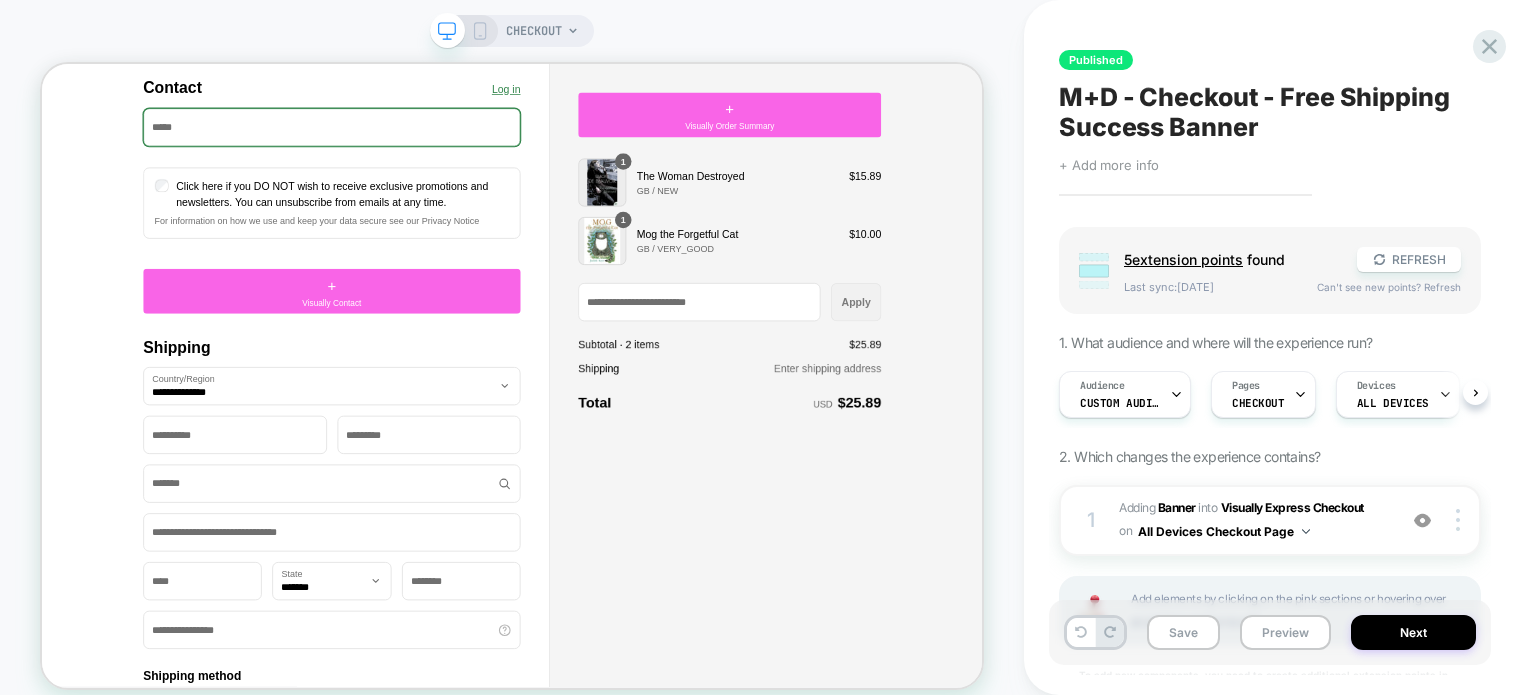 scroll, scrollTop: 100, scrollLeft: 0, axis: vertical 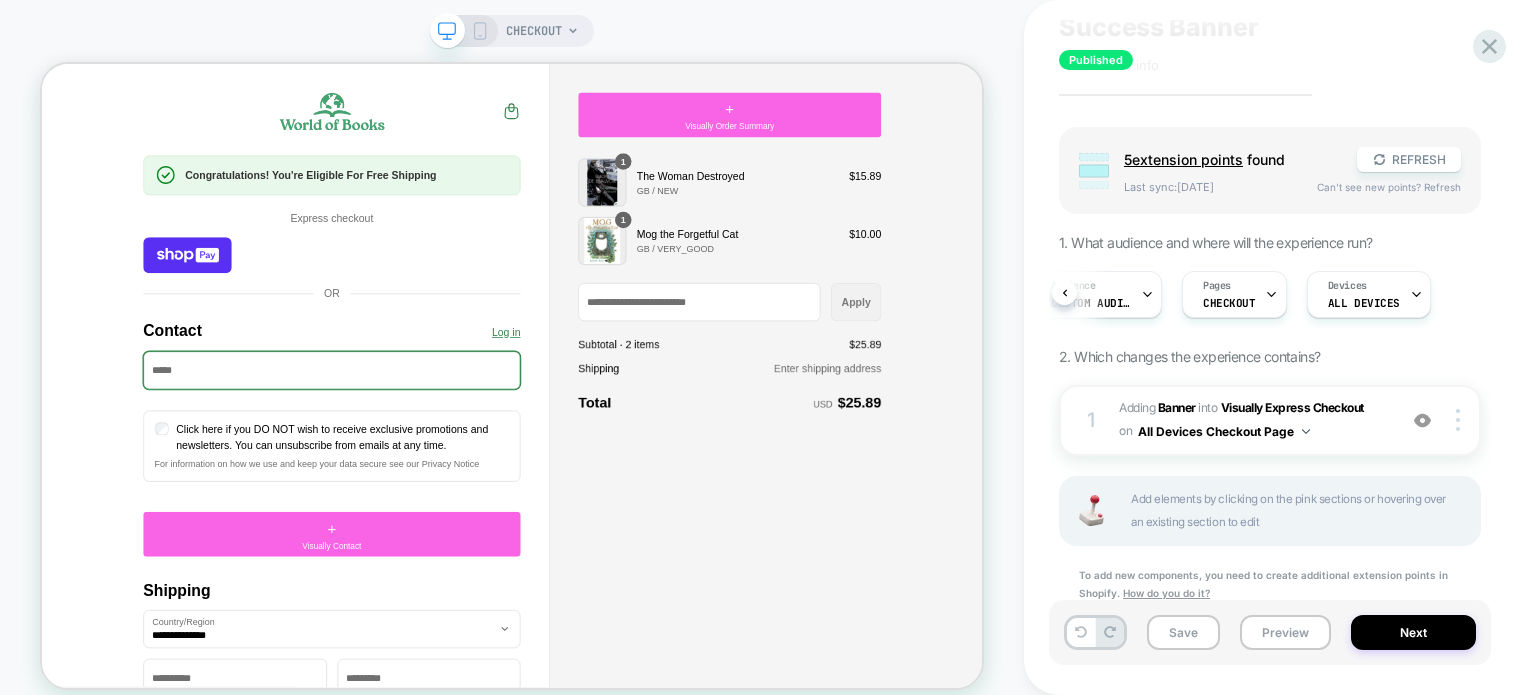 click on "Audience Custom Audience Pages CHECKOUT Devices ALL DEVICES" at bounding box center [1270, 294] 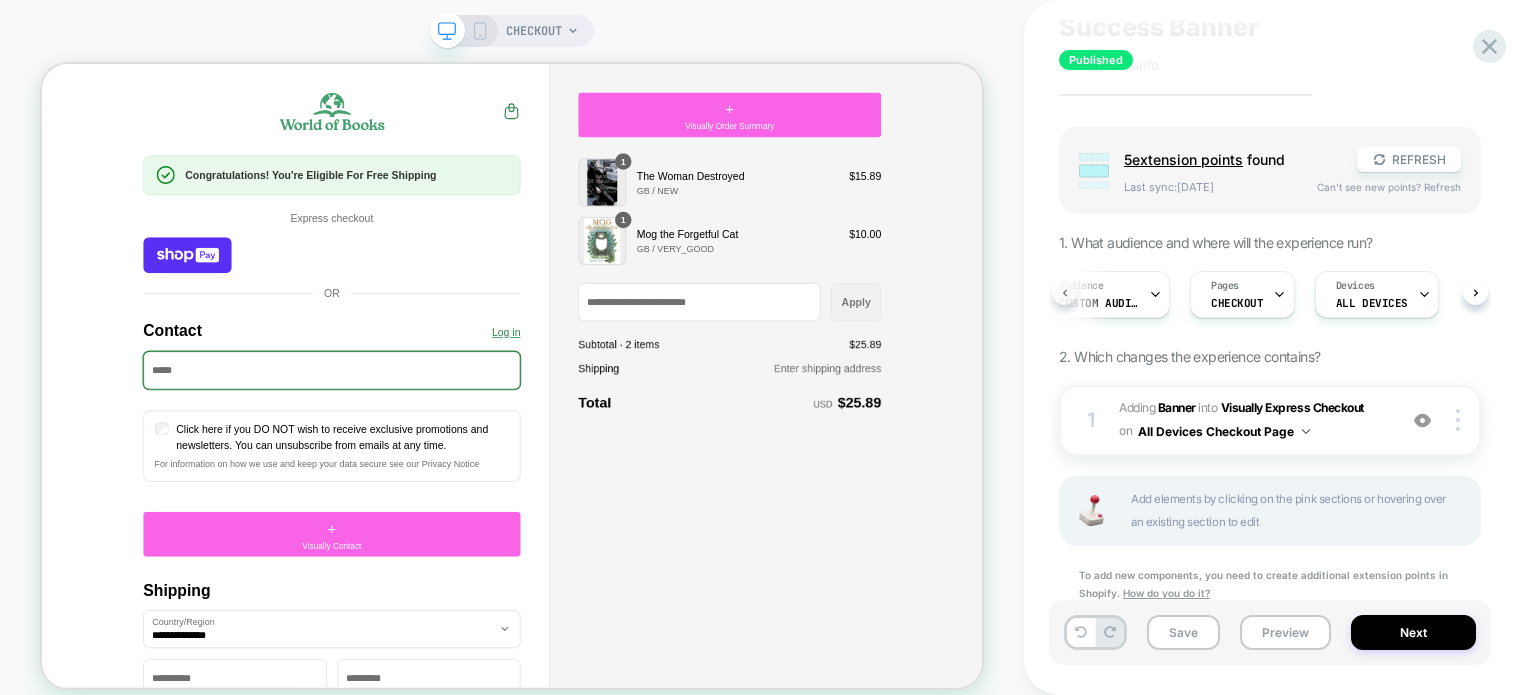 click 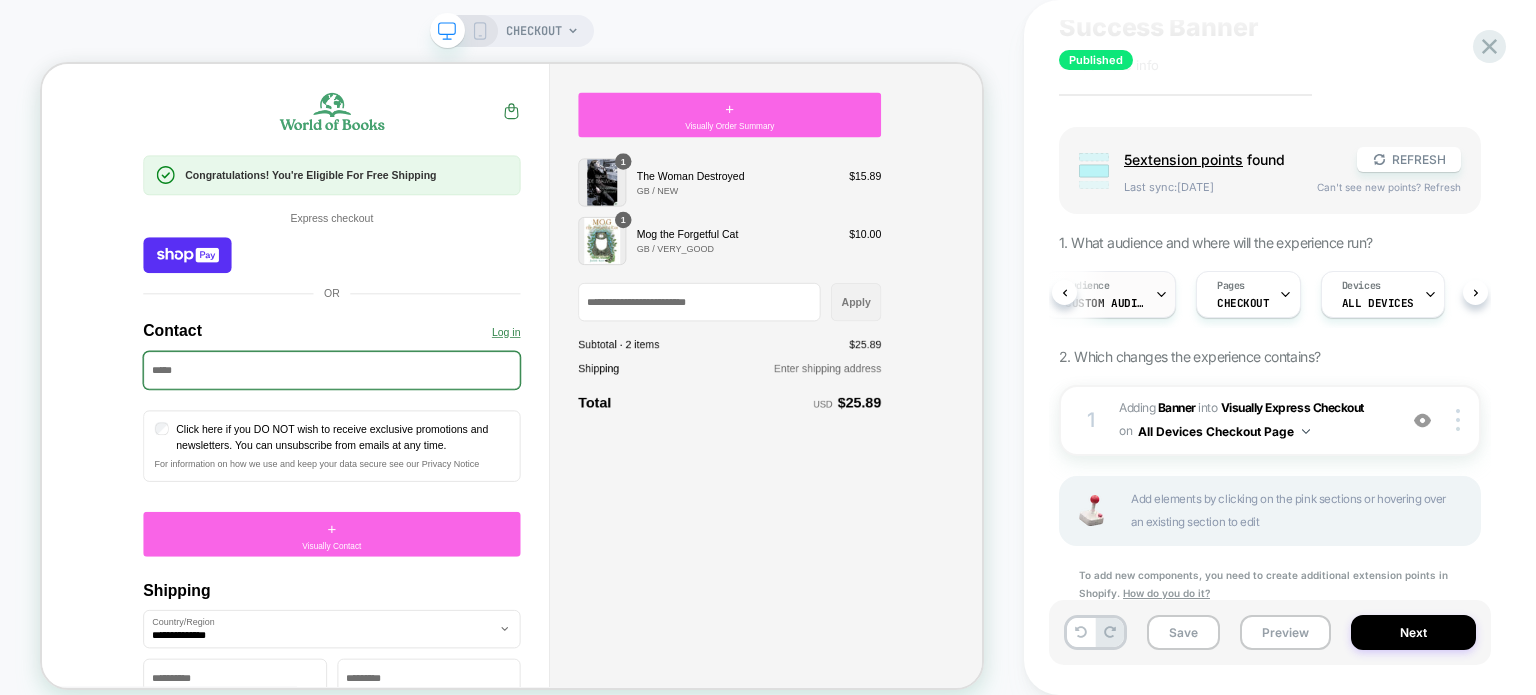 scroll, scrollTop: 0, scrollLeft: 7, axis: horizontal 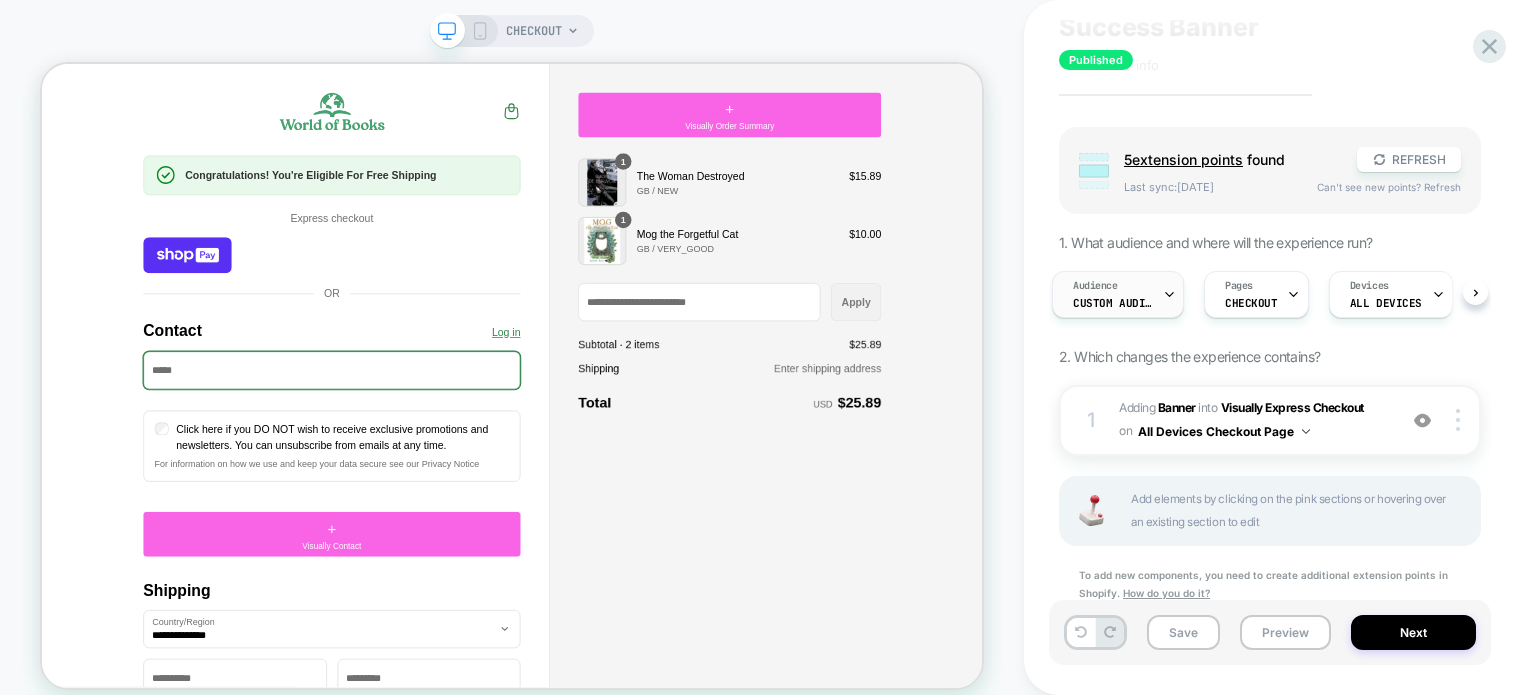 click on "Custom Audience" at bounding box center [1113, 303] 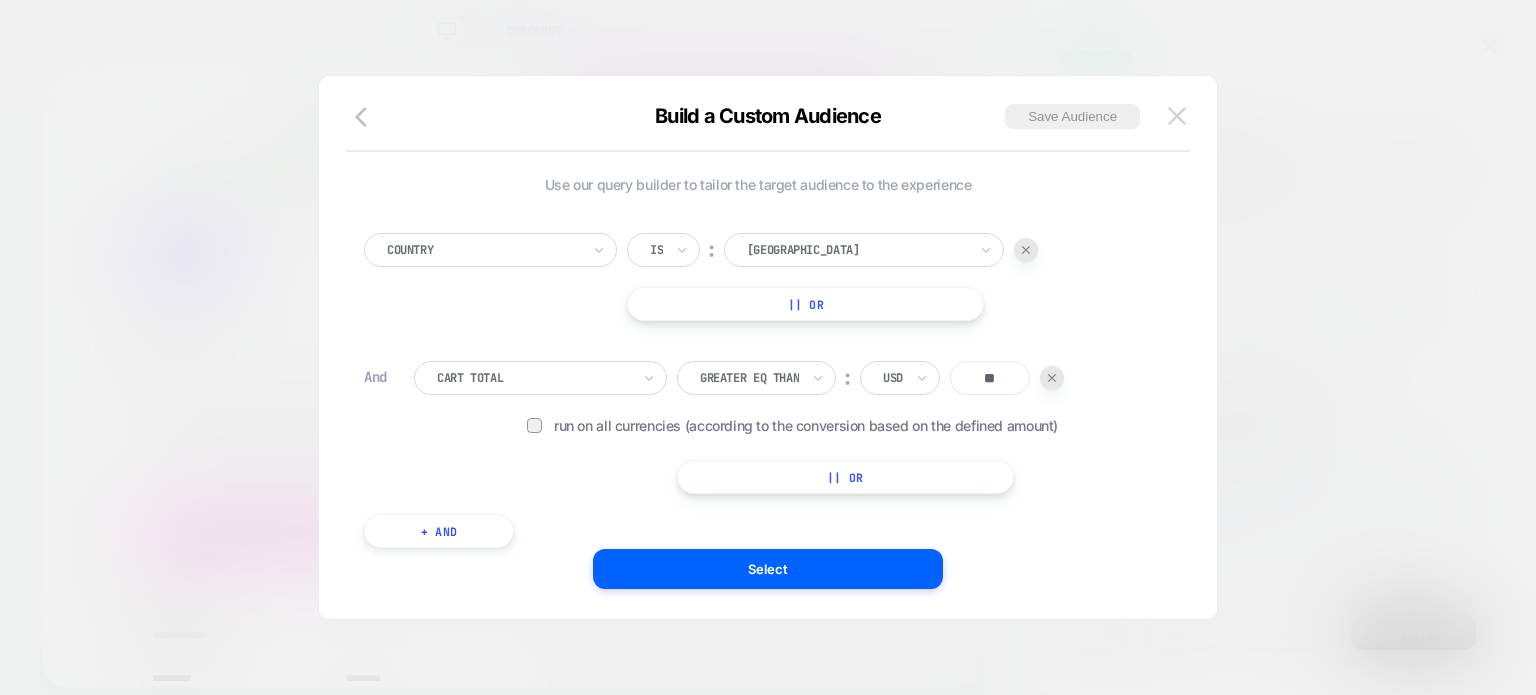 click at bounding box center (1177, 115) 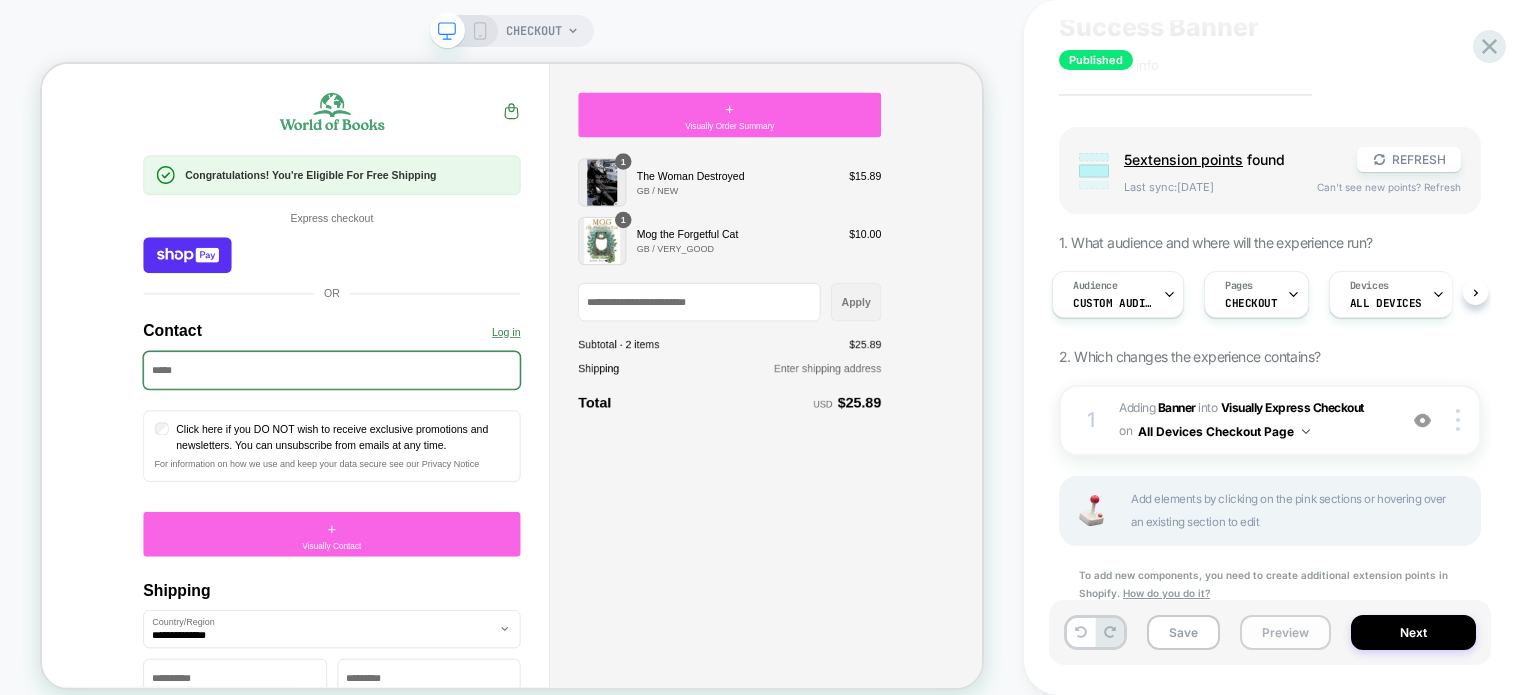 click on "Preview" at bounding box center [1285, 632] 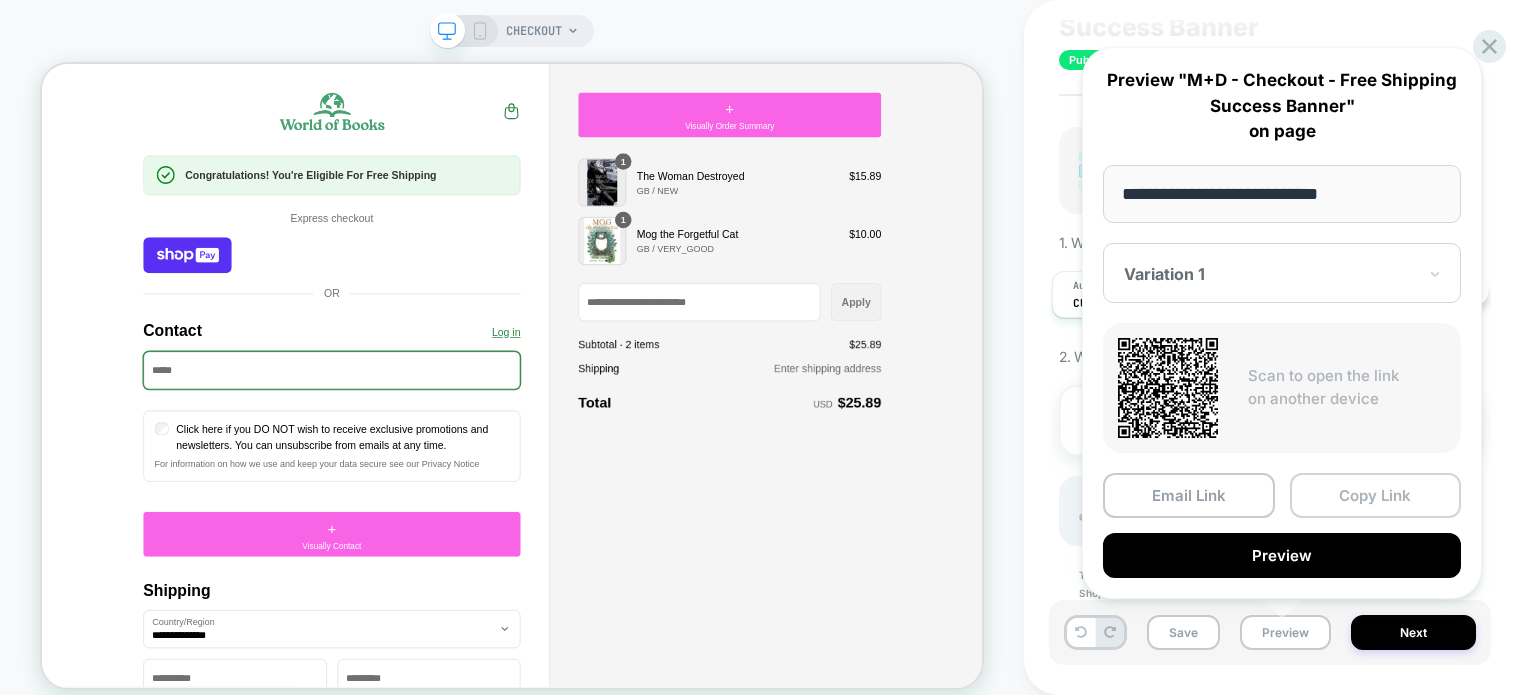 click on "Copy Link" at bounding box center (1376, 495) 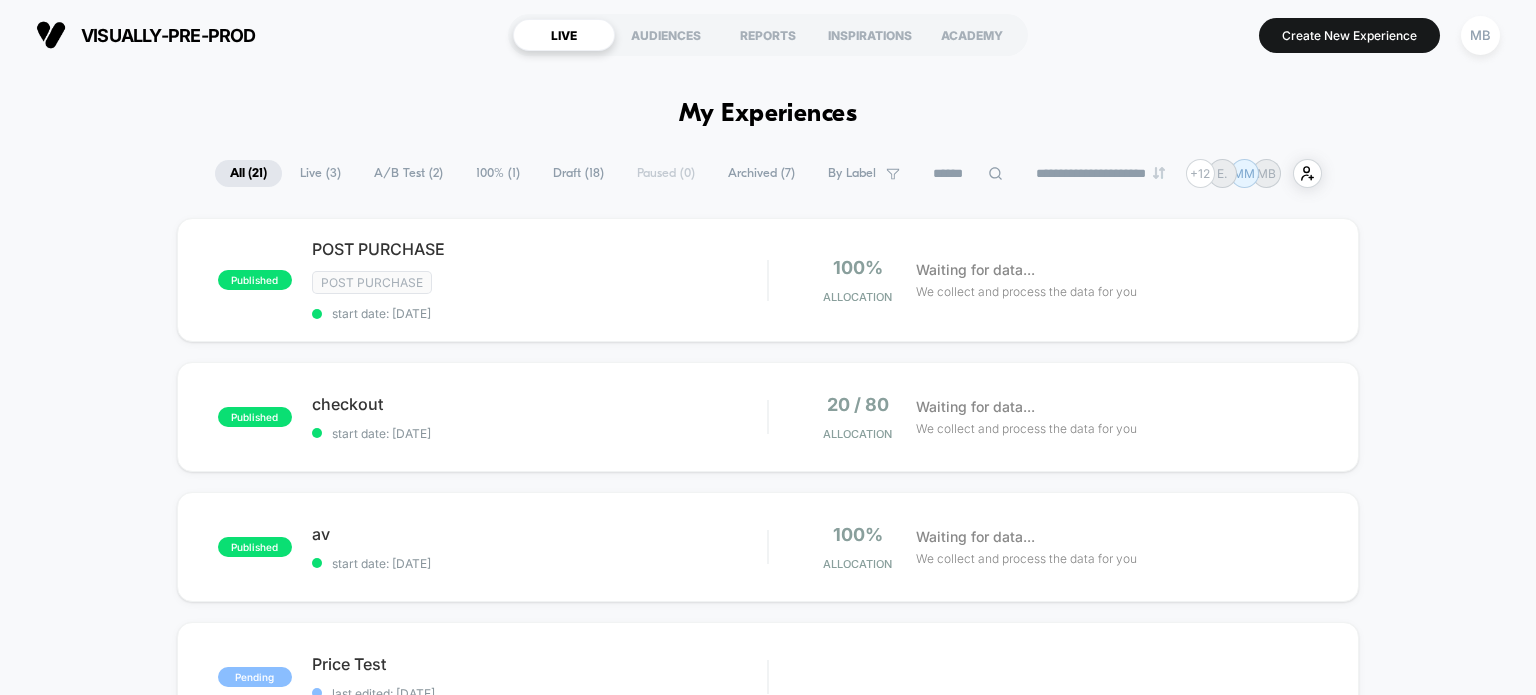 scroll, scrollTop: 0, scrollLeft: 0, axis: both 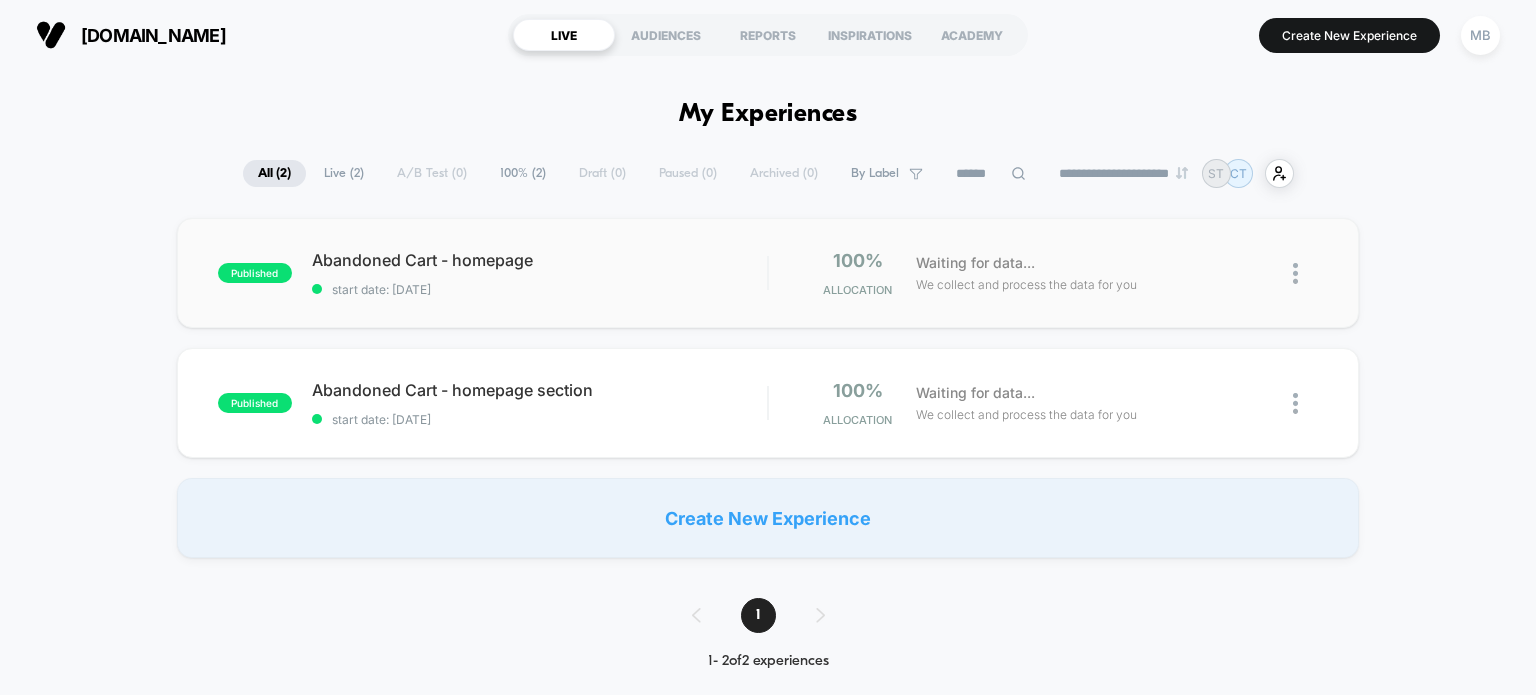 click on "published Abandoned Cart - homepage start date: 7/3/2025 100% Allocation Waiting for data... We collect and process the data for you" at bounding box center (768, 273) 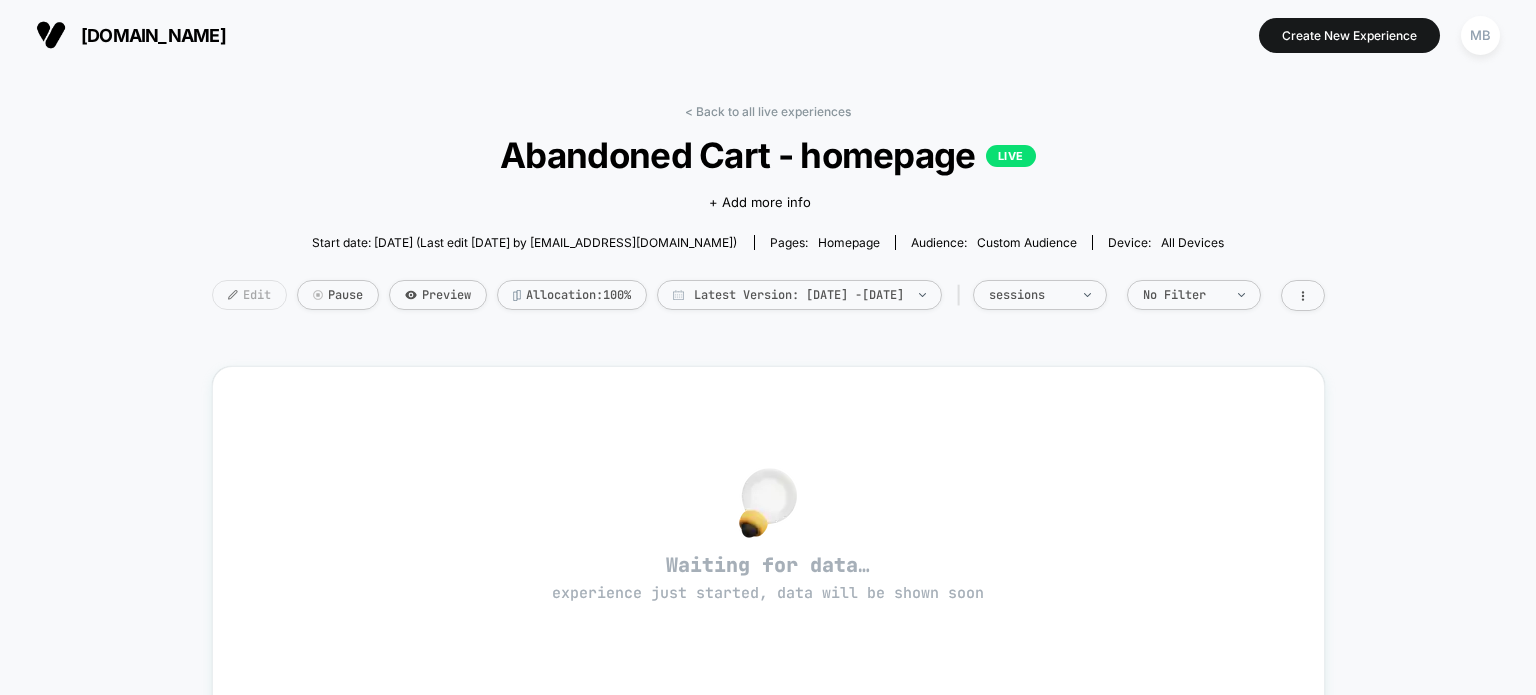 click on "Edit" at bounding box center (249, 295) 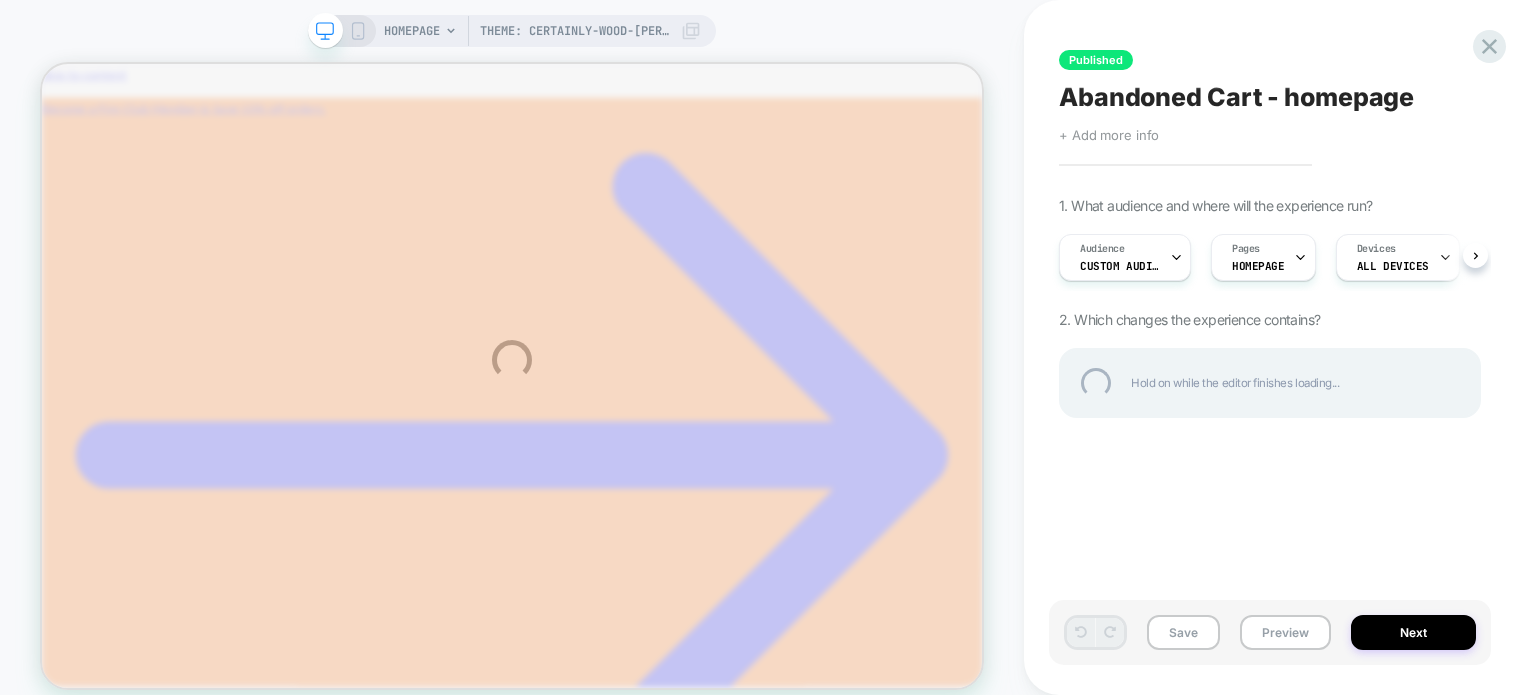 scroll, scrollTop: 0, scrollLeft: 0, axis: both 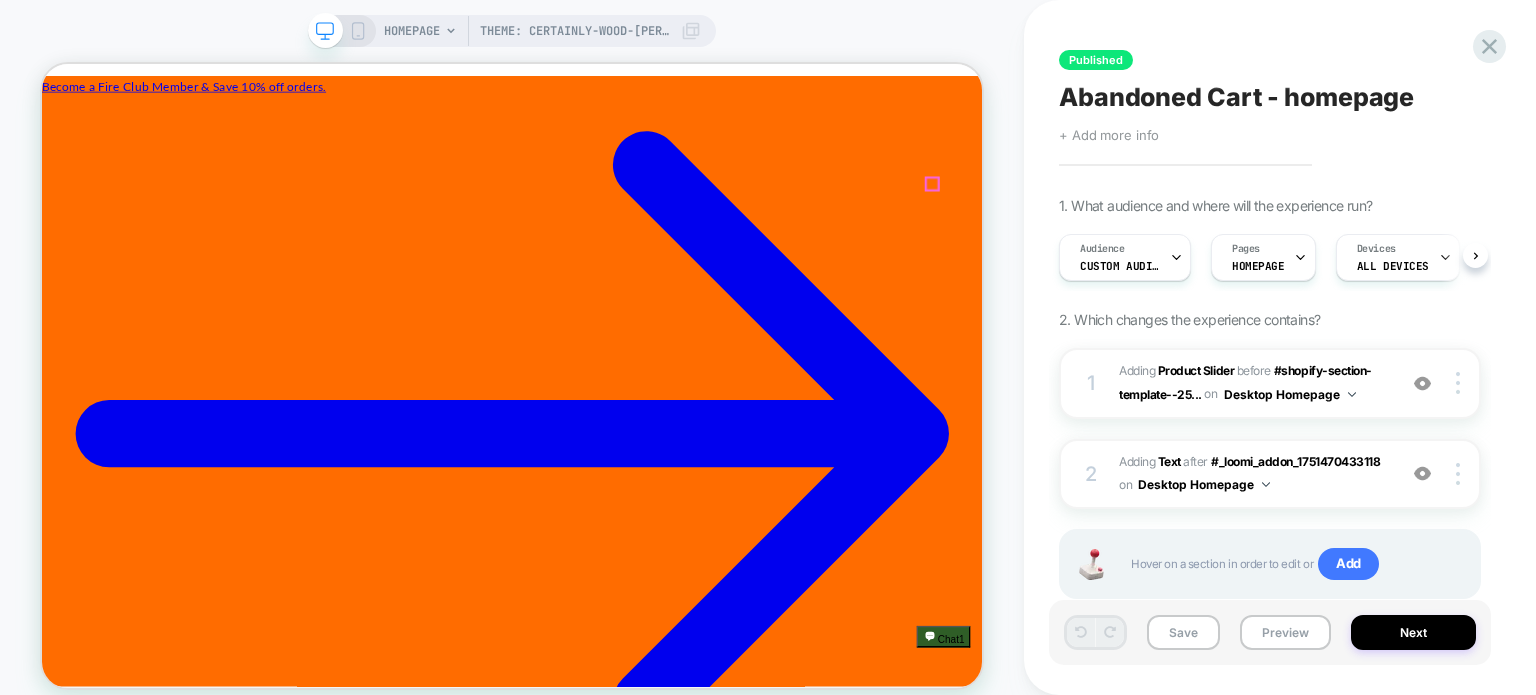 click 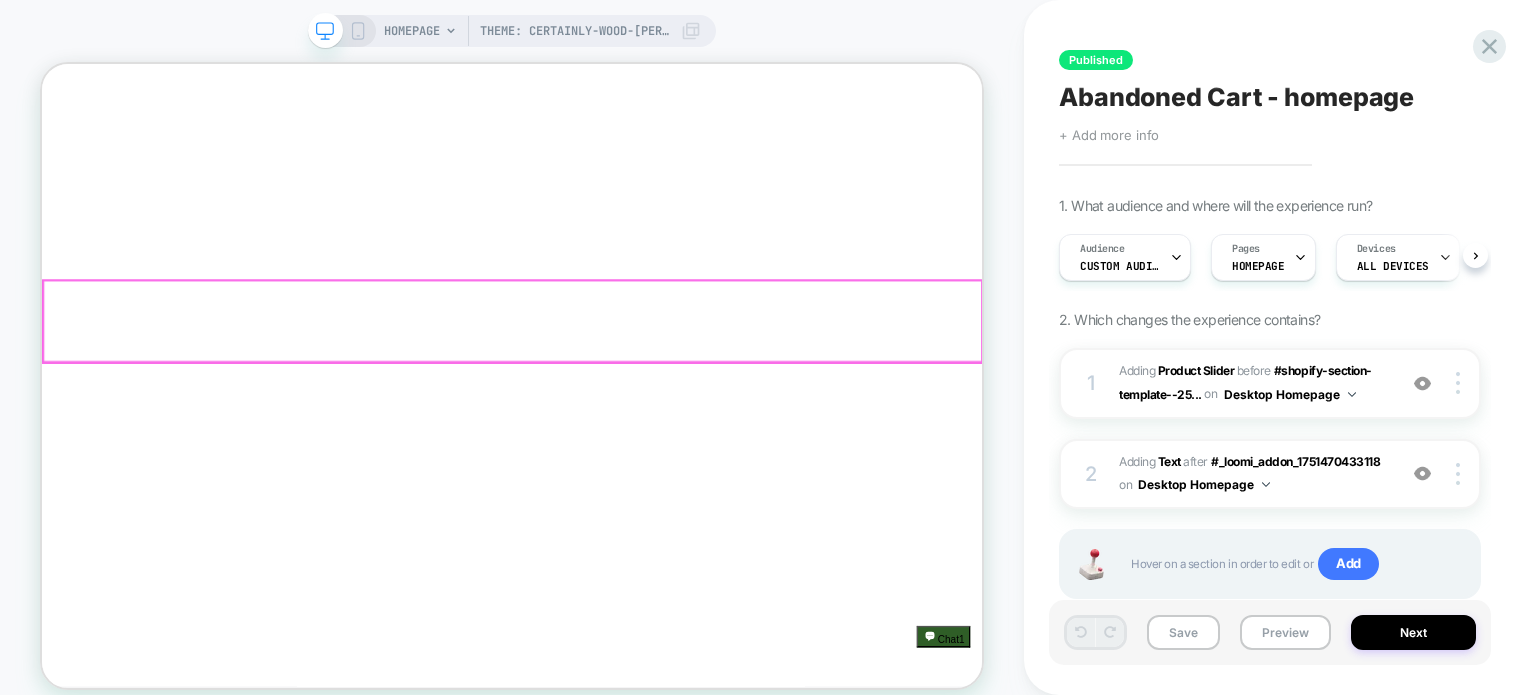 scroll, scrollTop: 1600, scrollLeft: 0, axis: vertical 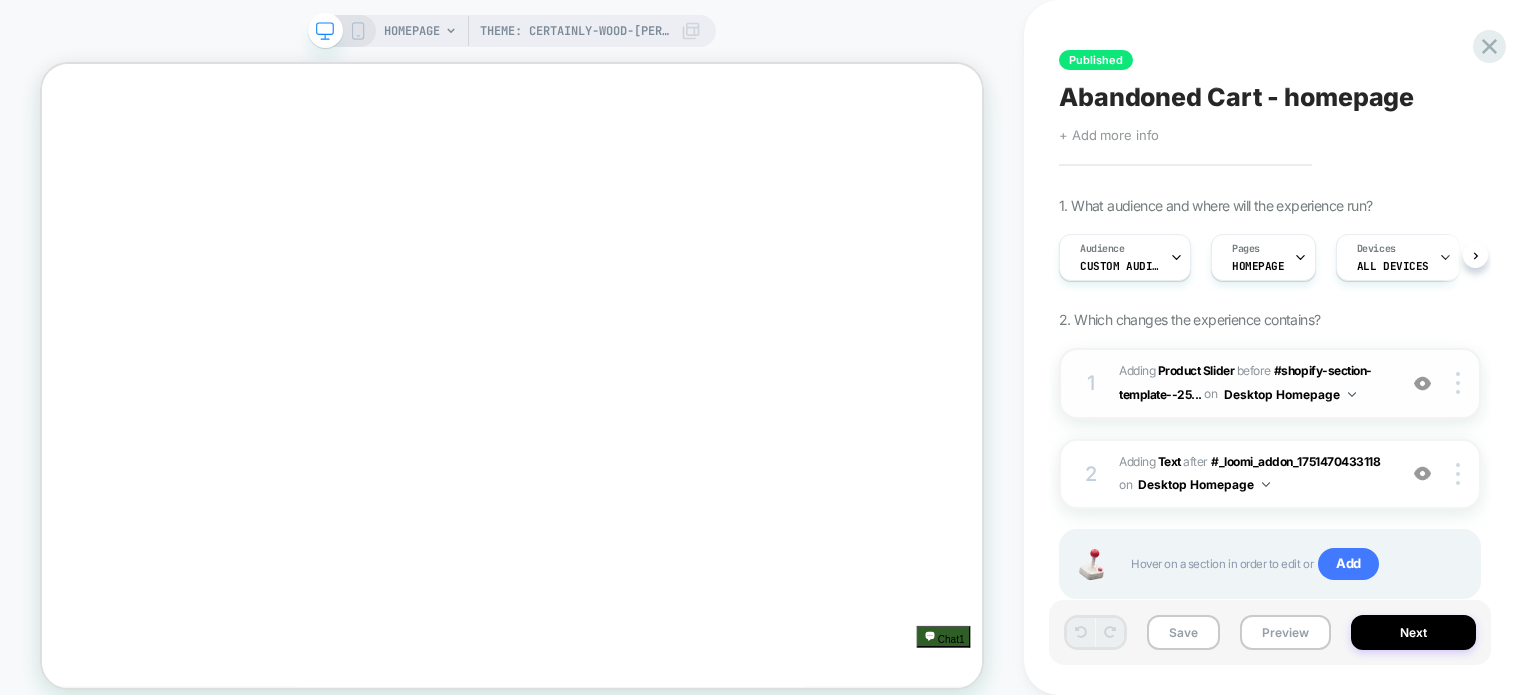 click at bounding box center [1422, 383] 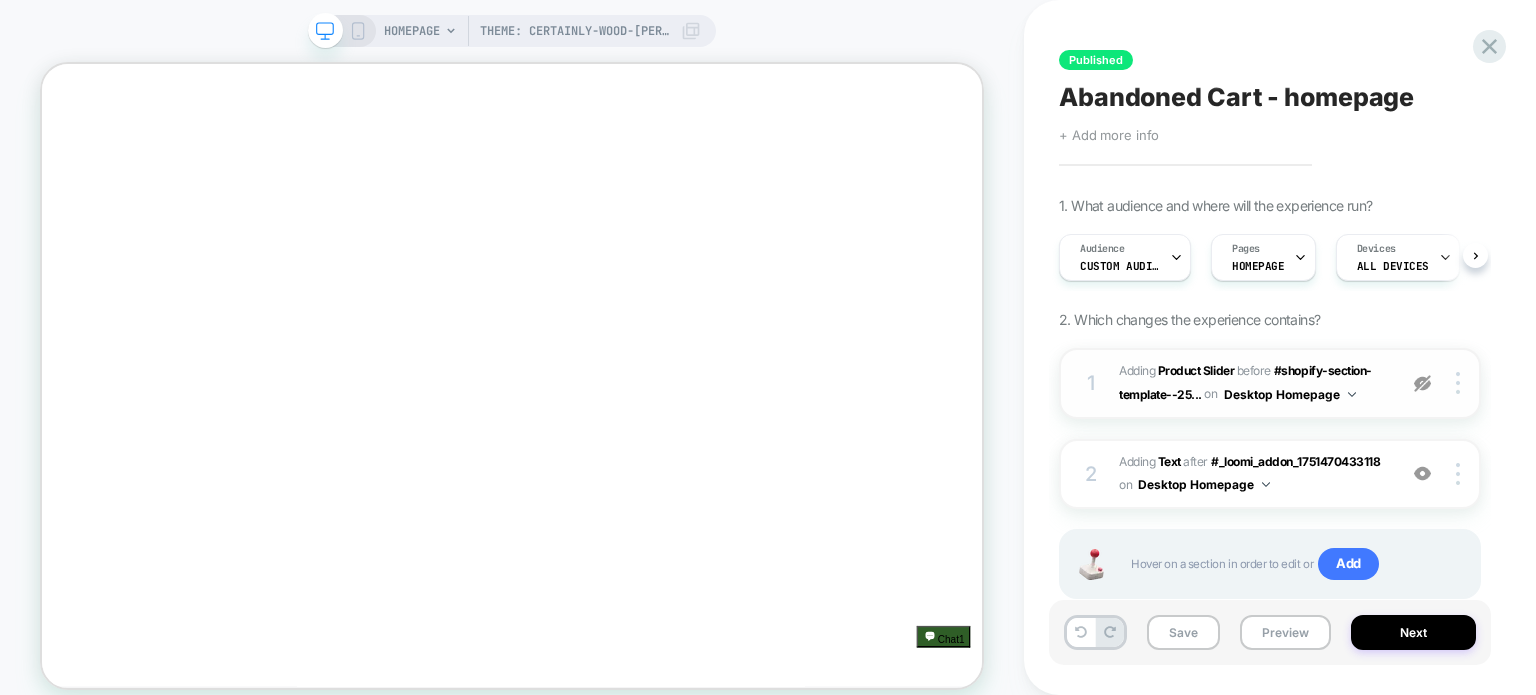 click at bounding box center (1422, 383) 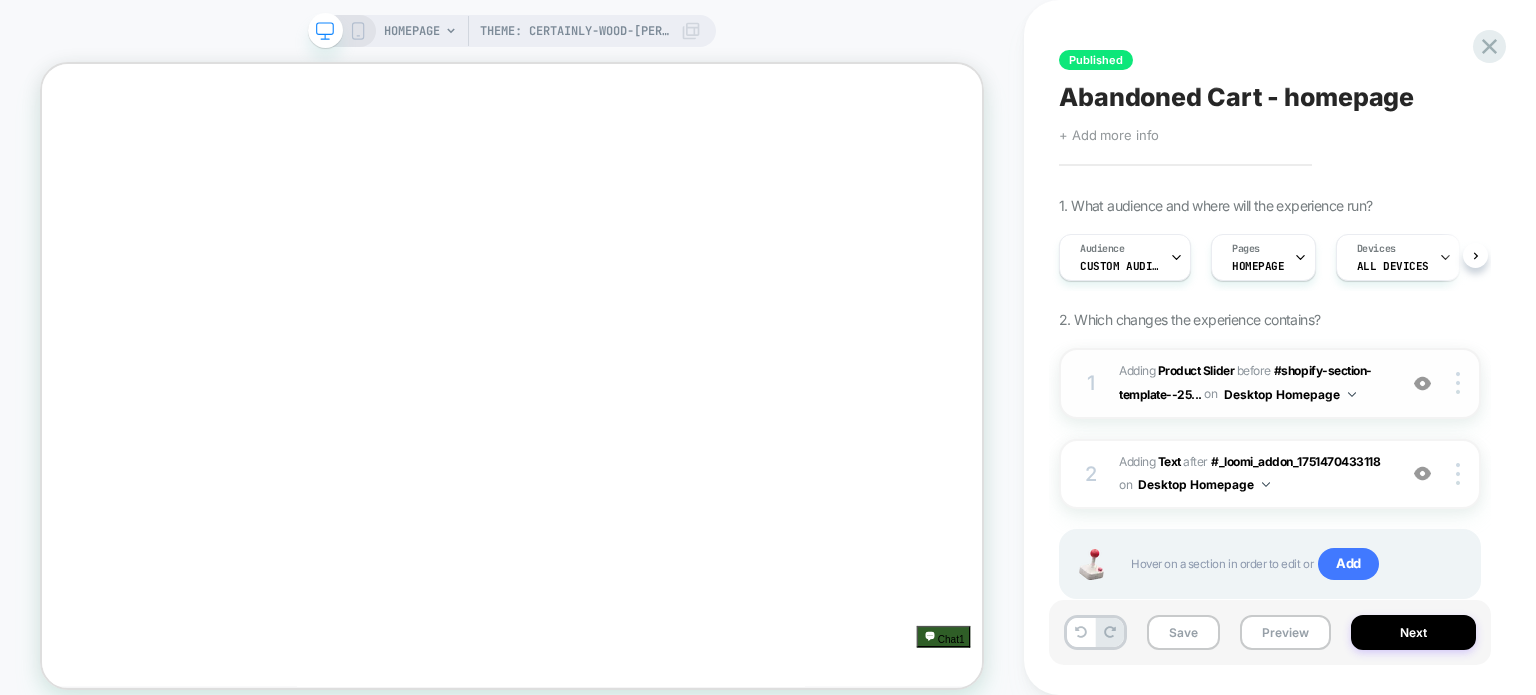 scroll, scrollTop: 2342, scrollLeft: 0, axis: vertical 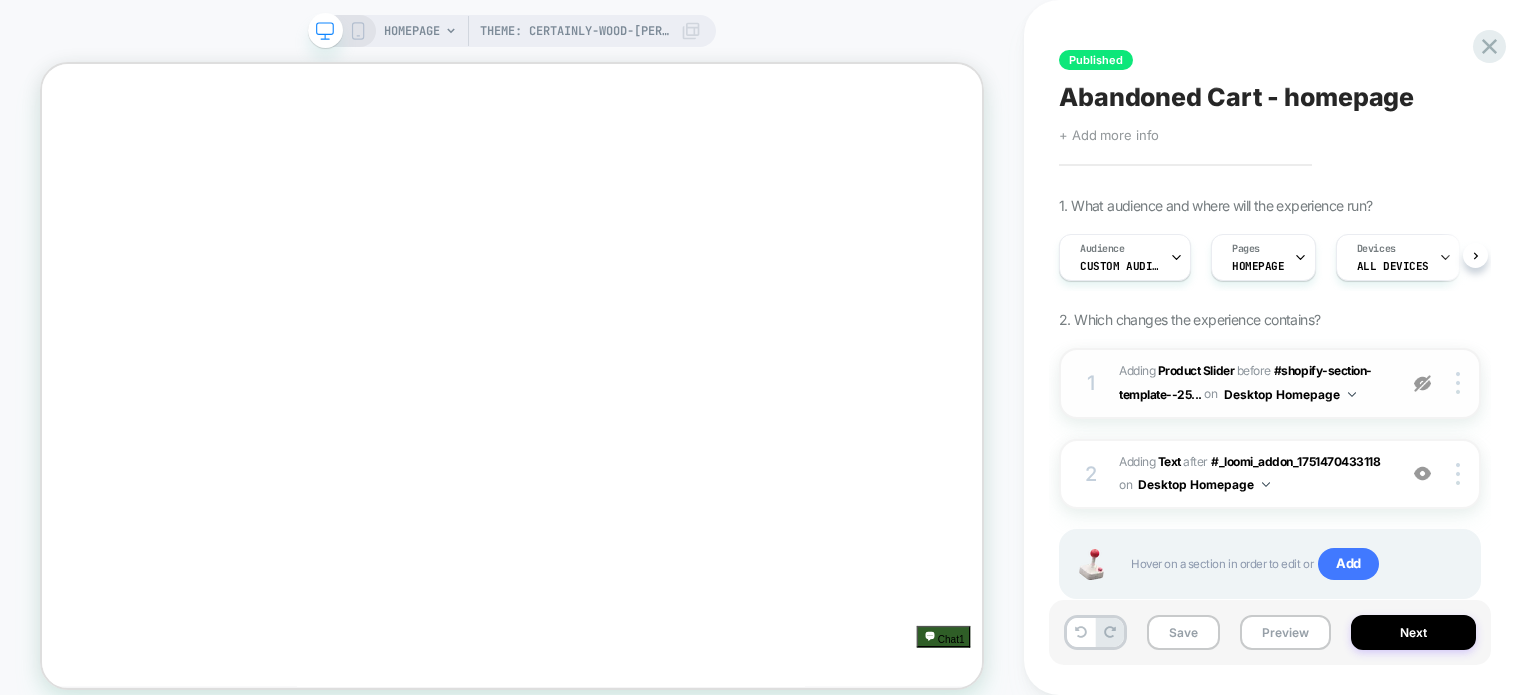 click at bounding box center [1422, 383] 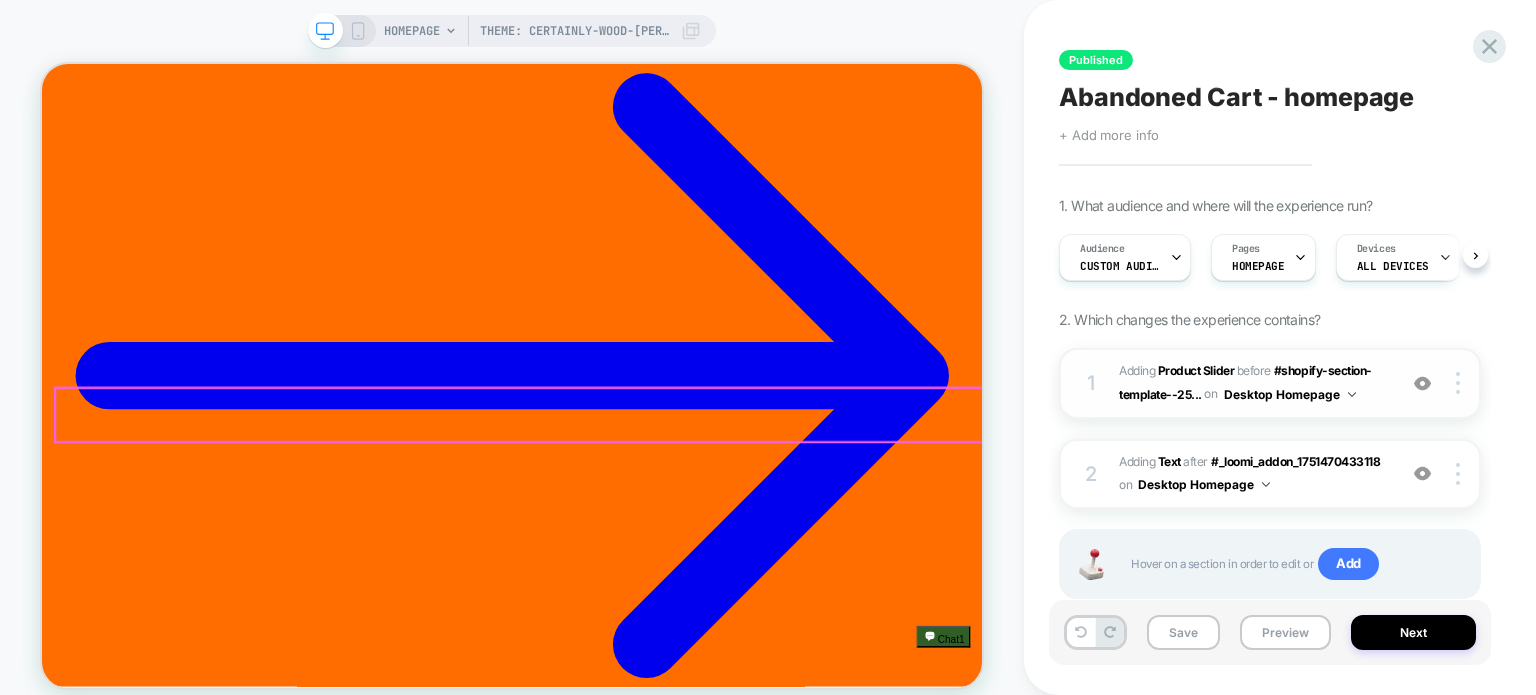 scroll, scrollTop: 0, scrollLeft: 0, axis: both 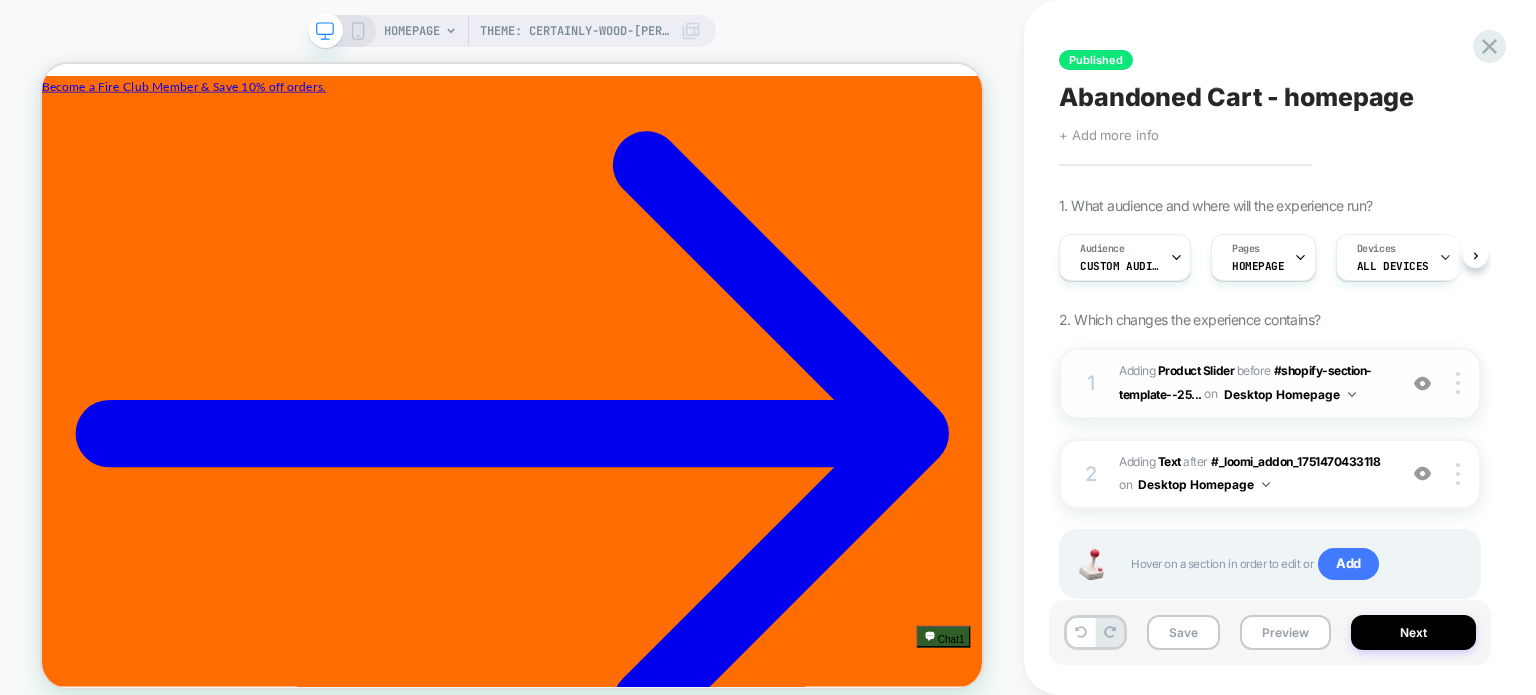 click at bounding box center [1422, 383] 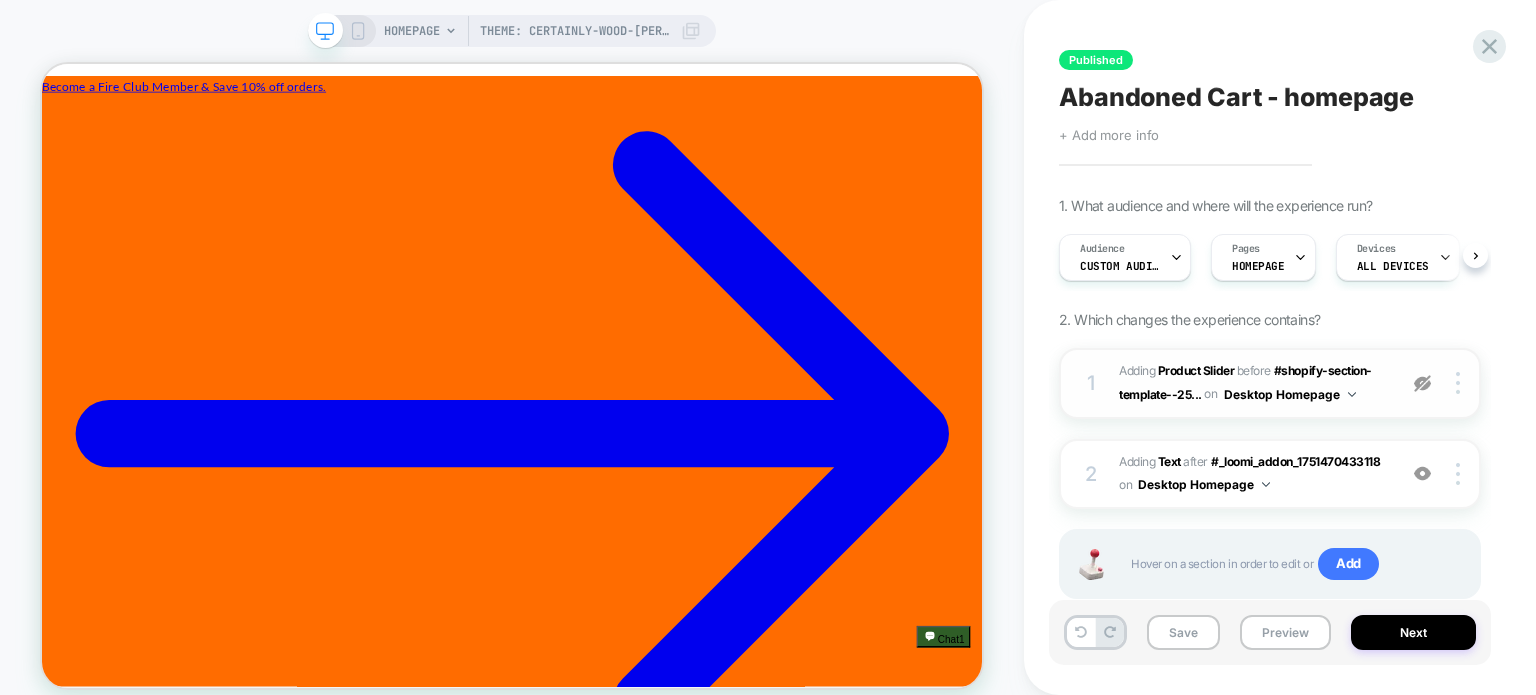 click at bounding box center [1422, 383] 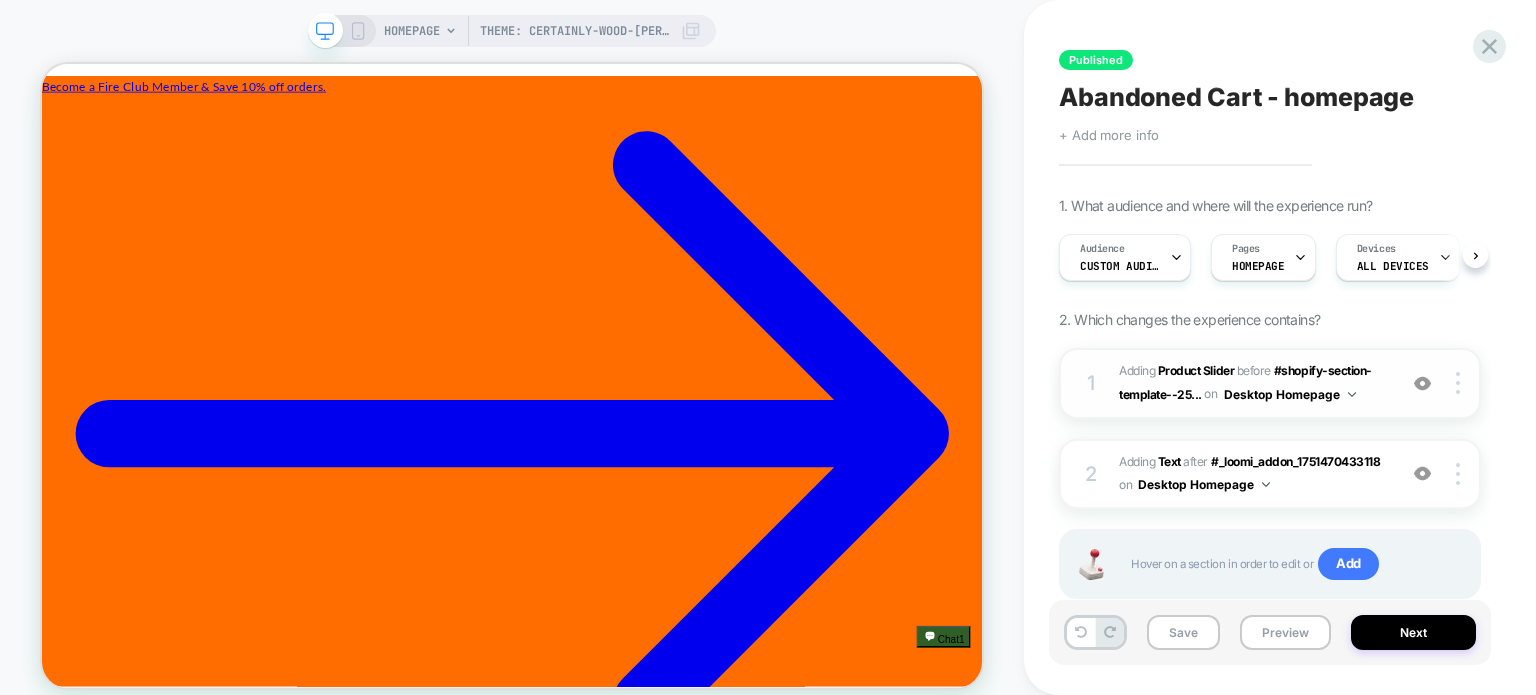 click at bounding box center [1422, 383] 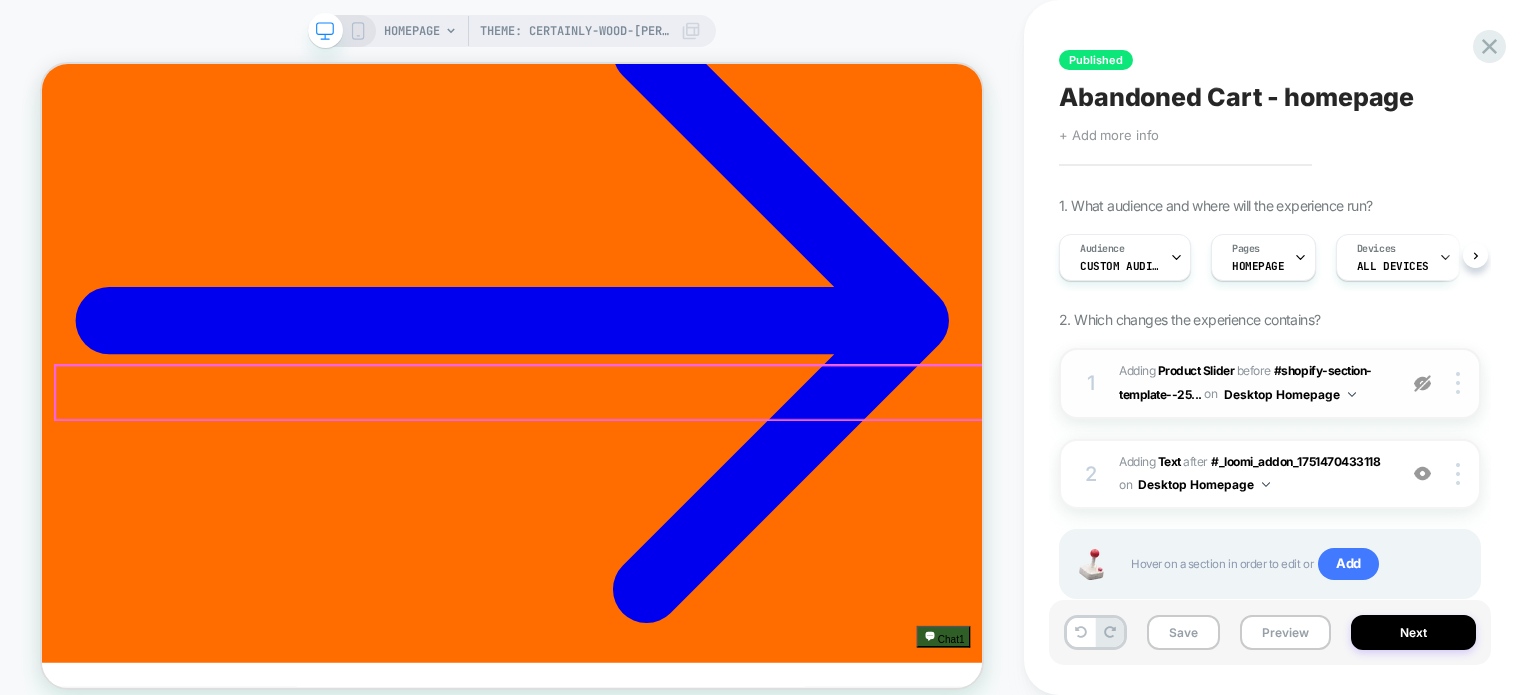 scroll, scrollTop: 400, scrollLeft: 0, axis: vertical 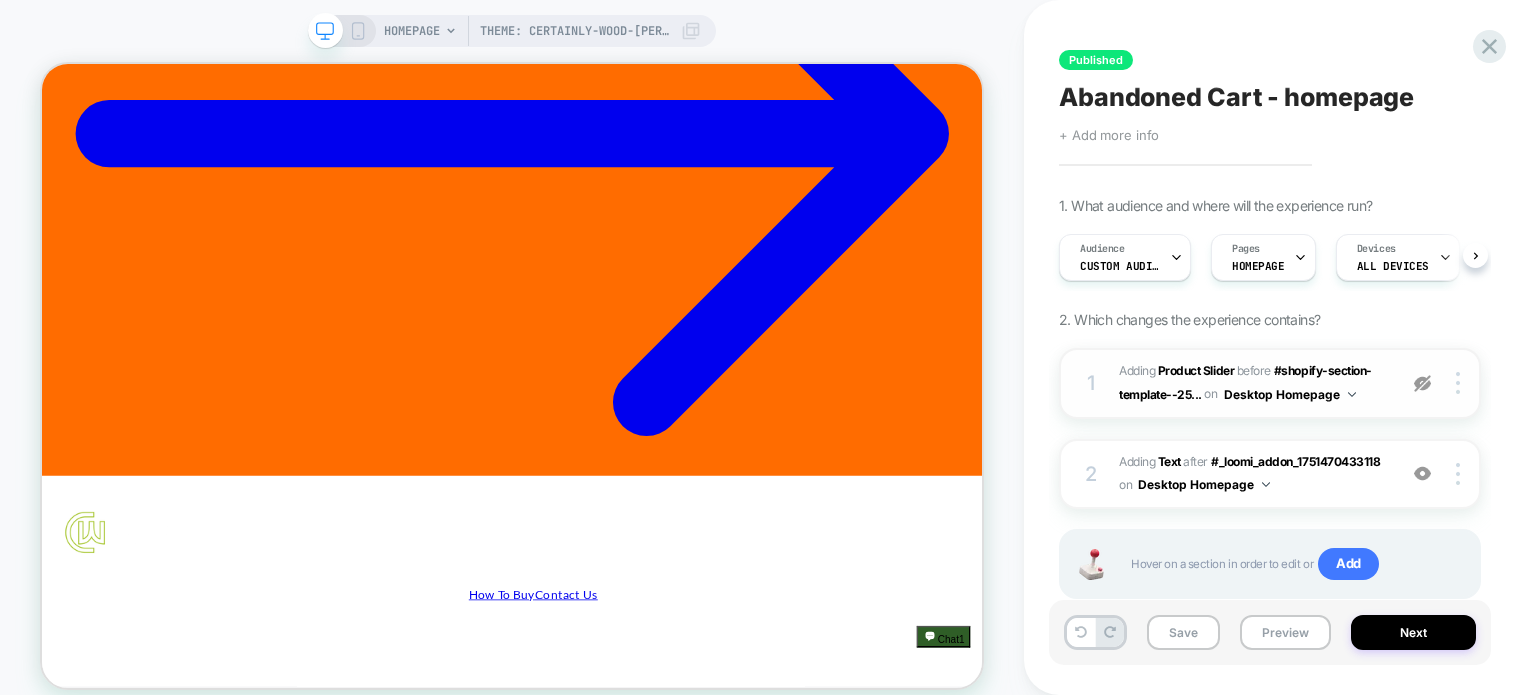 click at bounding box center (1422, 383) 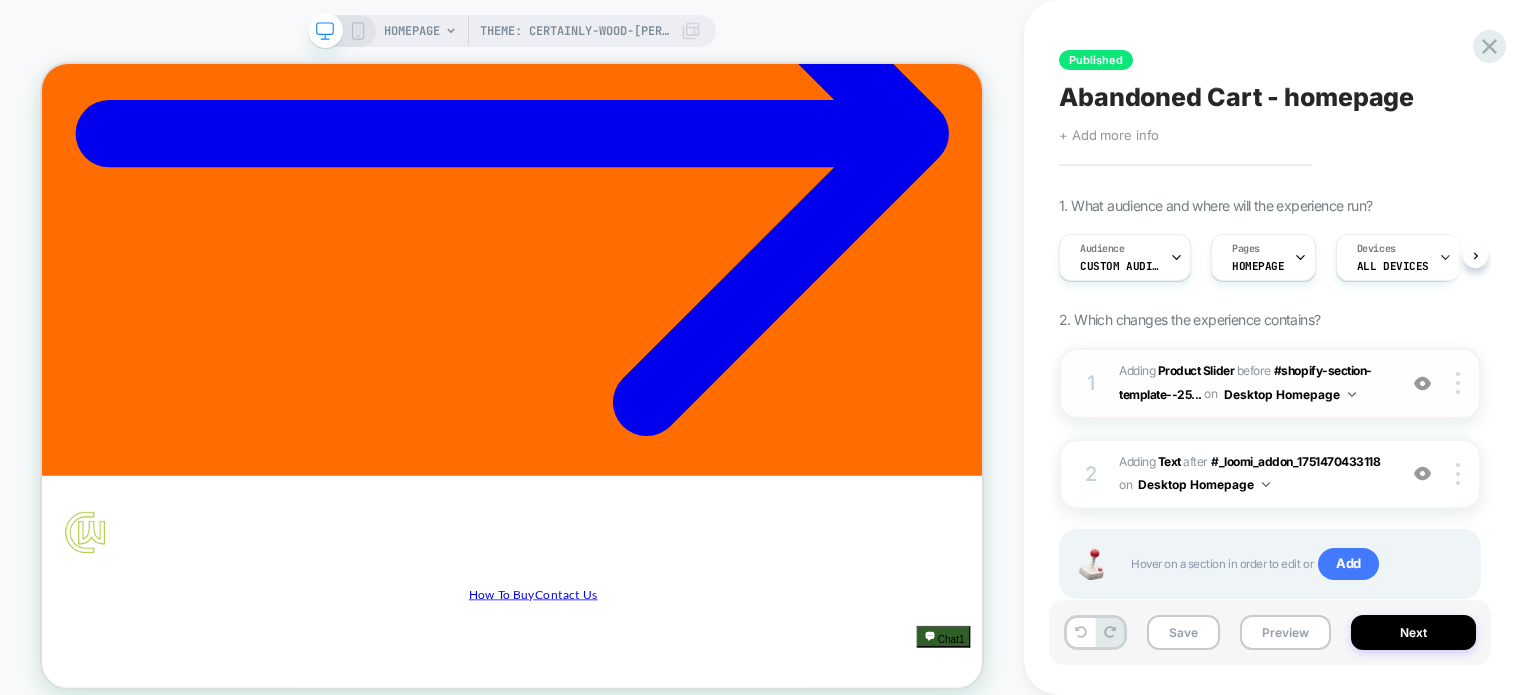 click at bounding box center [1422, 383] 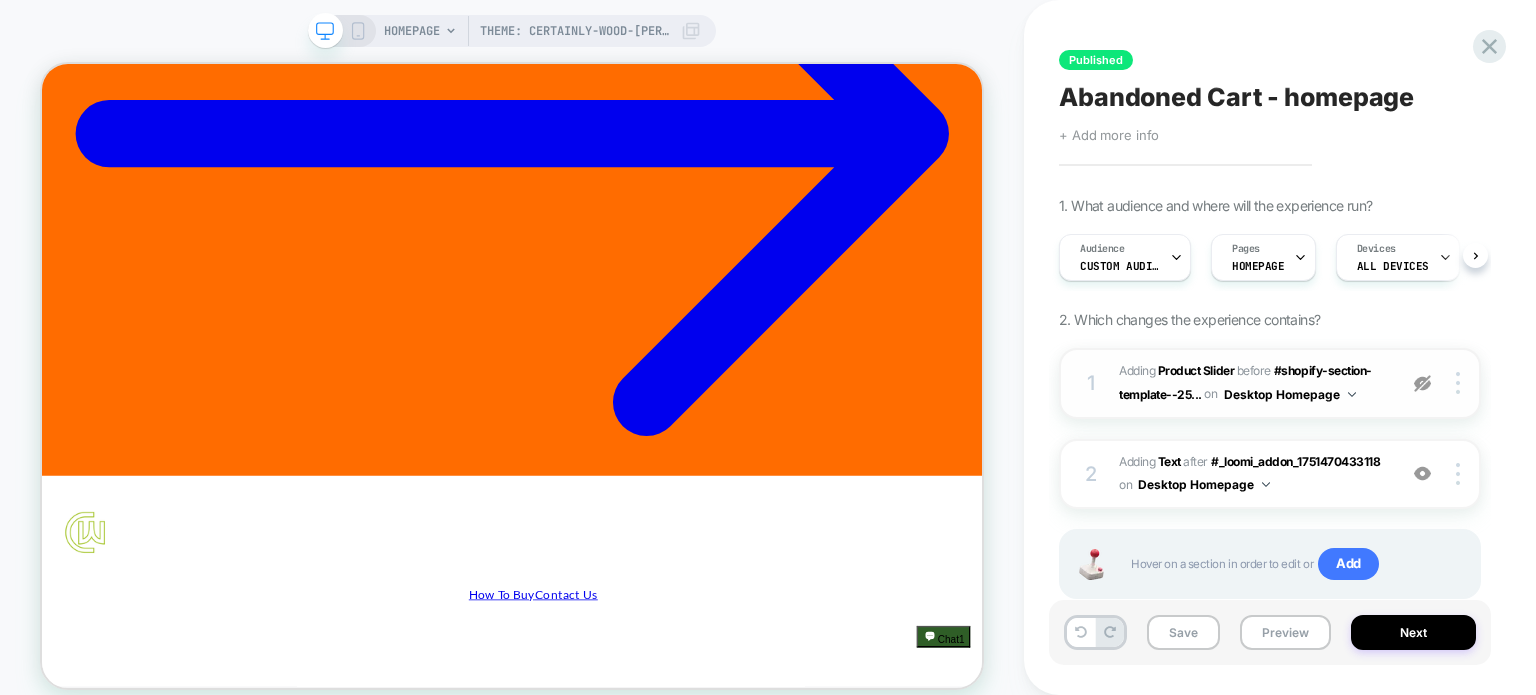 click at bounding box center (1422, 383) 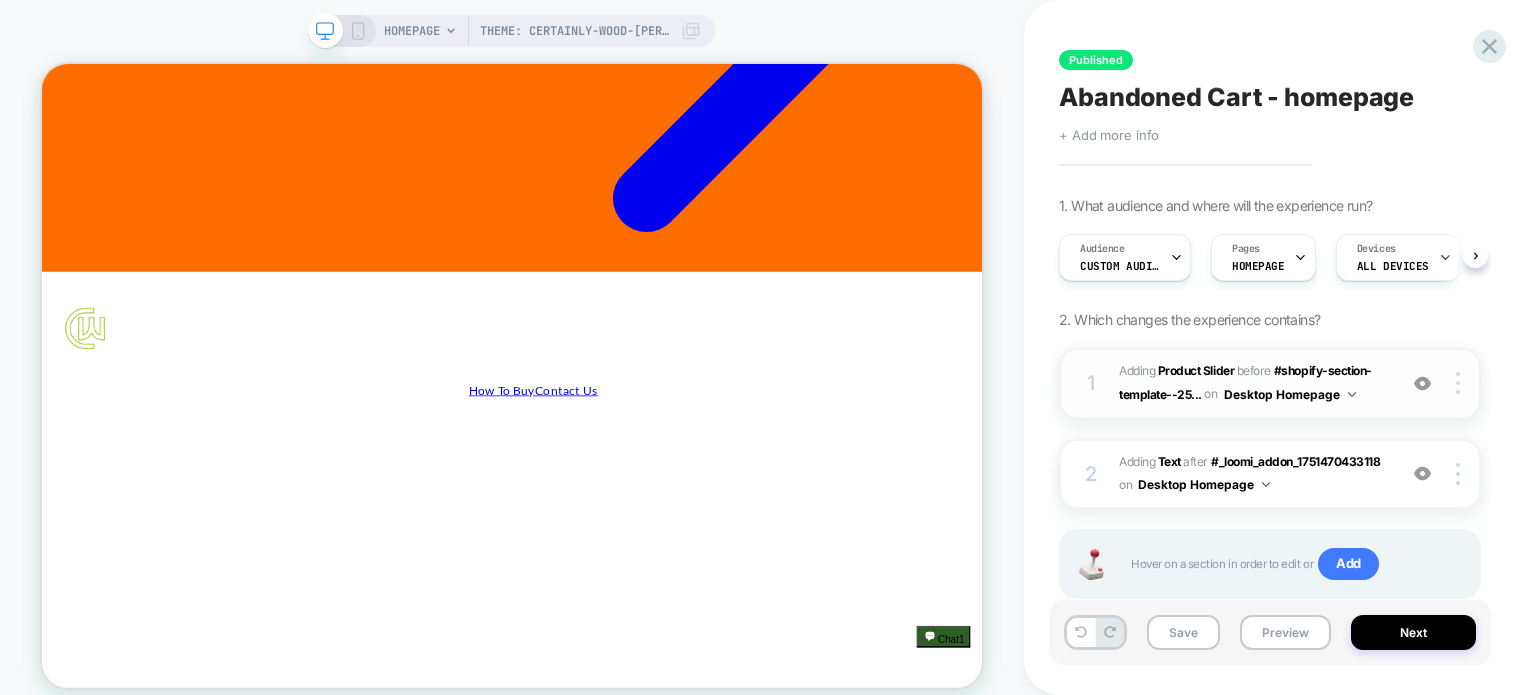 scroll, scrollTop: 700, scrollLeft: 0, axis: vertical 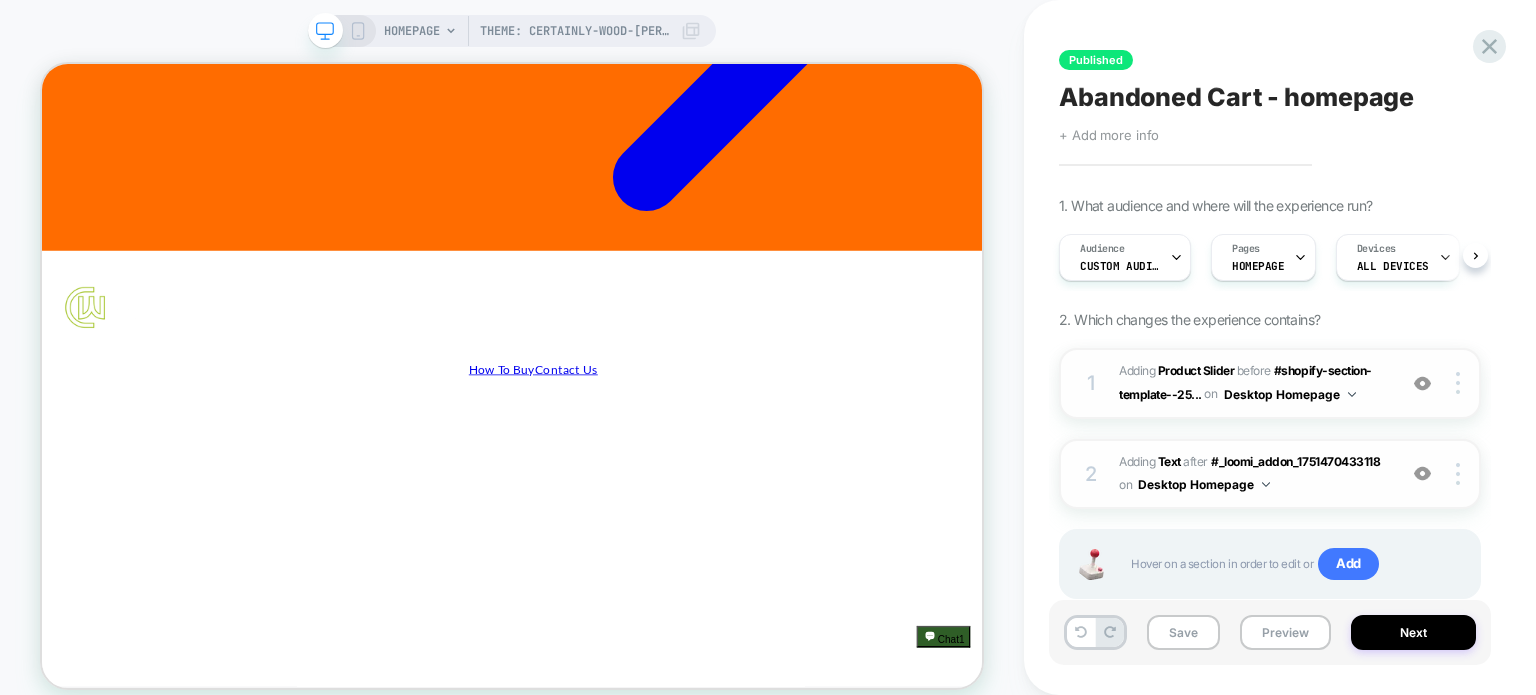 click at bounding box center [1422, 473] 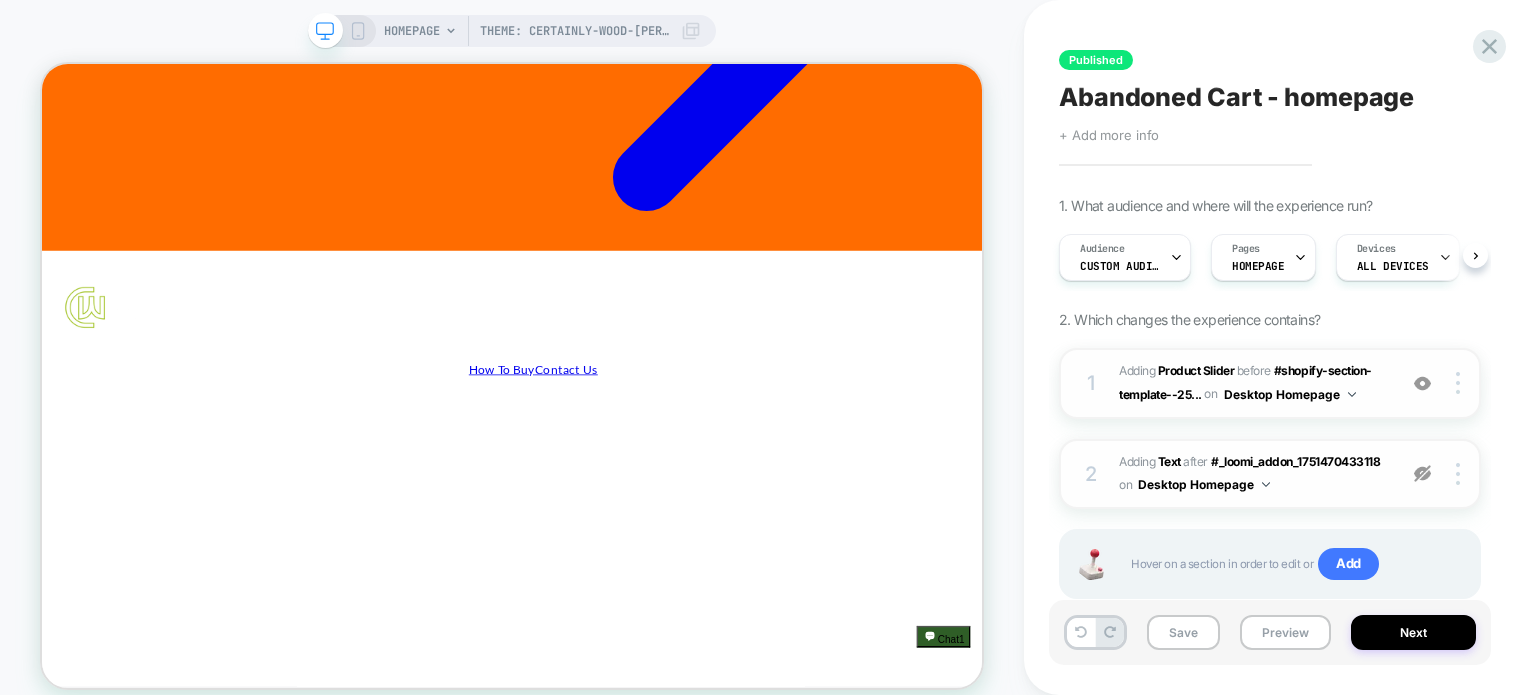 click at bounding box center [1422, 473] 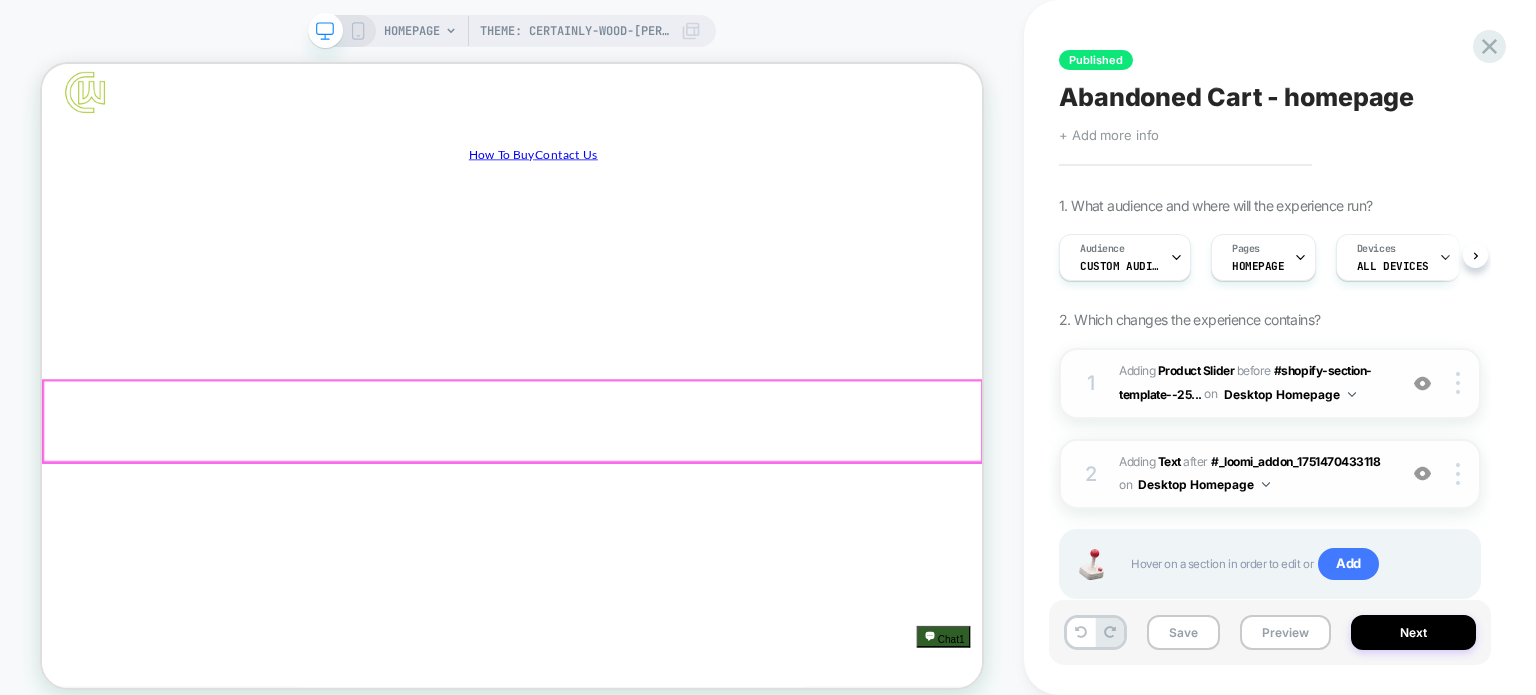 scroll, scrollTop: 1000, scrollLeft: 0, axis: vertical 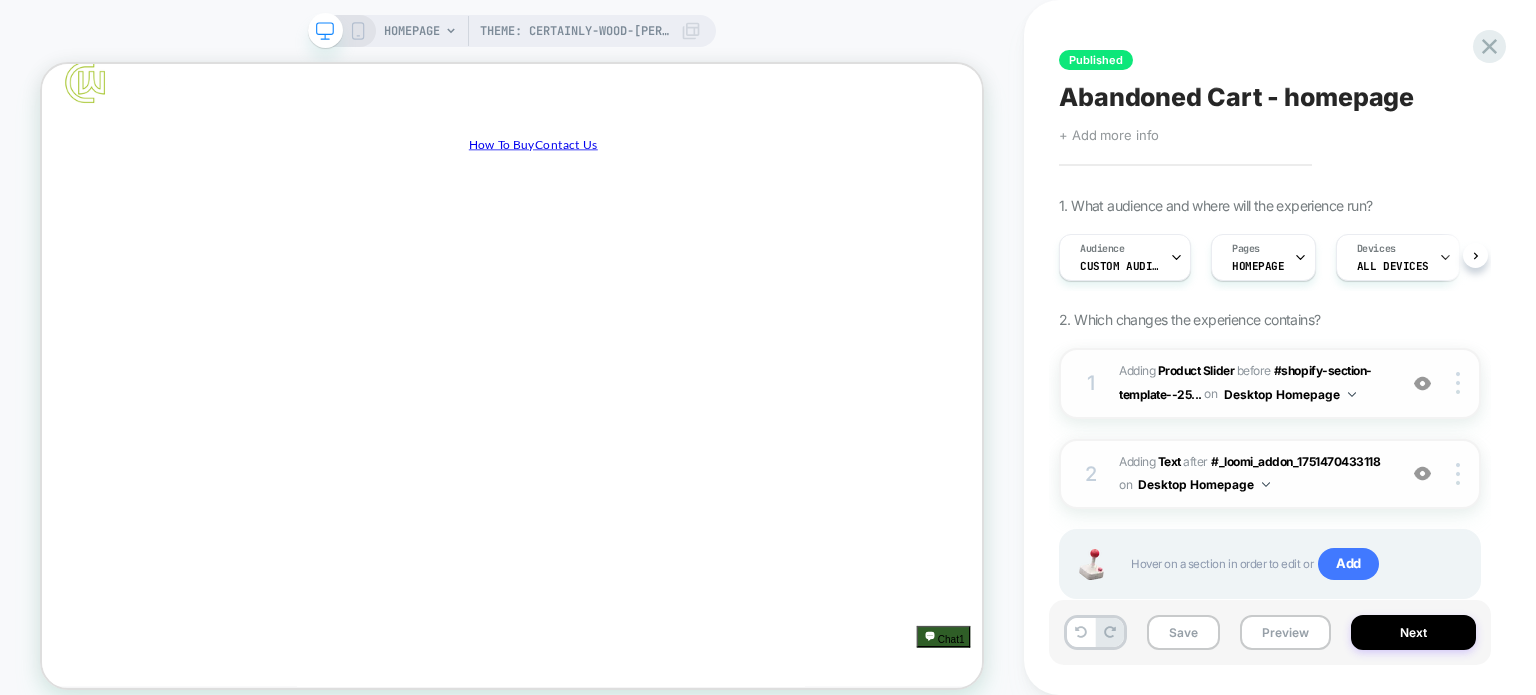 click at bounding box center [1422, 473] 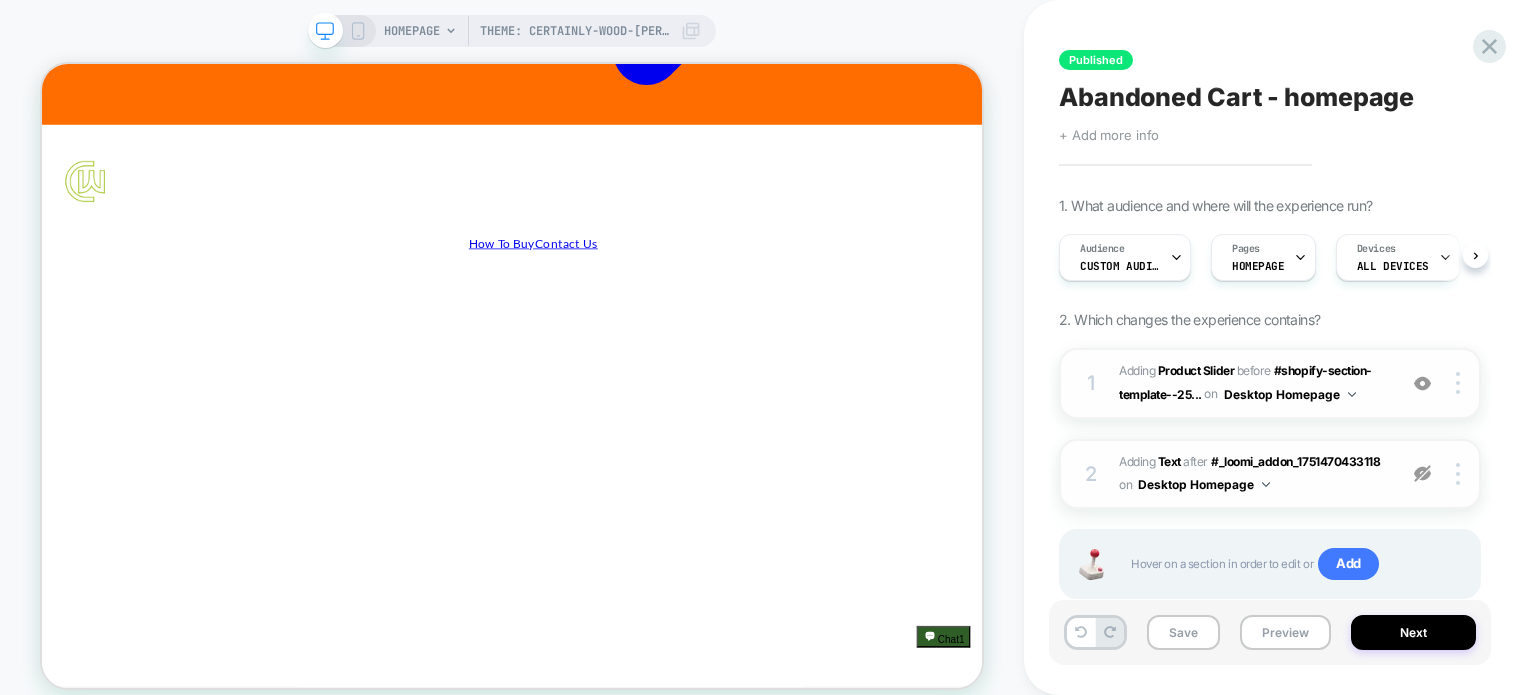 click at bounding box center (1422, 473) 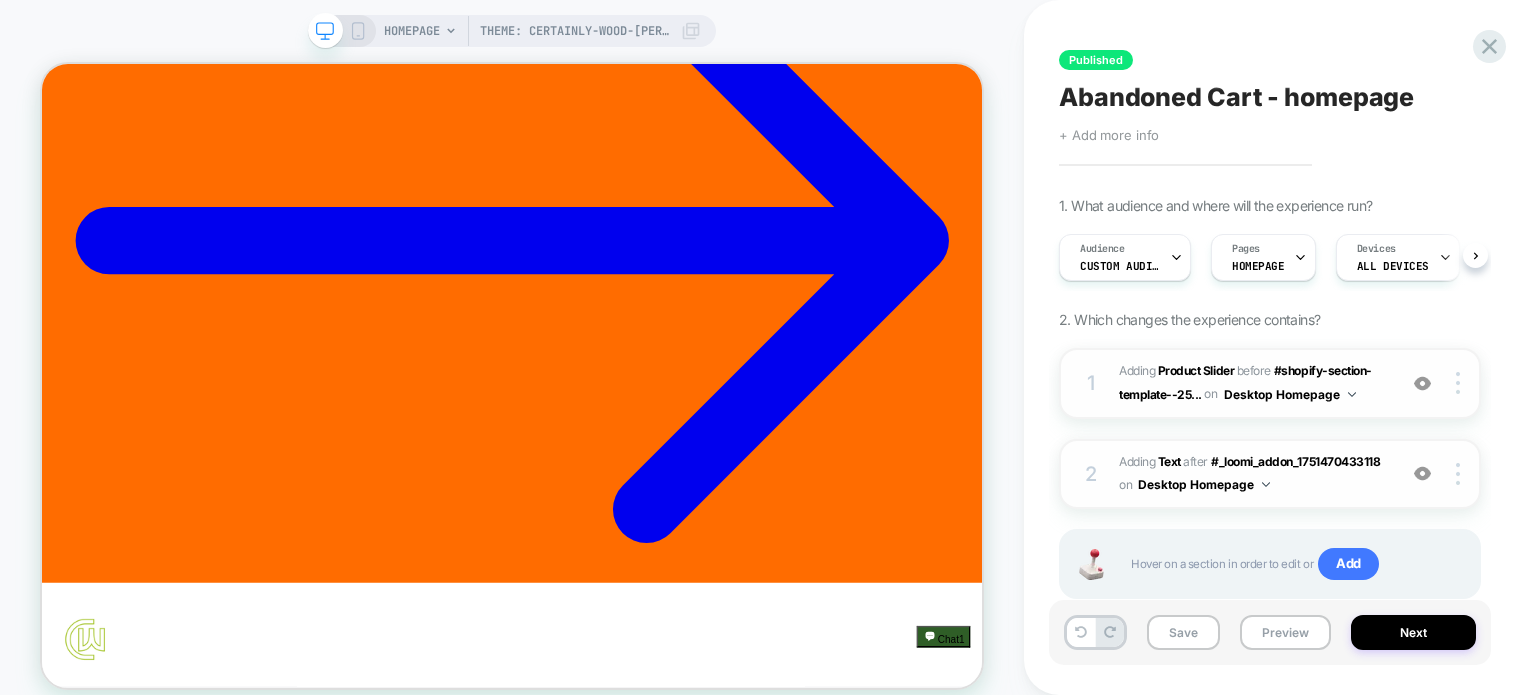 scroll, scrollTop: 1000, scrollLeft: 0, axis: vertical 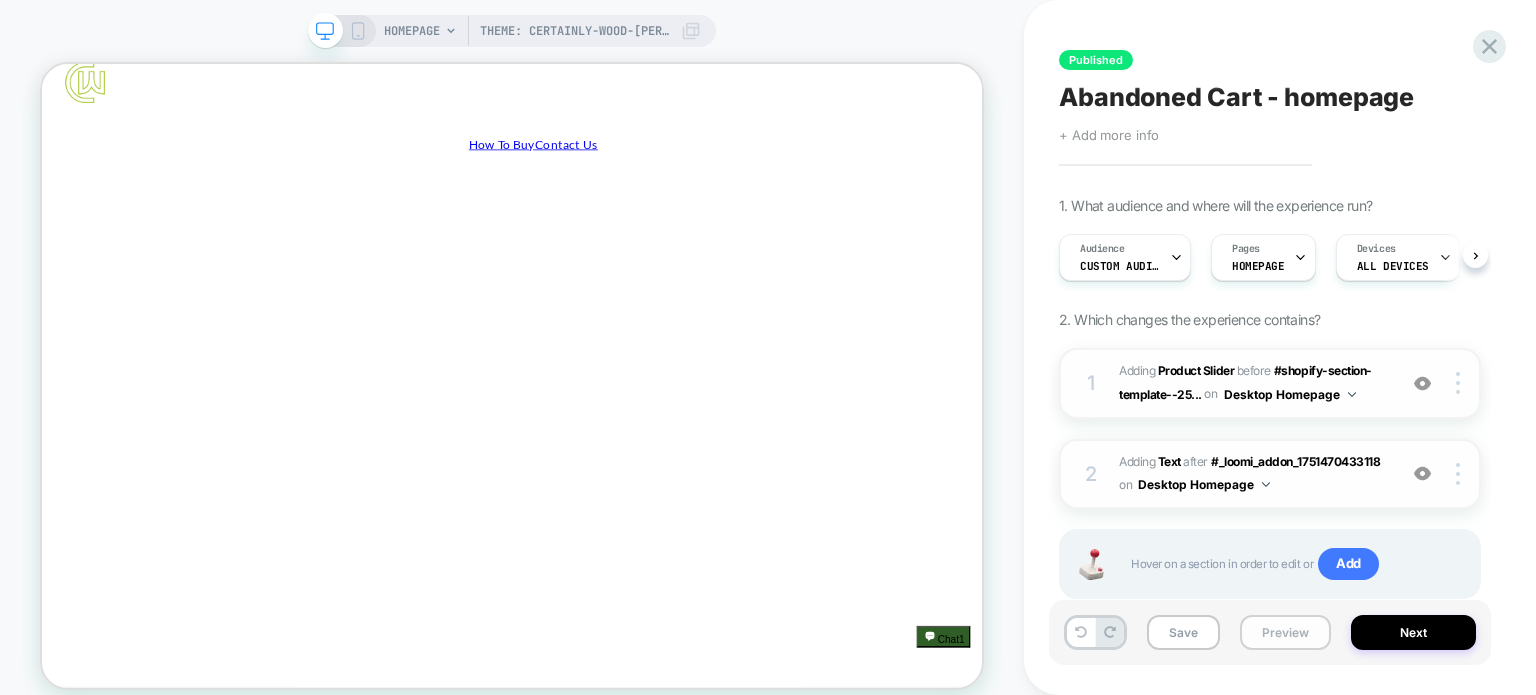 click on "Preview" at bounding box center (1285, 632) 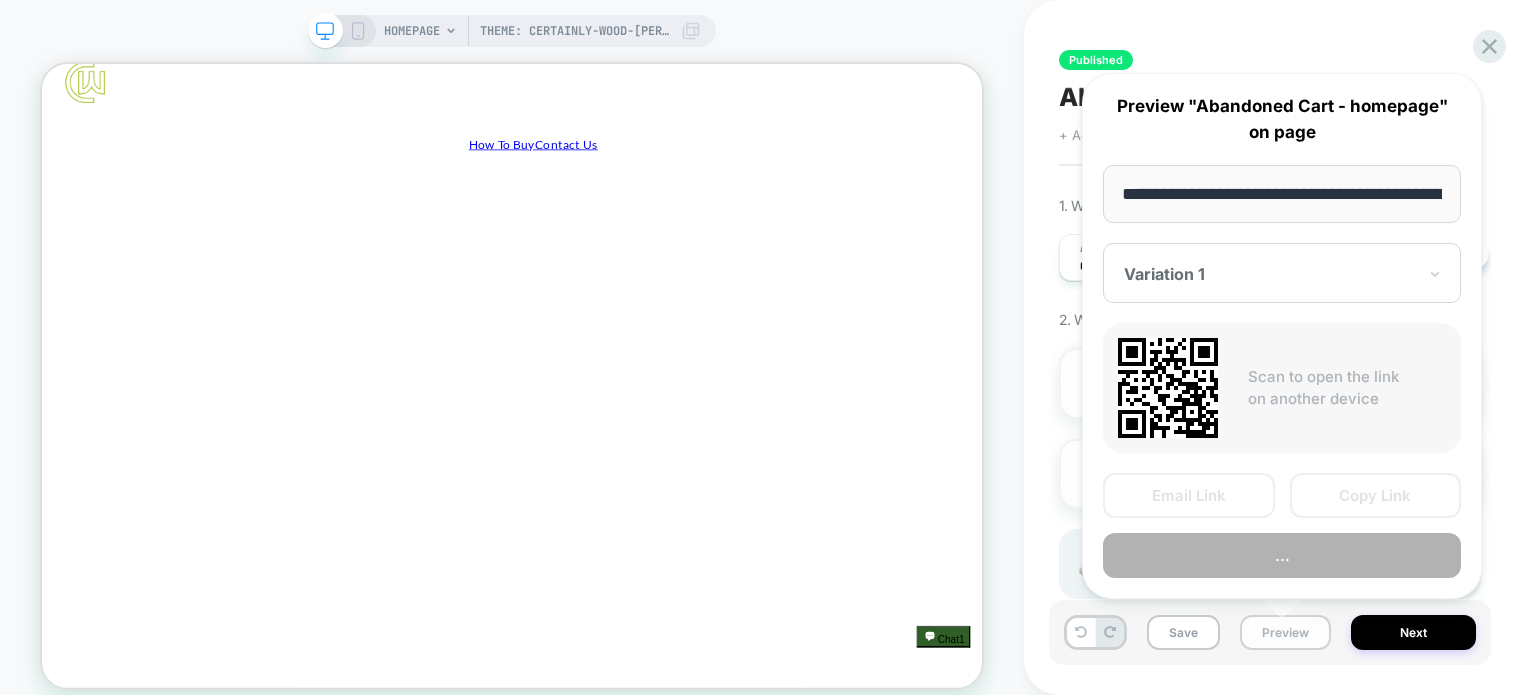 scroll, scrollTop: 0, scrollLeft: 226, axis: horizontal 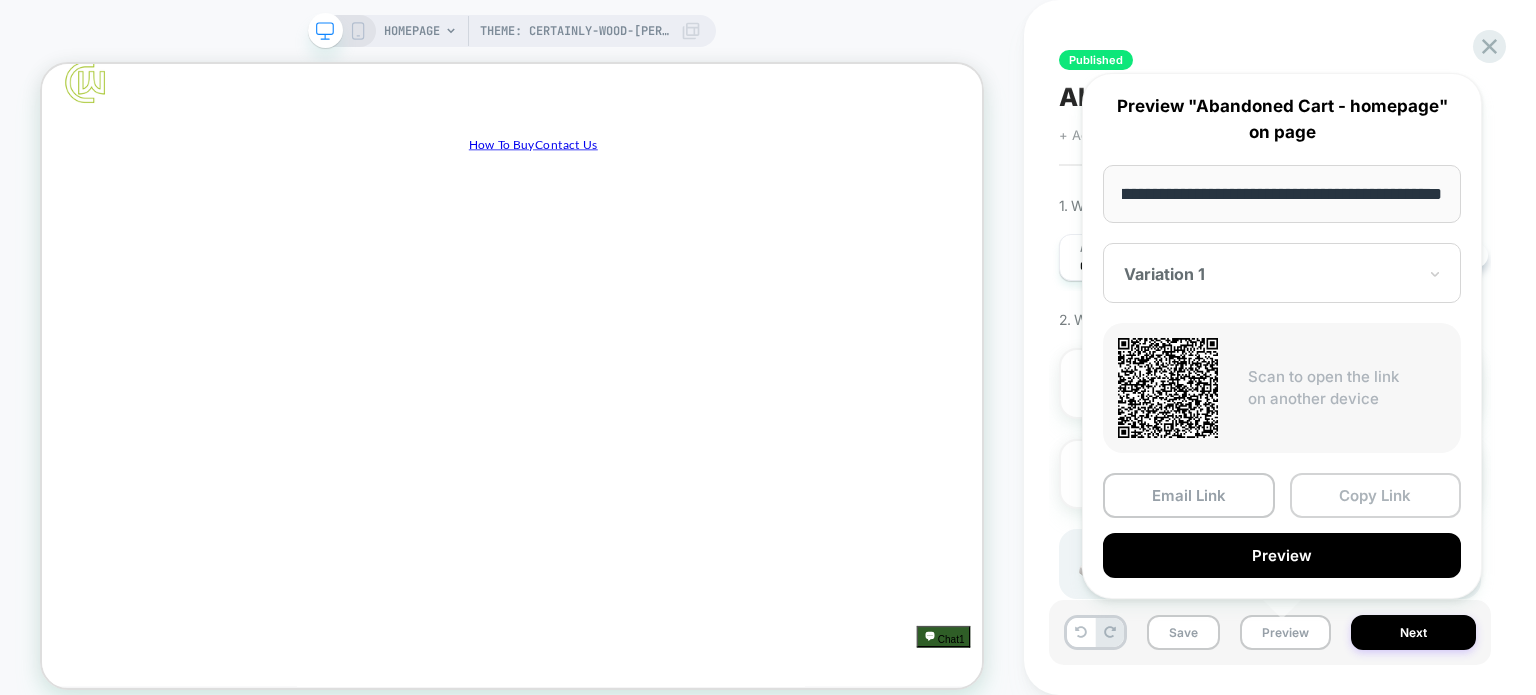 drag, startPoint x: 1351, startPoint y: 487, endPoint x: 1295, endPoint y: 505, distance: 58.821766 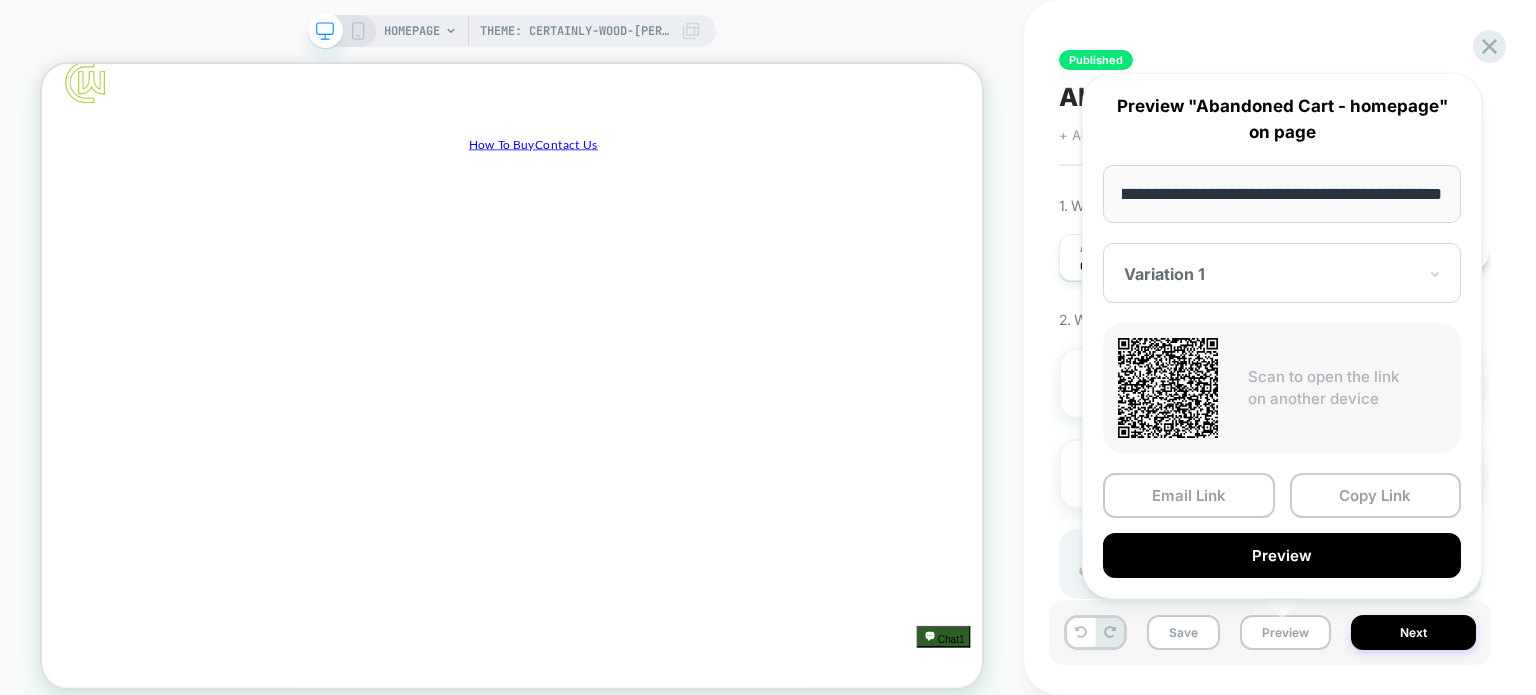 click on "Copy Link" at bounding box center (1376, 495) 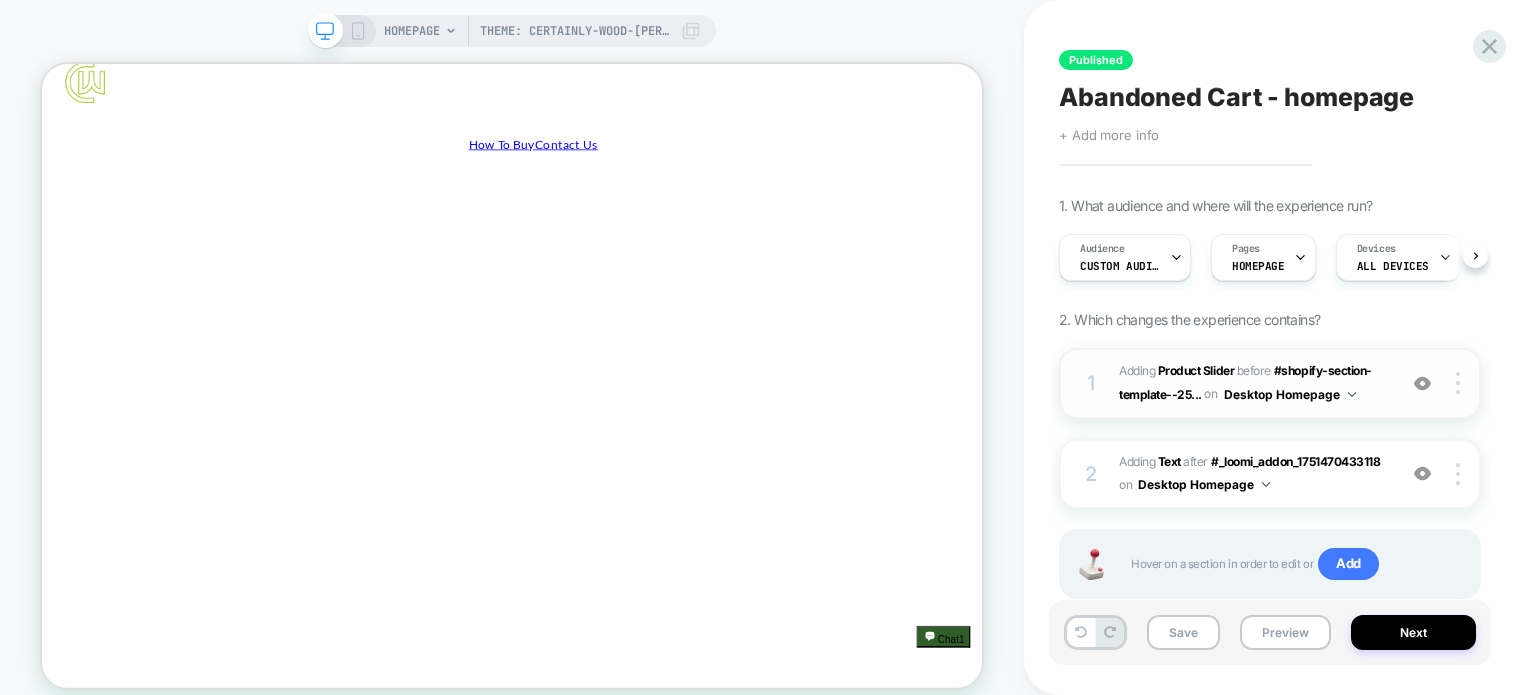 click at bounding box center [1422, 383] 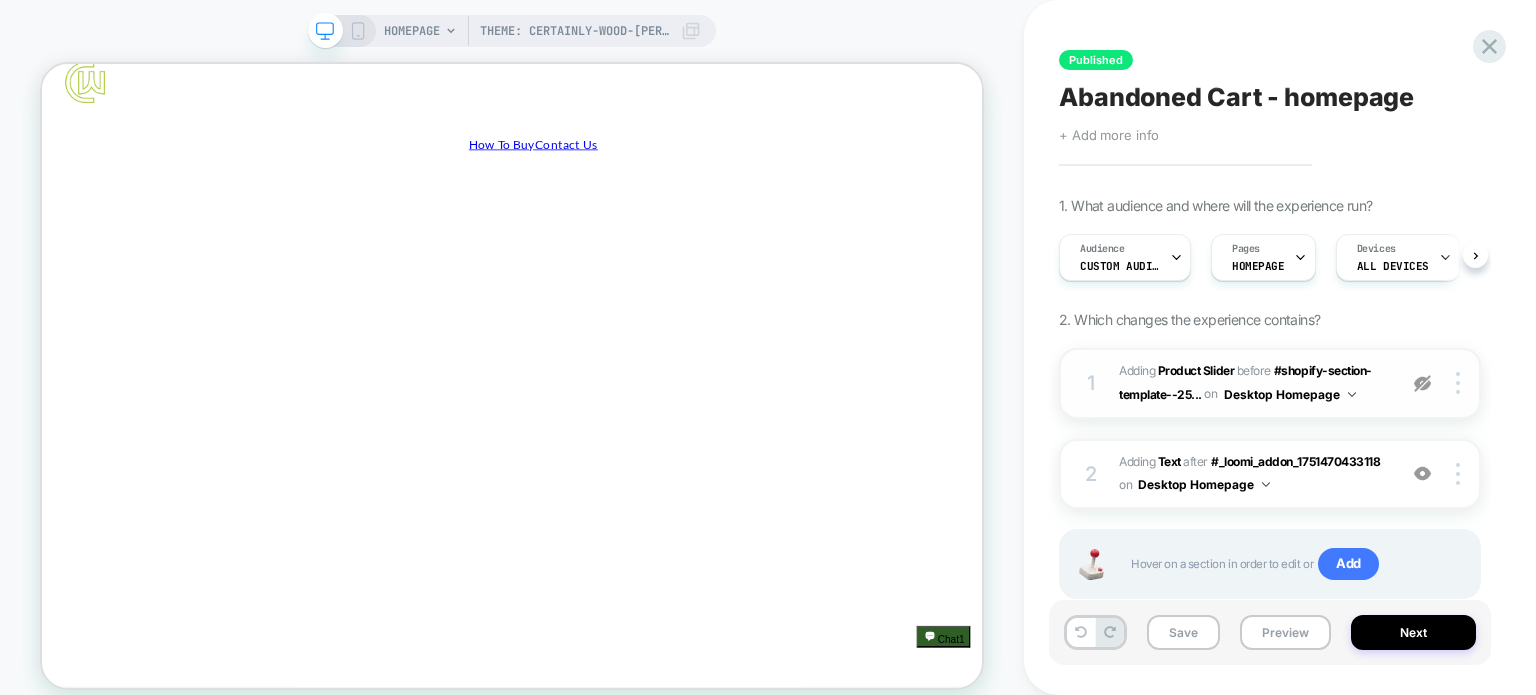 scroll, scrollTop: 257, scrollLeft: 0, axis: vertical 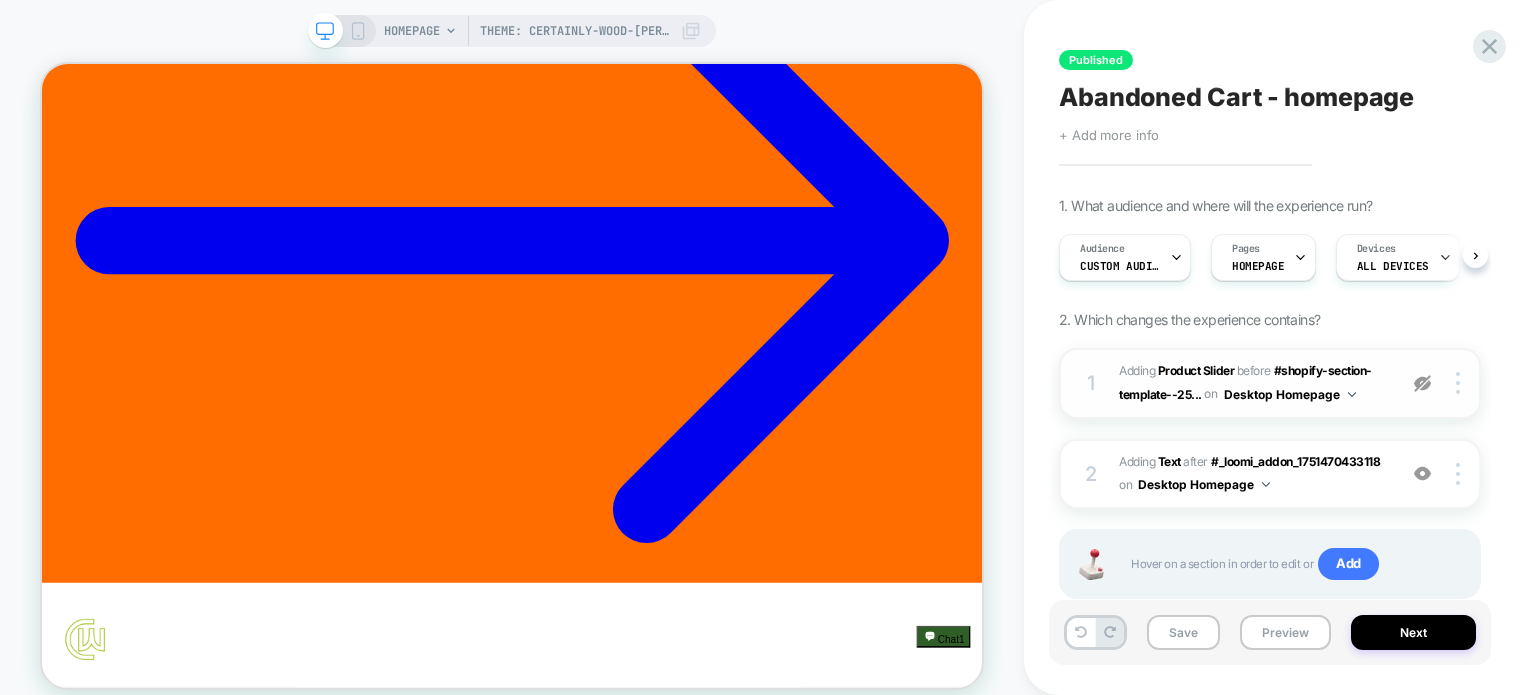 click at bounding box center [1422, 383] 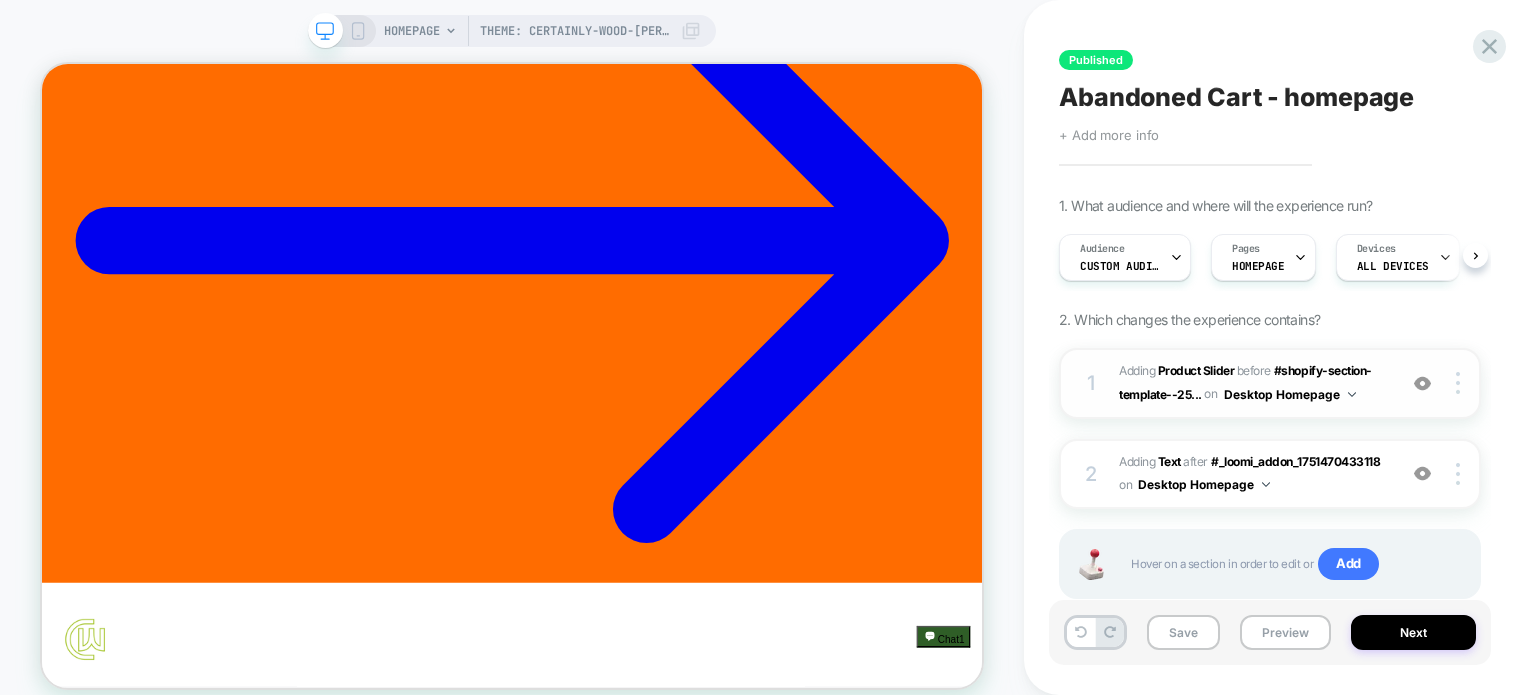 scroll, scrollTop: 1000, scrollLeft: 0, axis: vertical 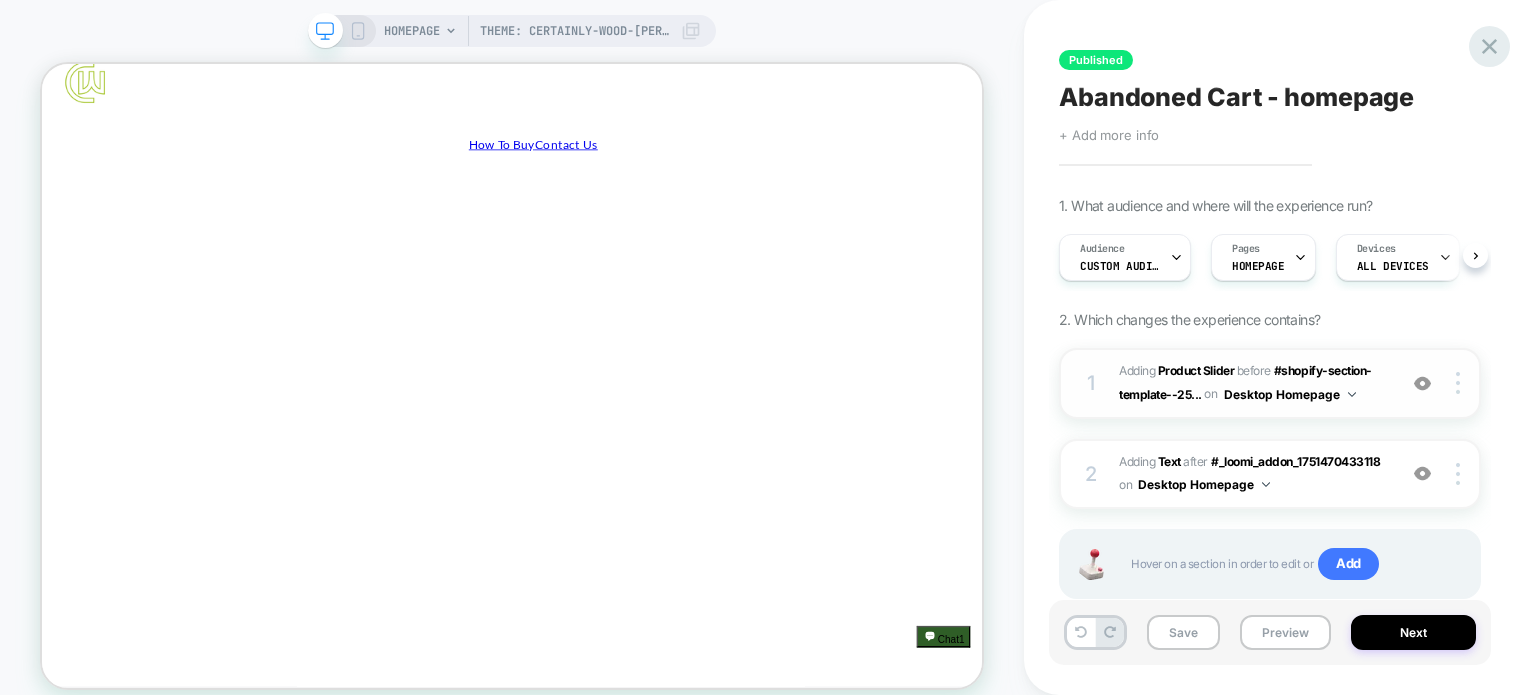 click 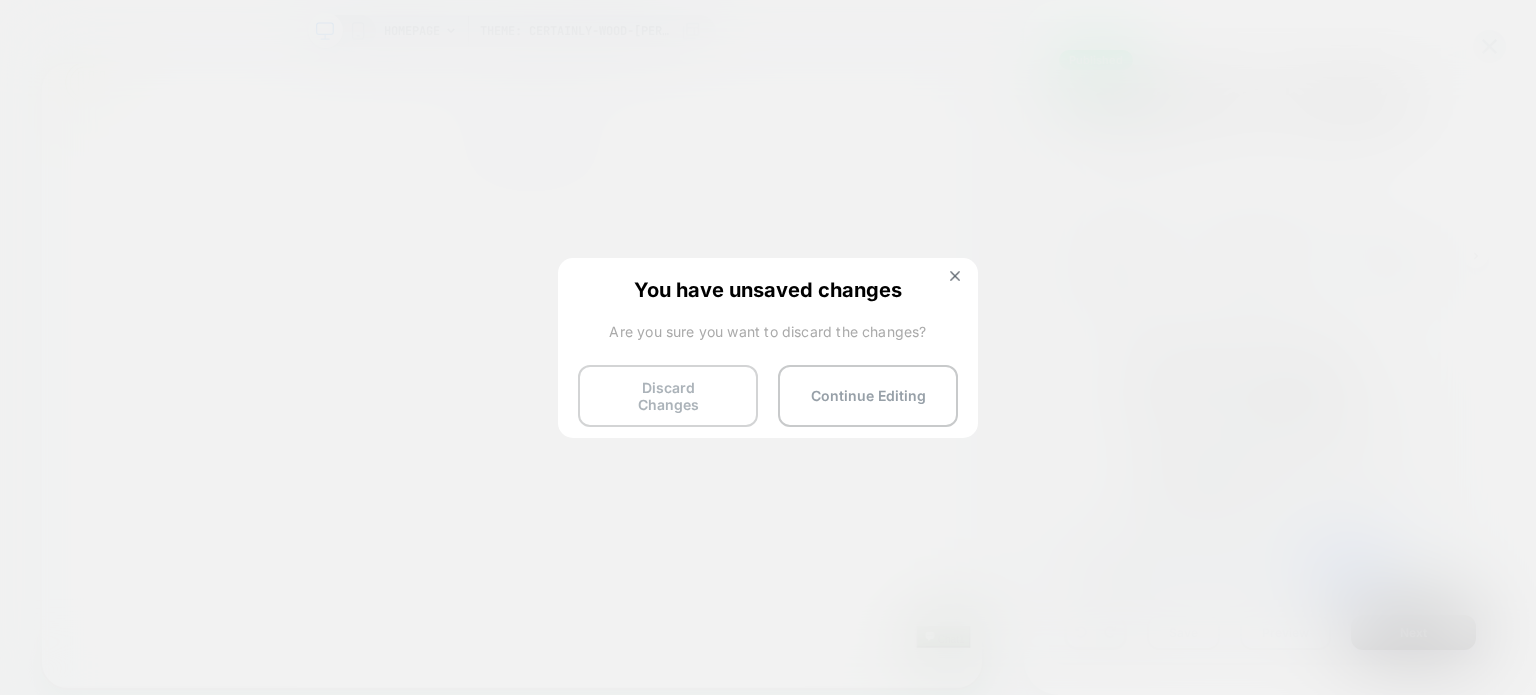 click on "Discard Changes" at bounding box center (668, 396) 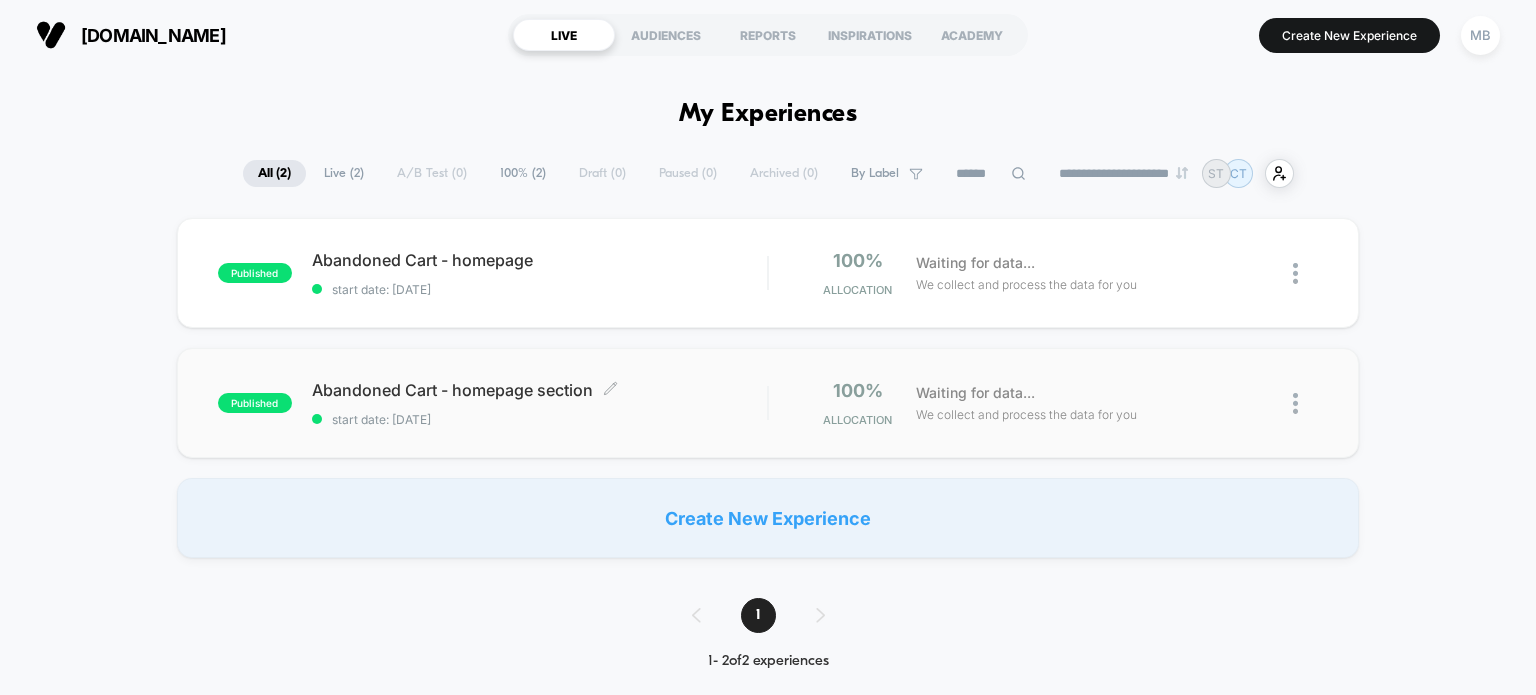 scroll, scrollTop: 0, scrollLeft: 0, axis: both 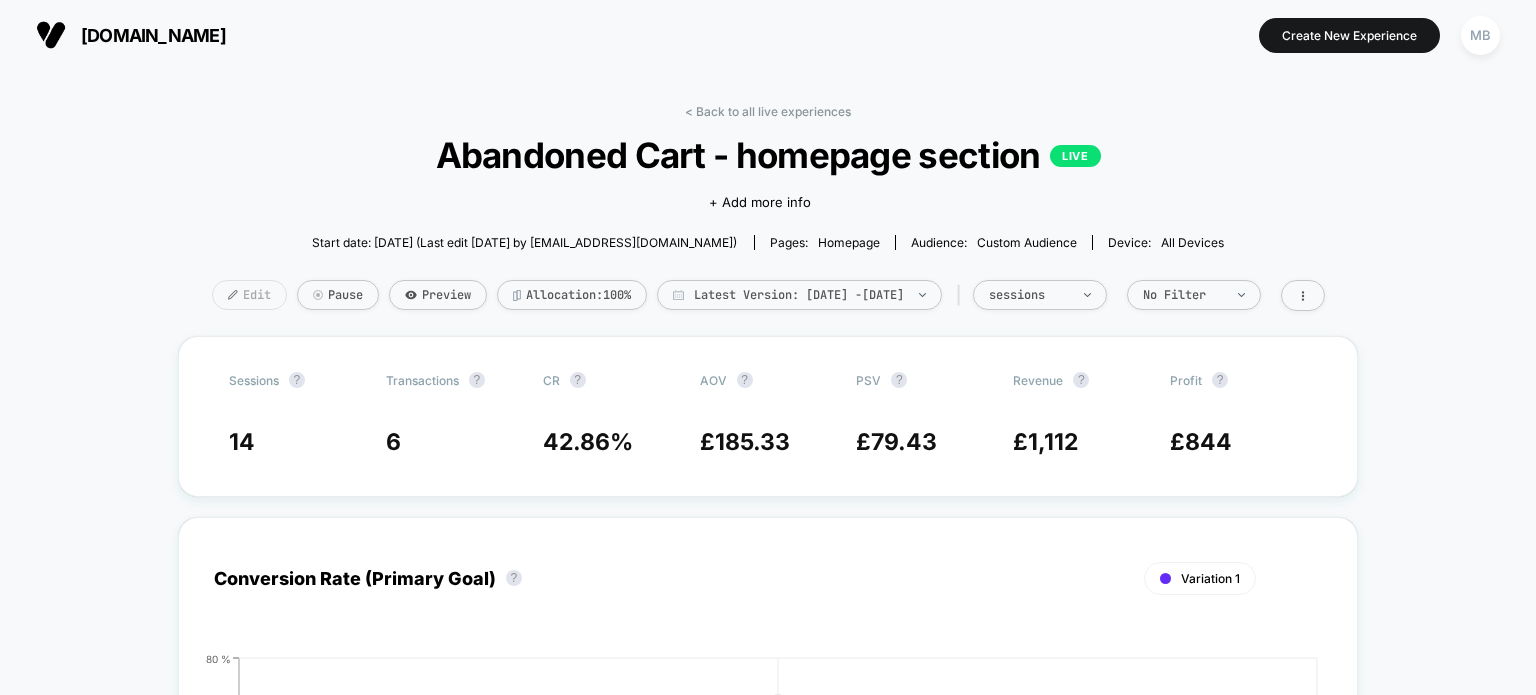 click on "Edit" at bounding box center (249, 295) 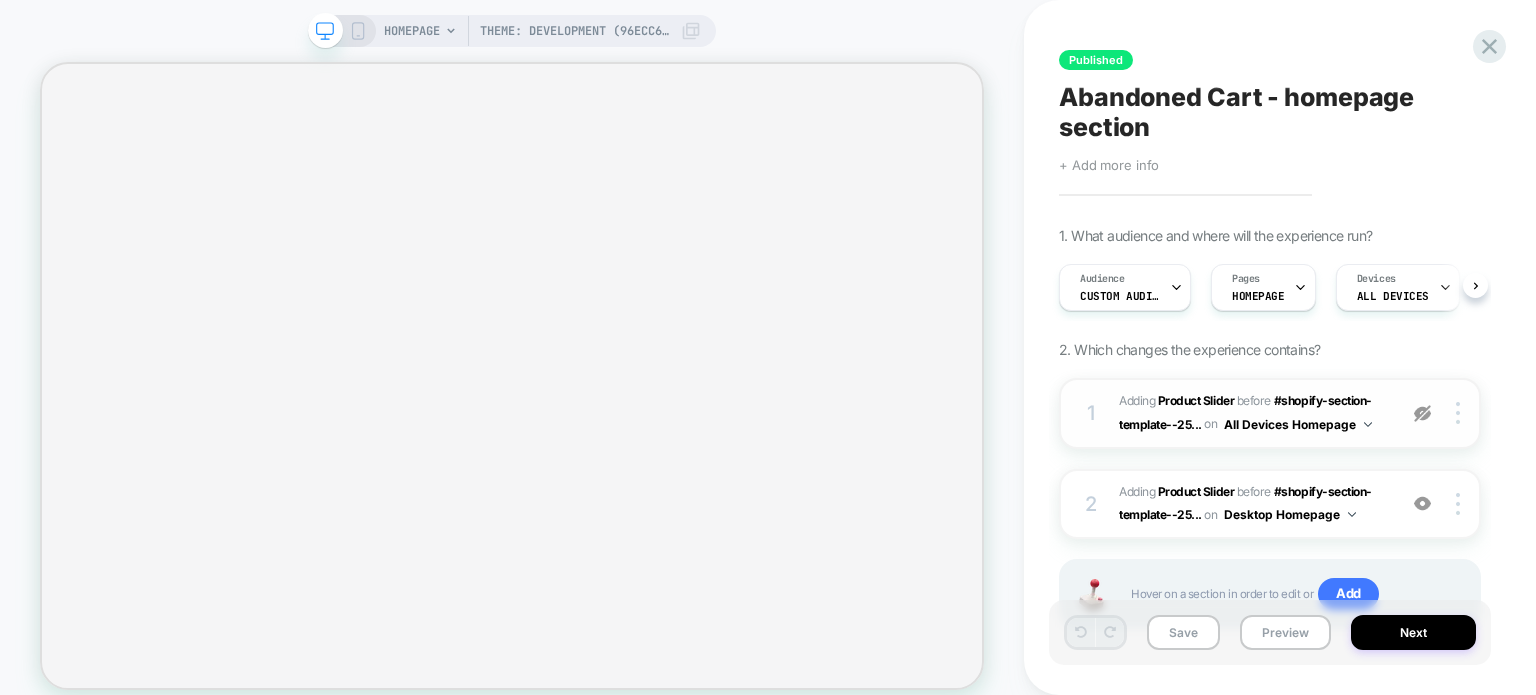scroll, scrollTop: 0, scrollLeft: 0, axis: both 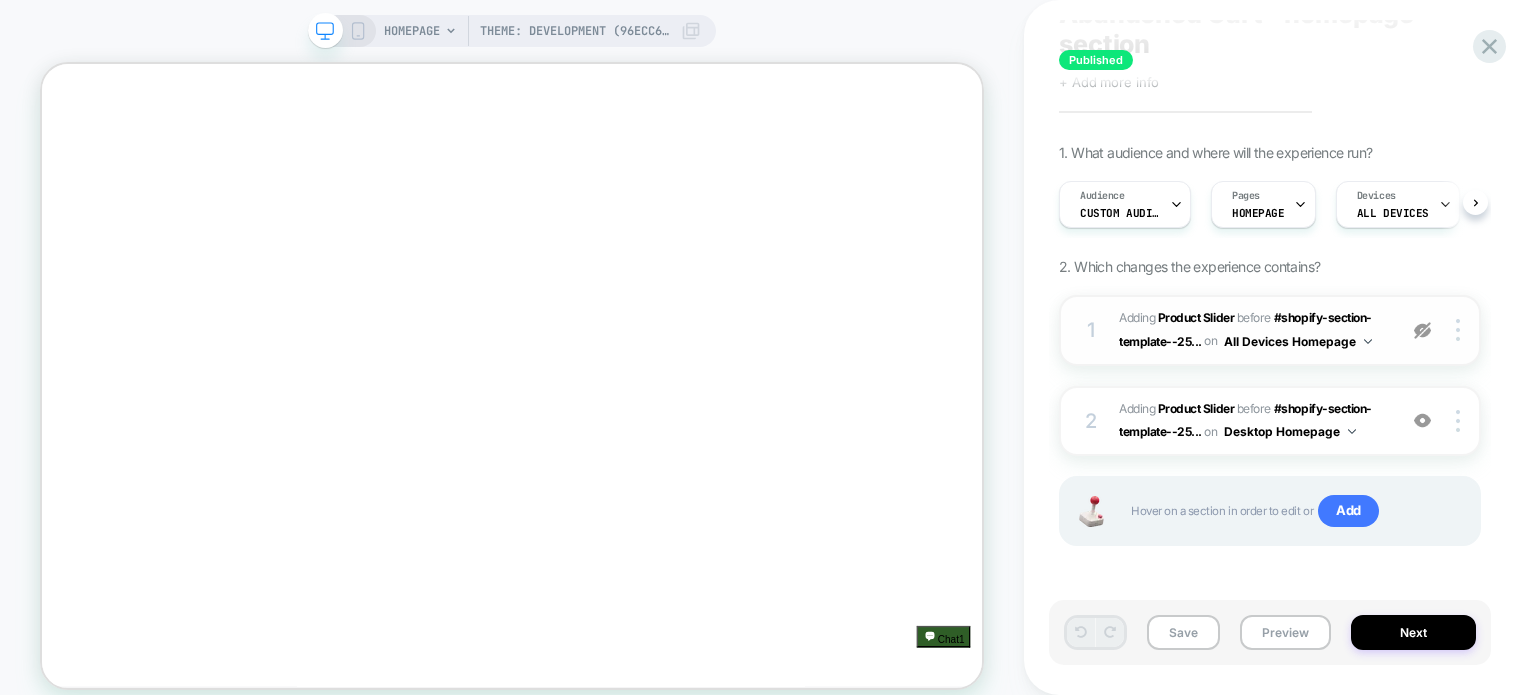 click at bounding box center [1422, 330] 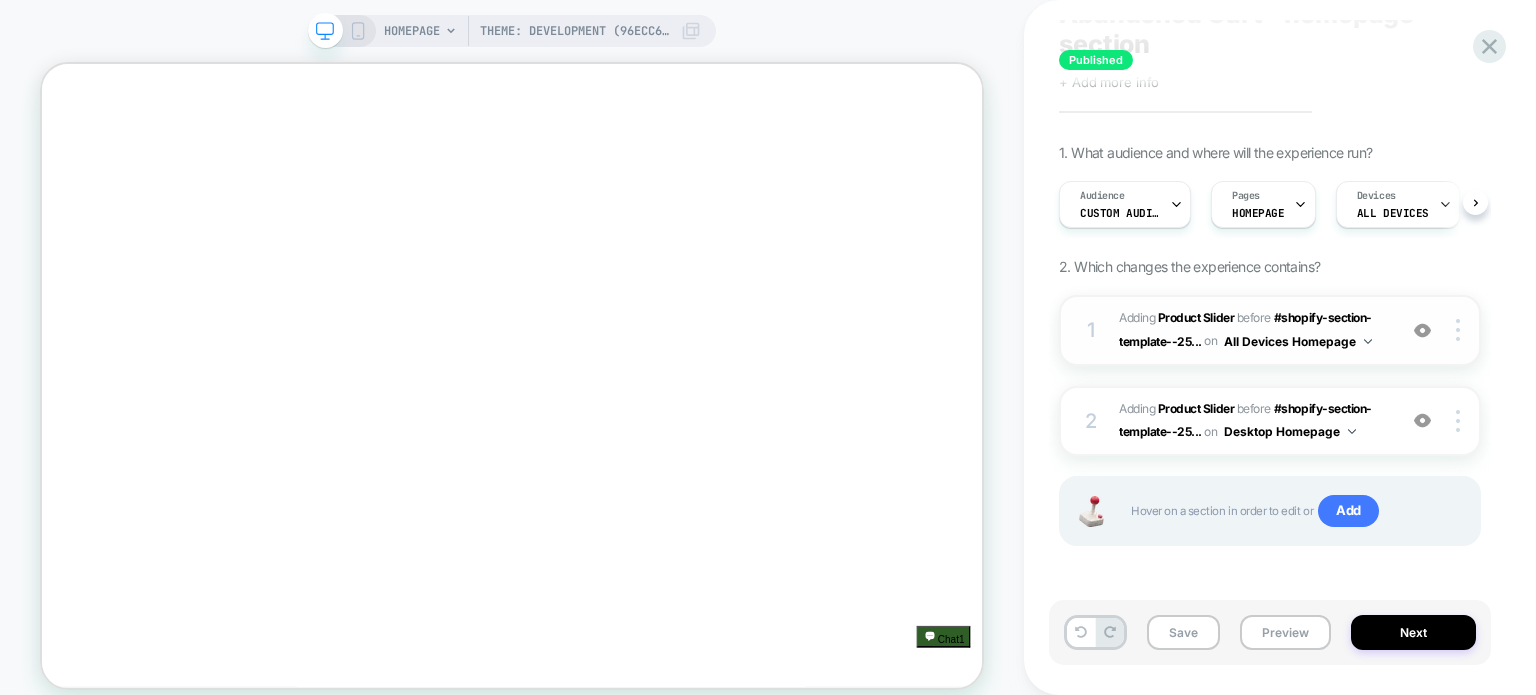 scroll, scrollTop: 2484, scrollLeft: 0, axis: vertical 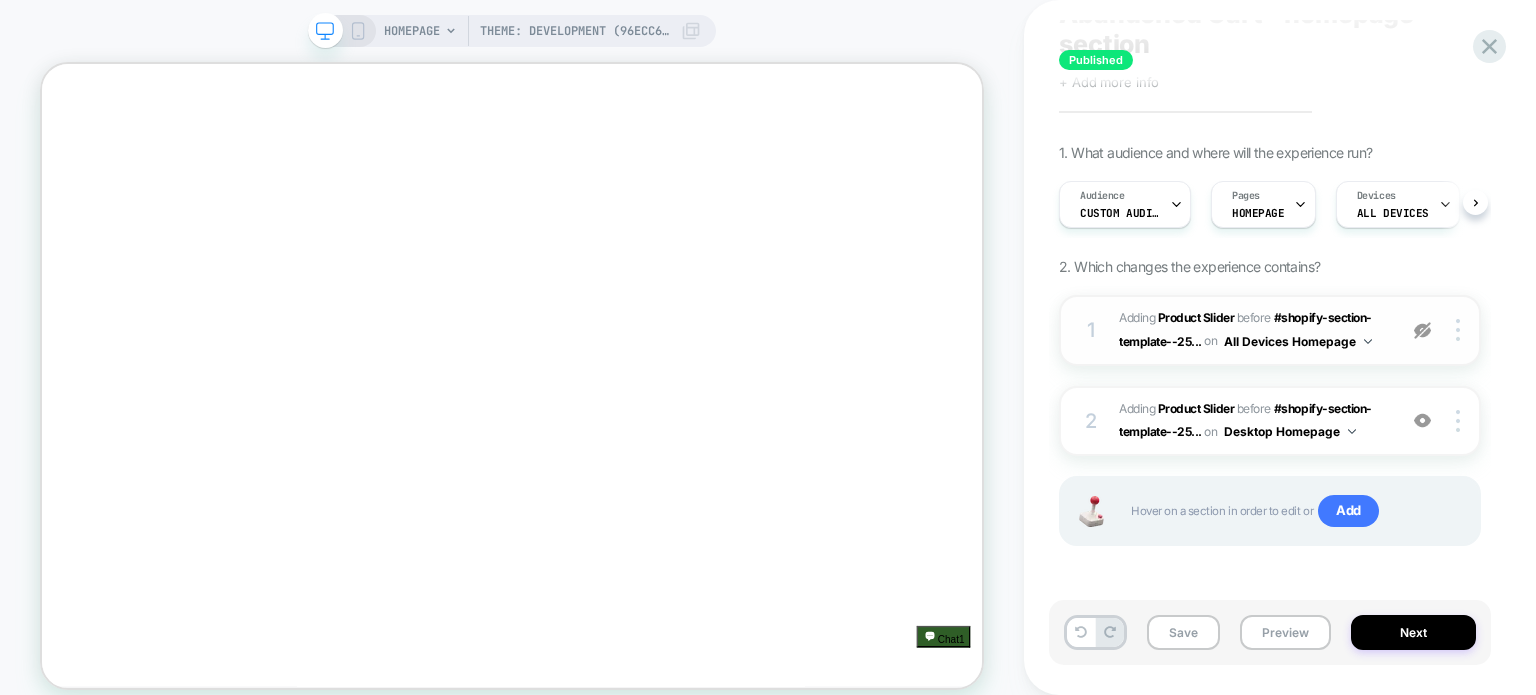 click at bounding box center (1422, 330) 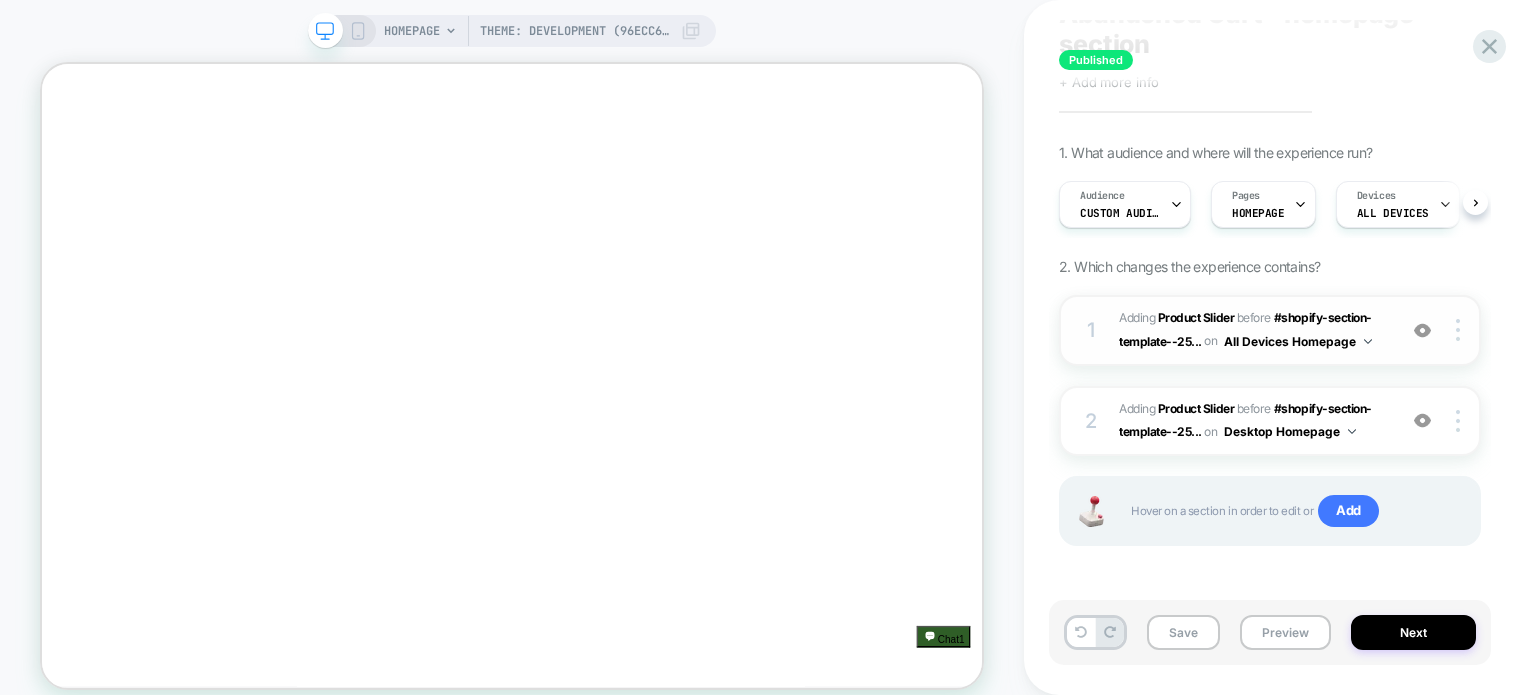 scroll, scrollTop: 2568, scrollLeft: 0, axis: vertical 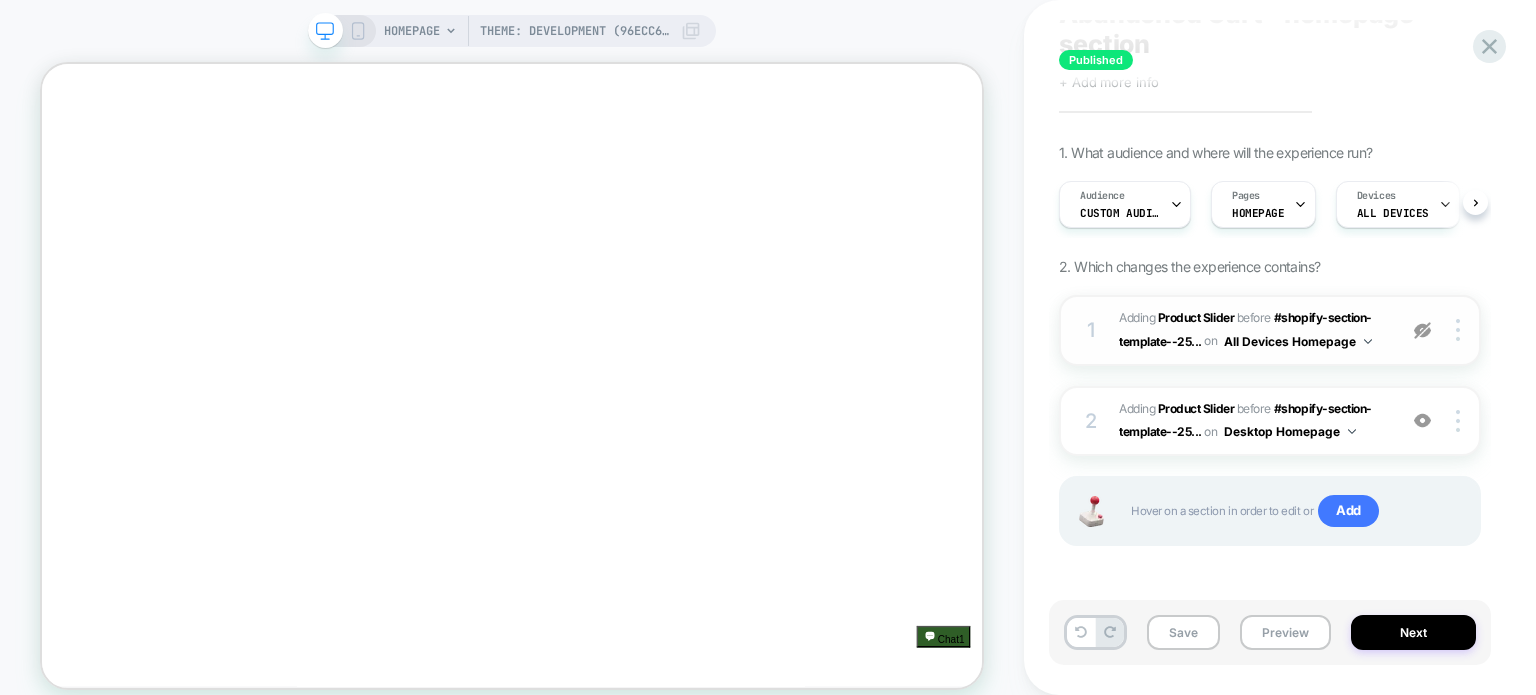 click at bounding box center (1422, 330) 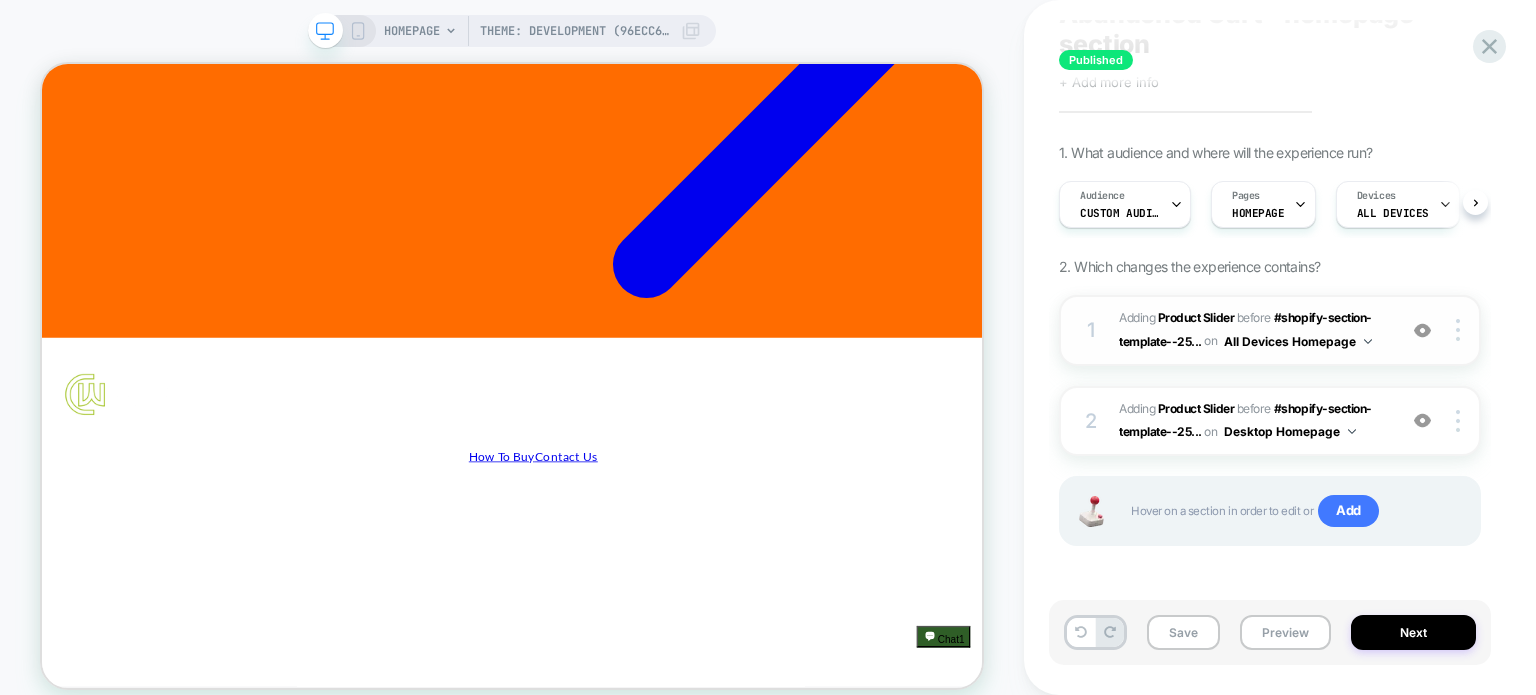 scroll, scrollTop: 184, scrollLeft: 0, axis: vertical 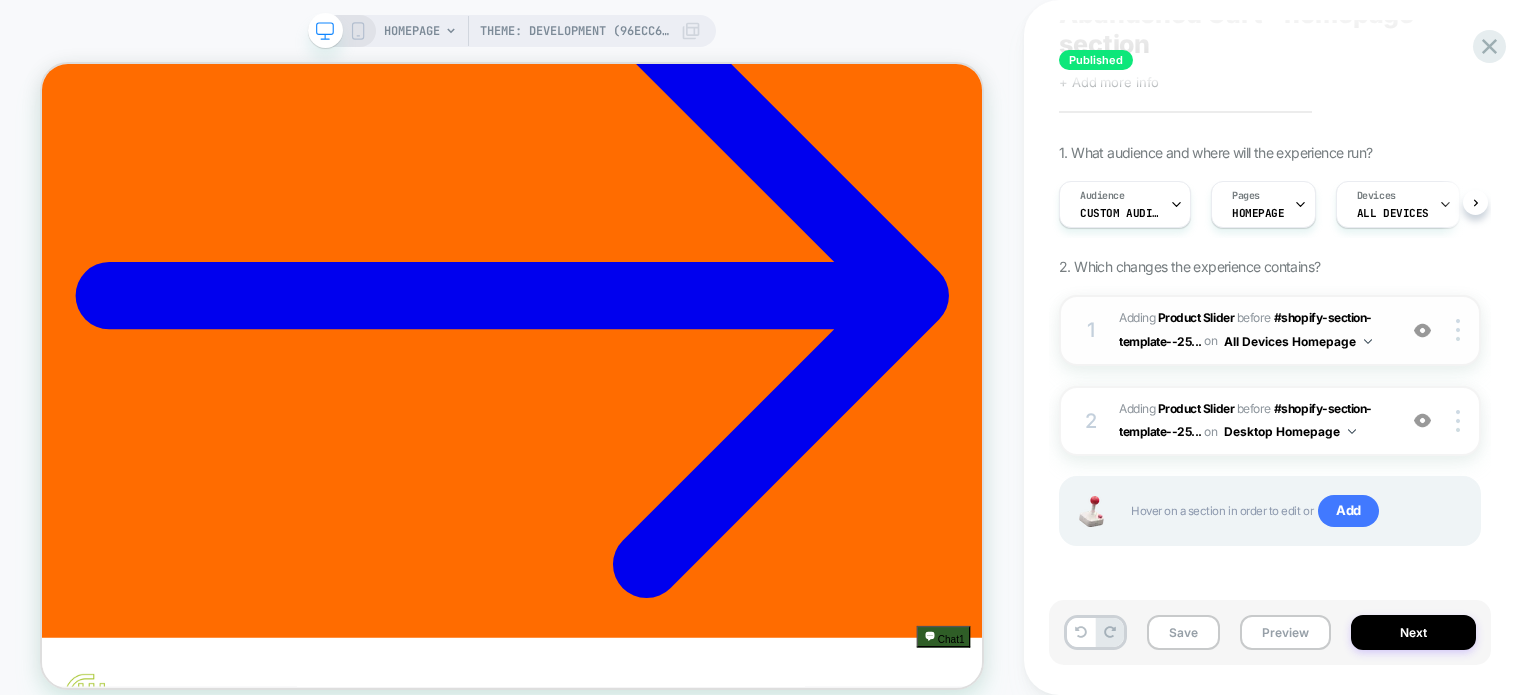 click at bounding box center (1422, 330) 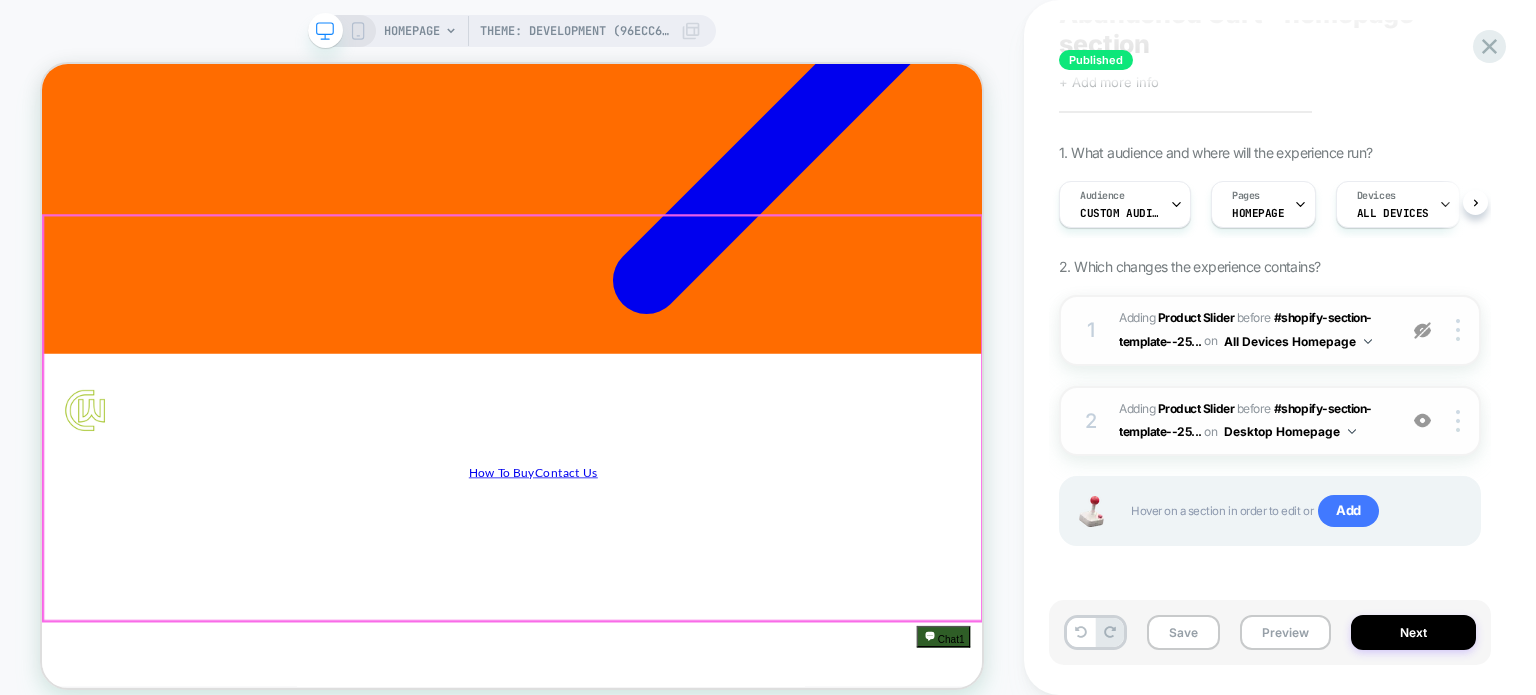 scroll, scrollTop: 684, scrollLeft: 0, axis: vertical 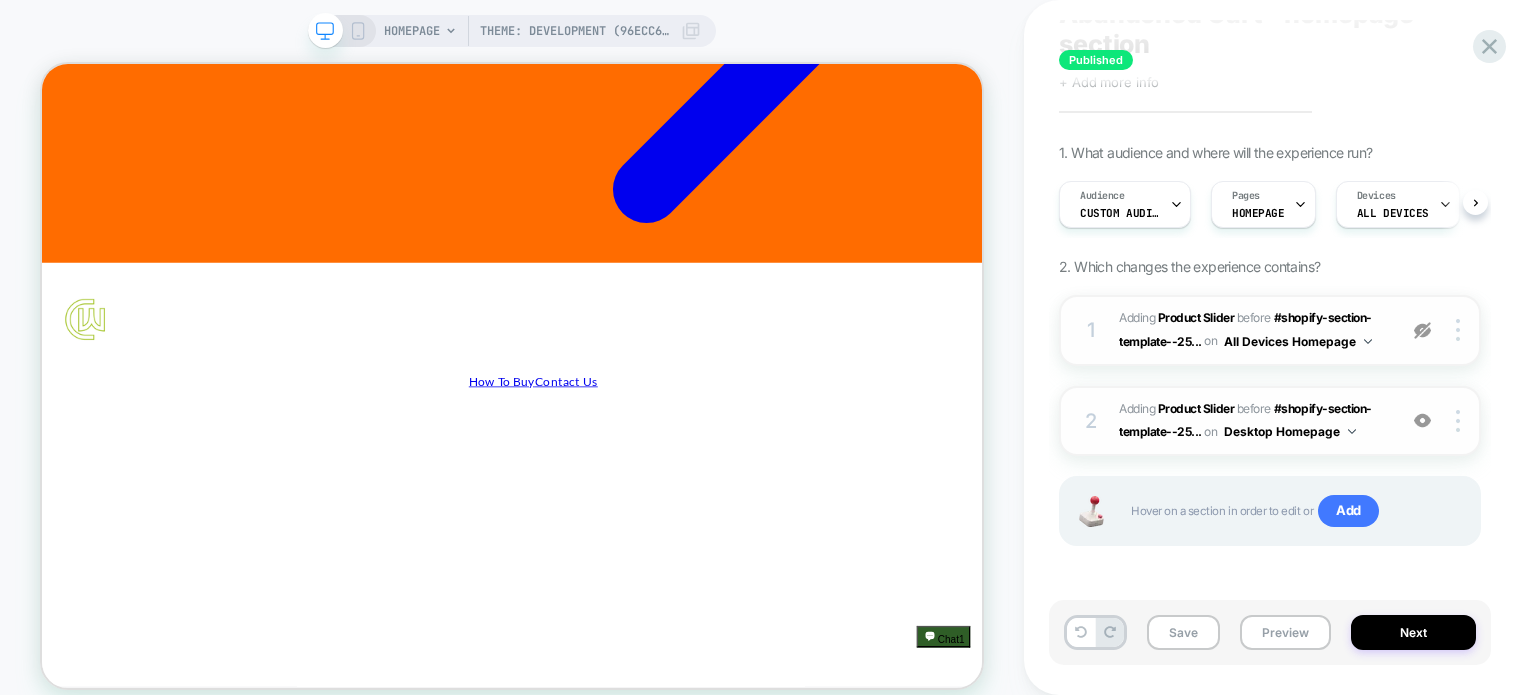 click at bounding box center (1422, 420) 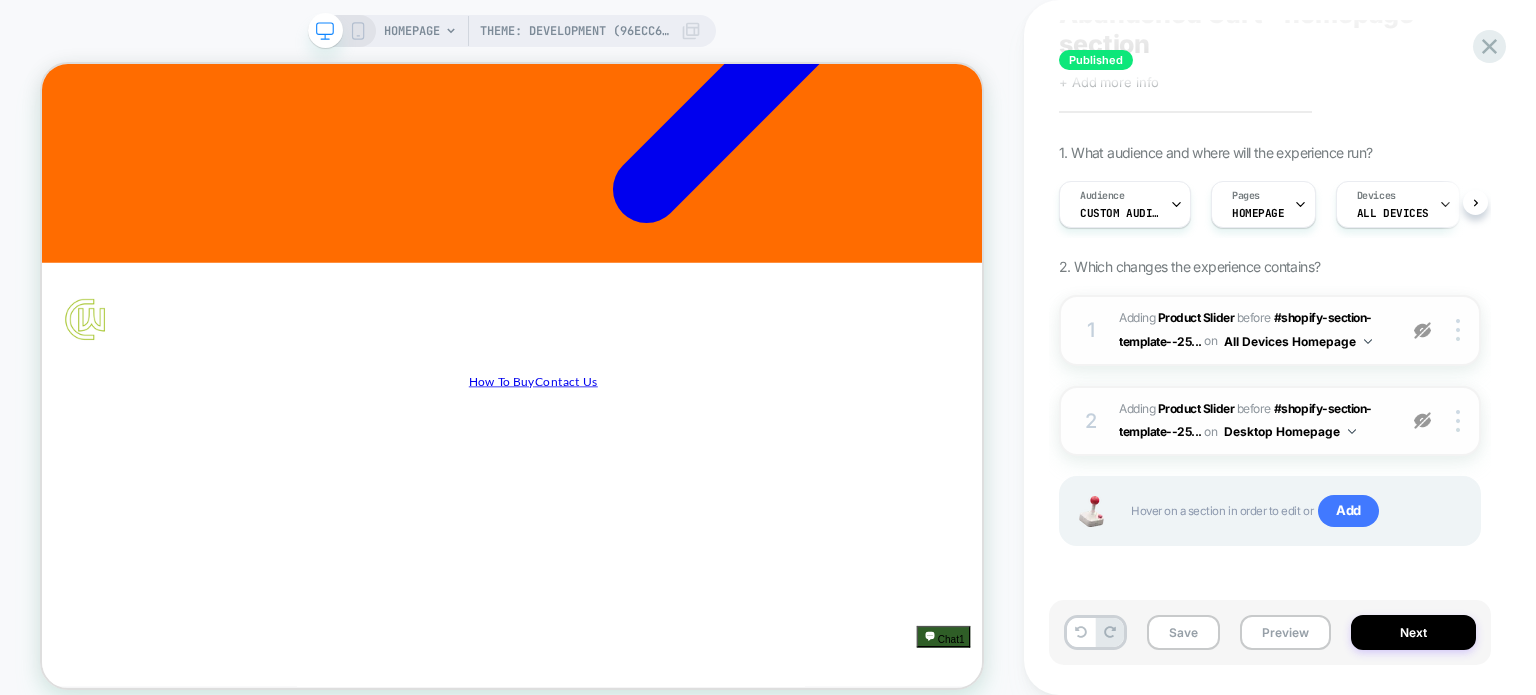 click at bounding box center (1422, 420) 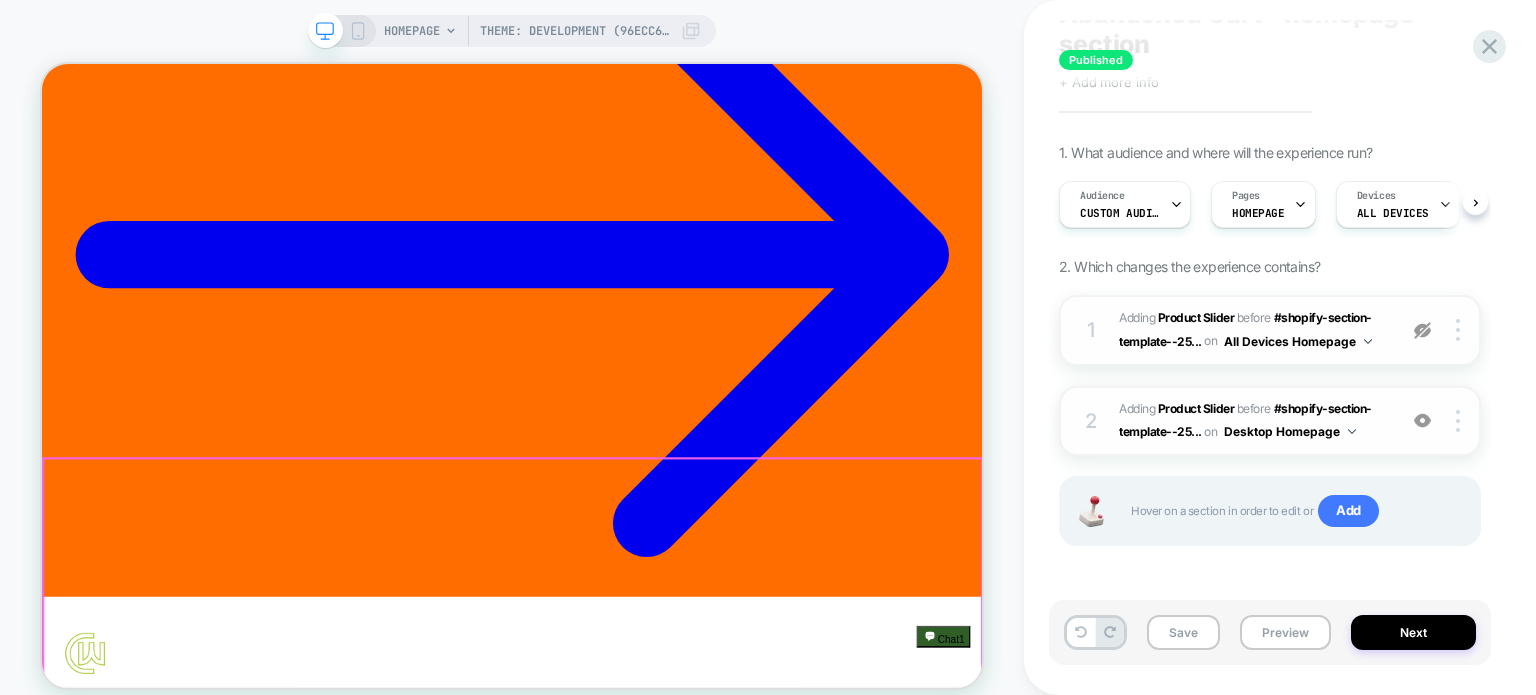 scroll, scrollTop: 0, scrollLeft: 0, axis: both 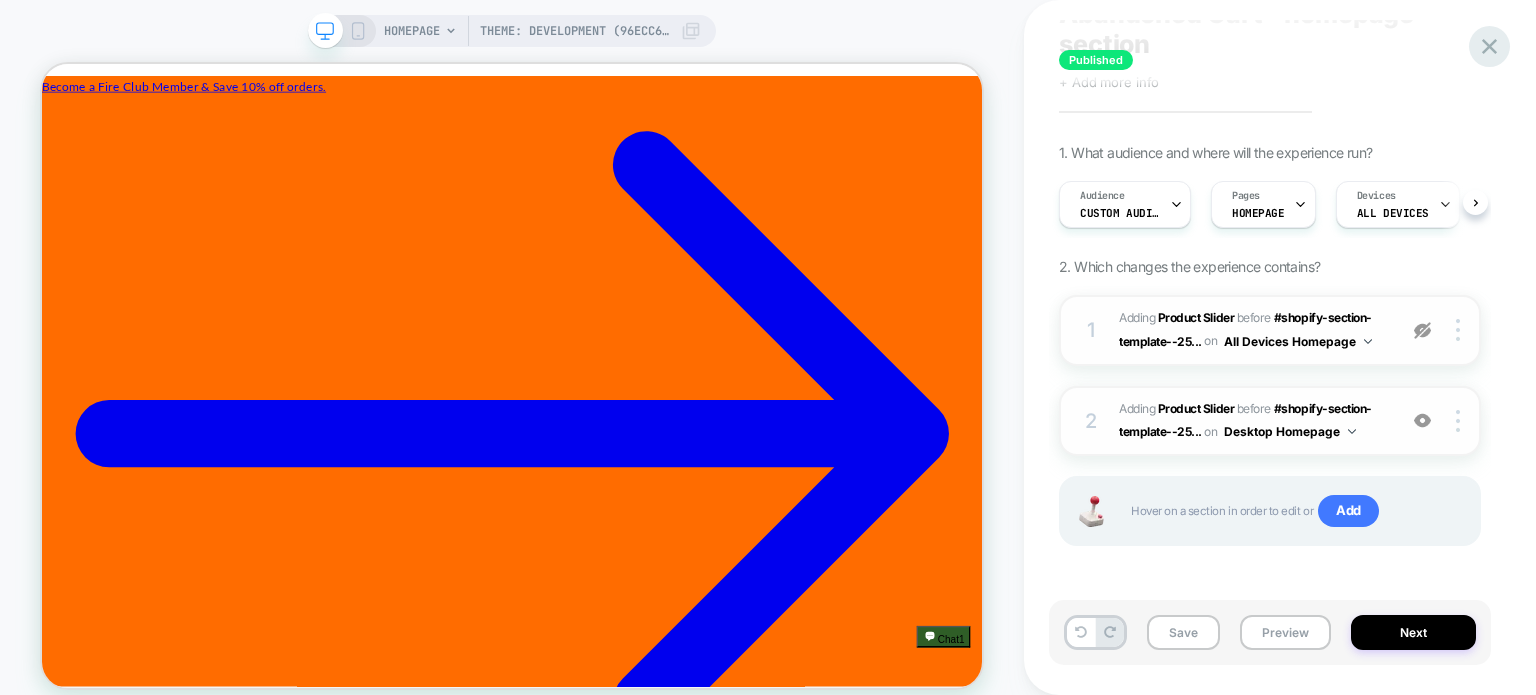 click at bounding box center (1489, 46) 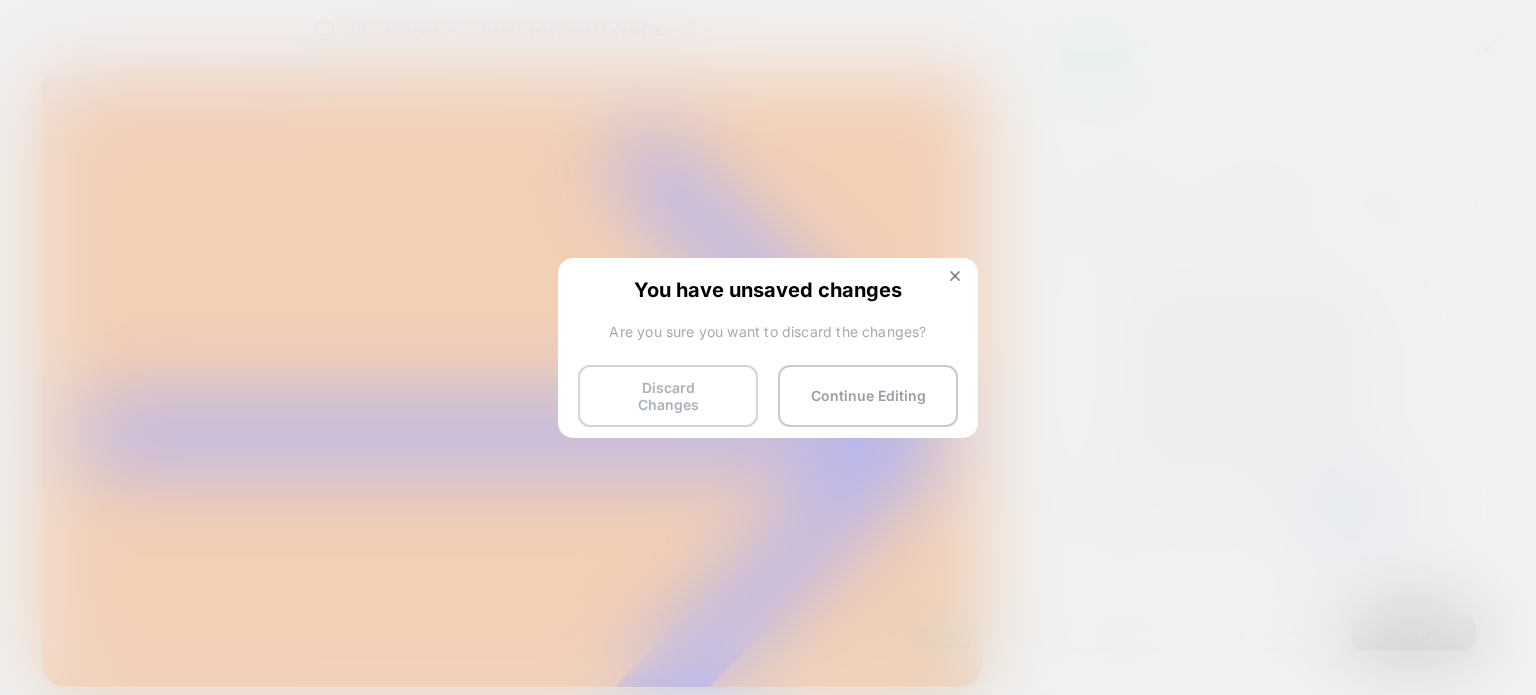 click on "Discard Changes" at bounding box center [668, 396] 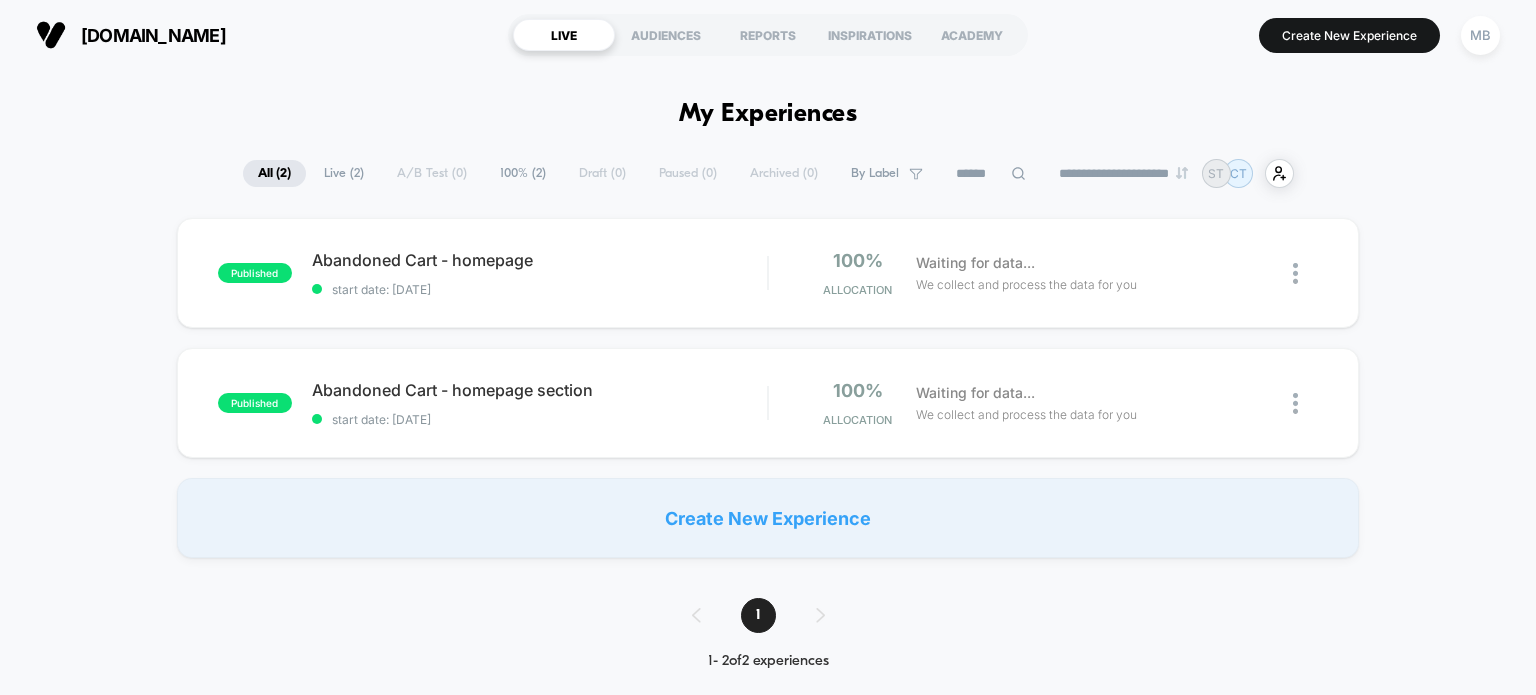 scroll, scrollTop: 0, scrollLeft: 0, axis: both 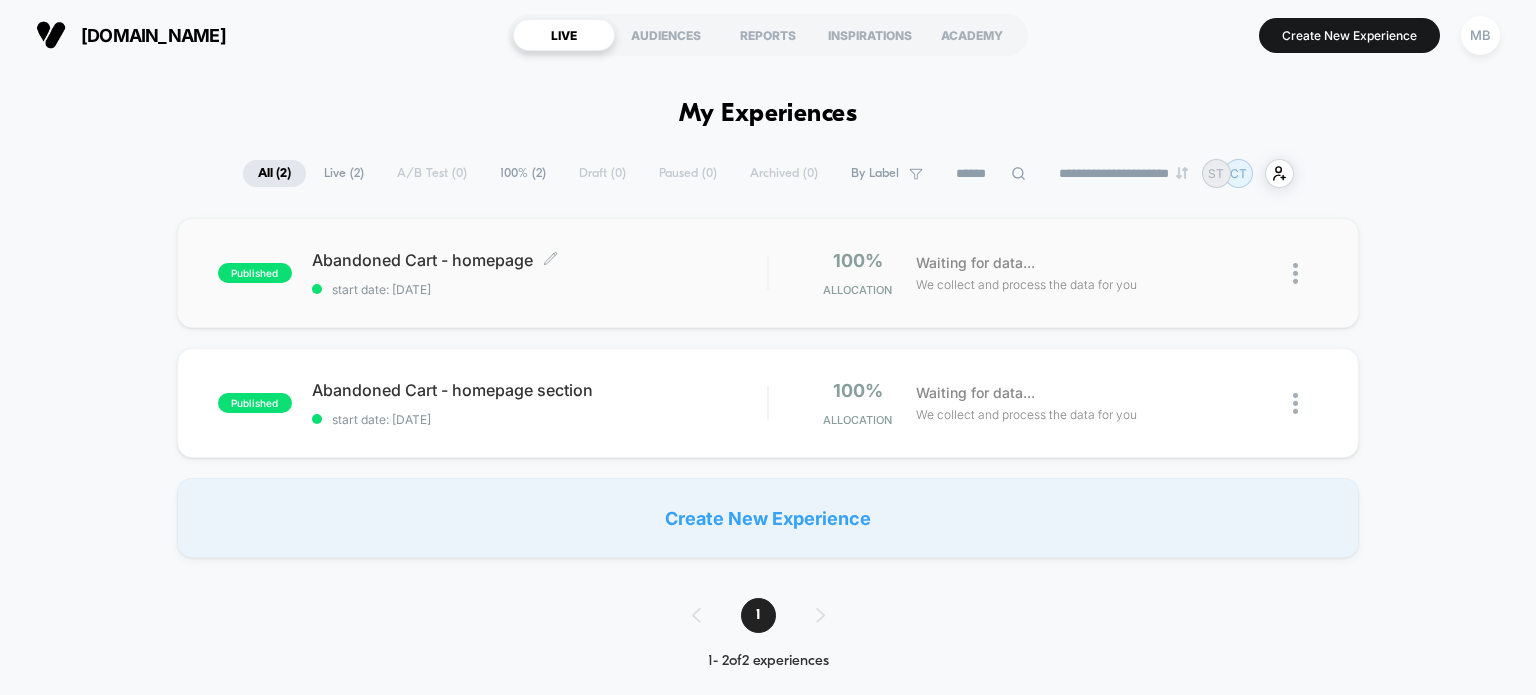 click on "start date: 7/3/2025" at bounding box center [540, 289] 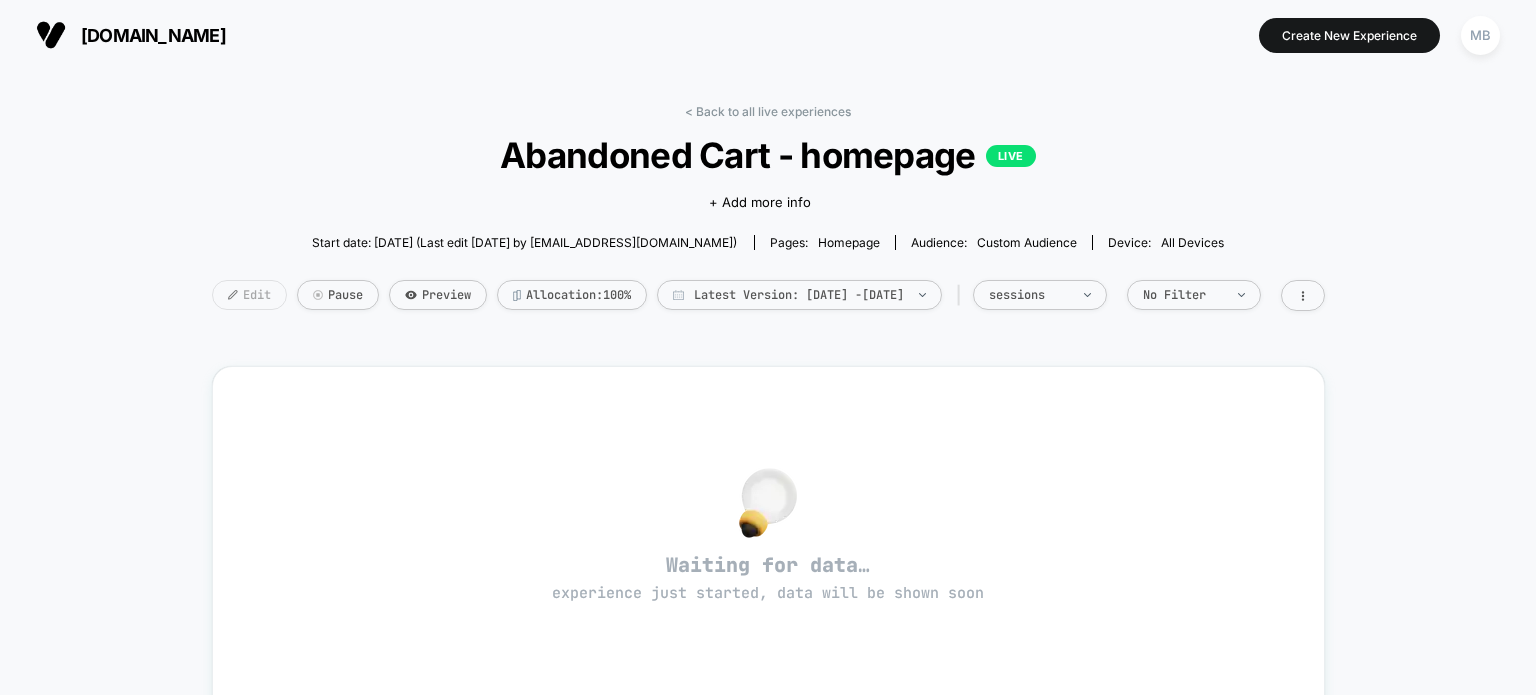click on "Edit" at bounding box center (249, 295) 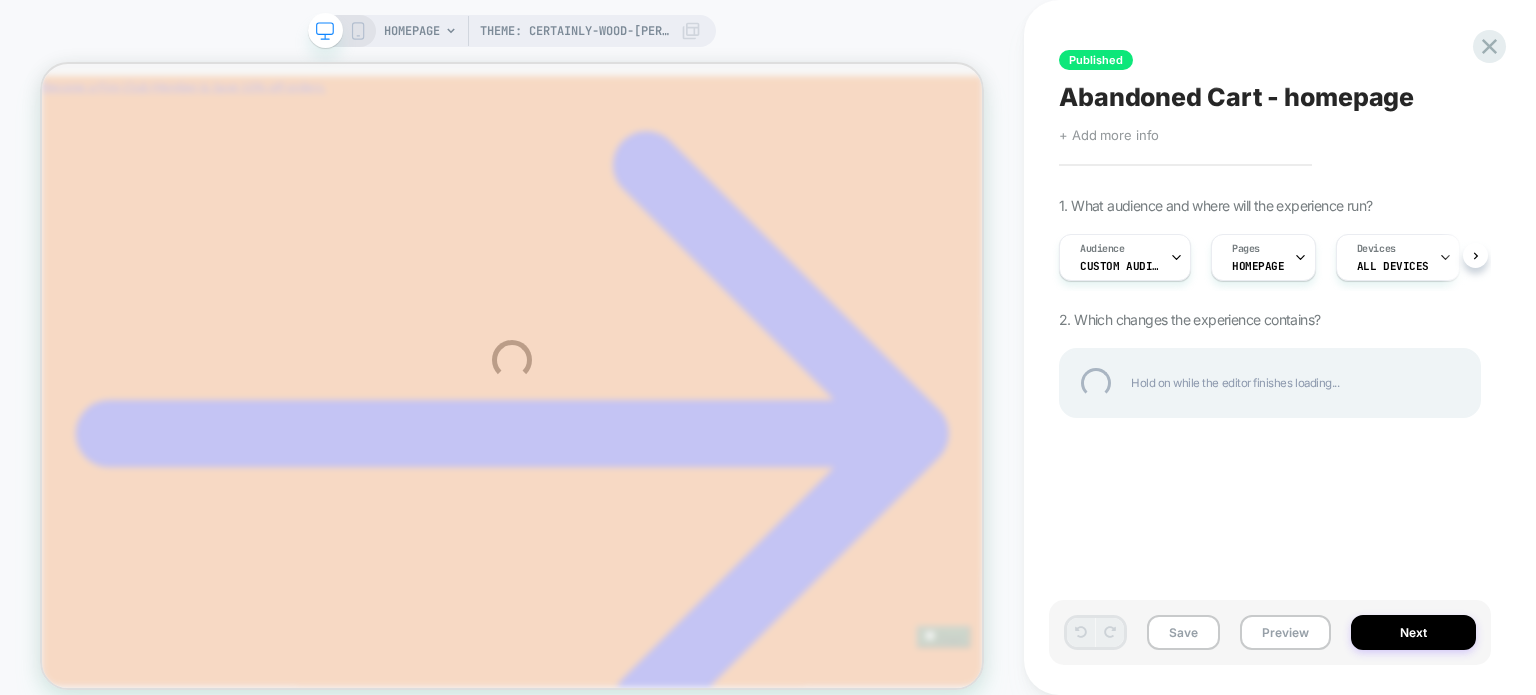 scroll, scrollTop: 0, scrollLeft: 0, axis: both 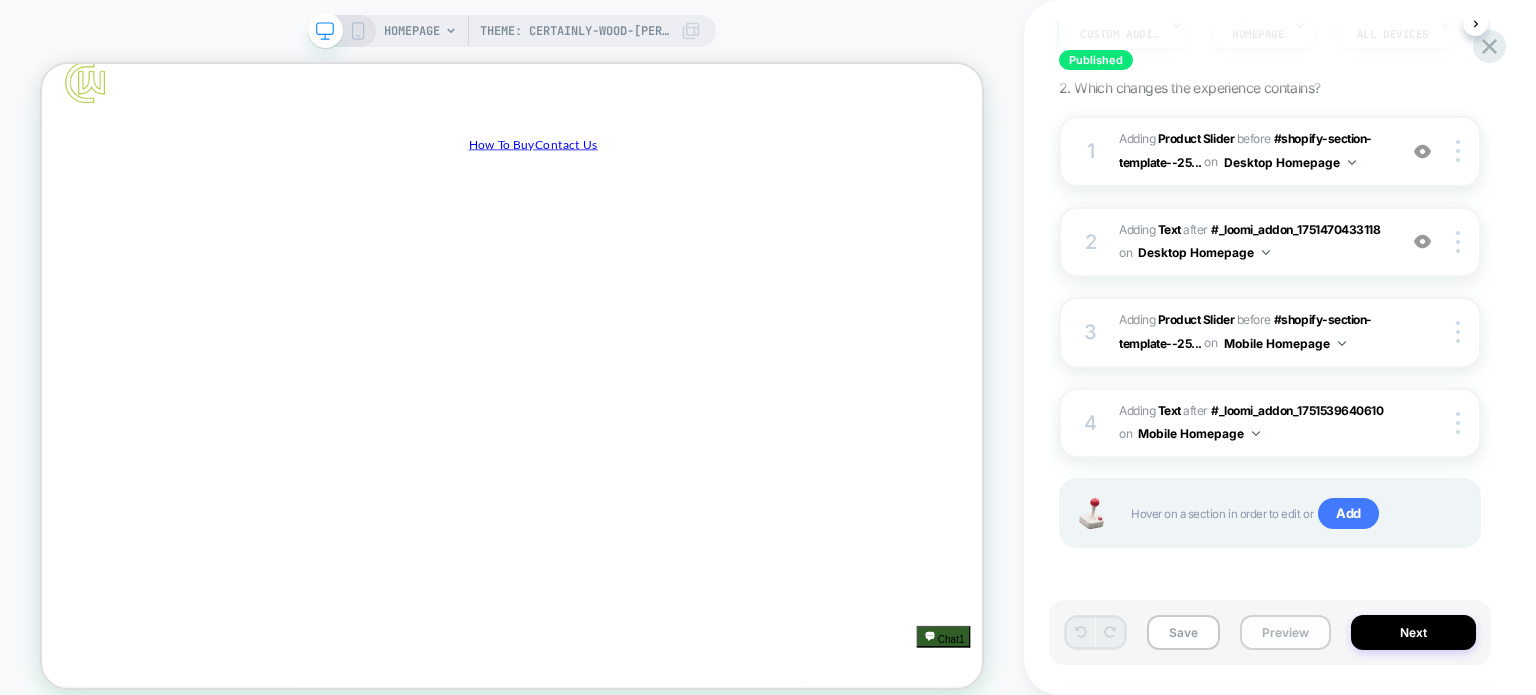 click on "Preview" at bounding box center (1285, 632) 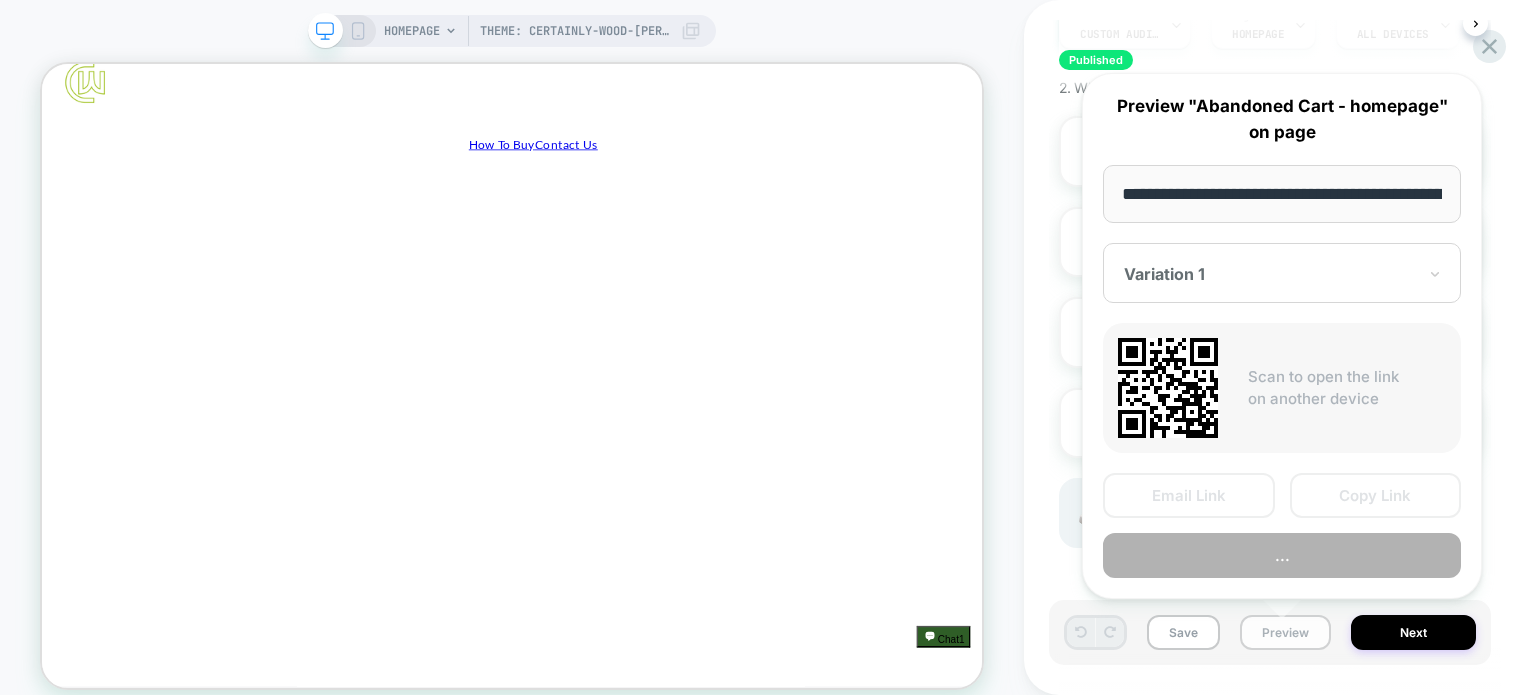 scroll, scrollTop: 0, scrollLeft: 226, axis: horizontal 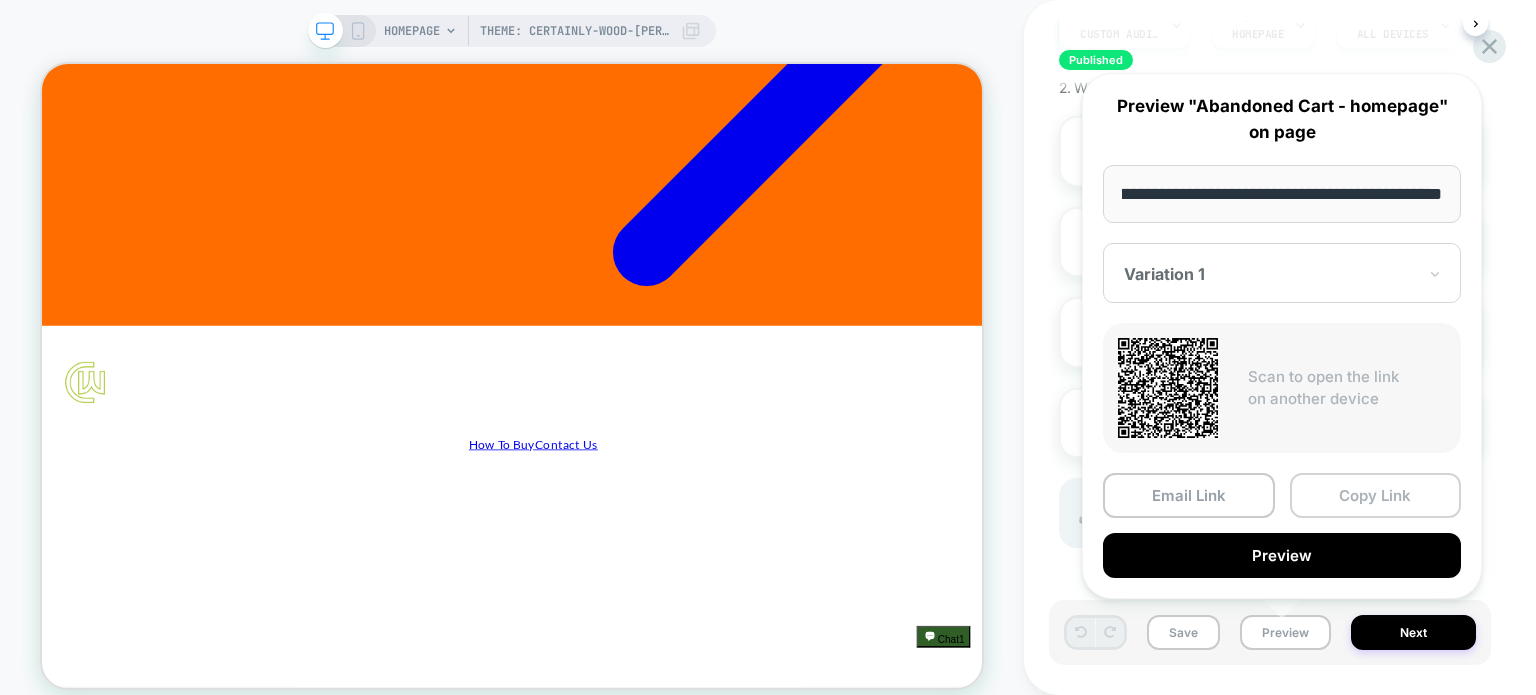 click on "Copy Link" at bounding box center [1376, 495] 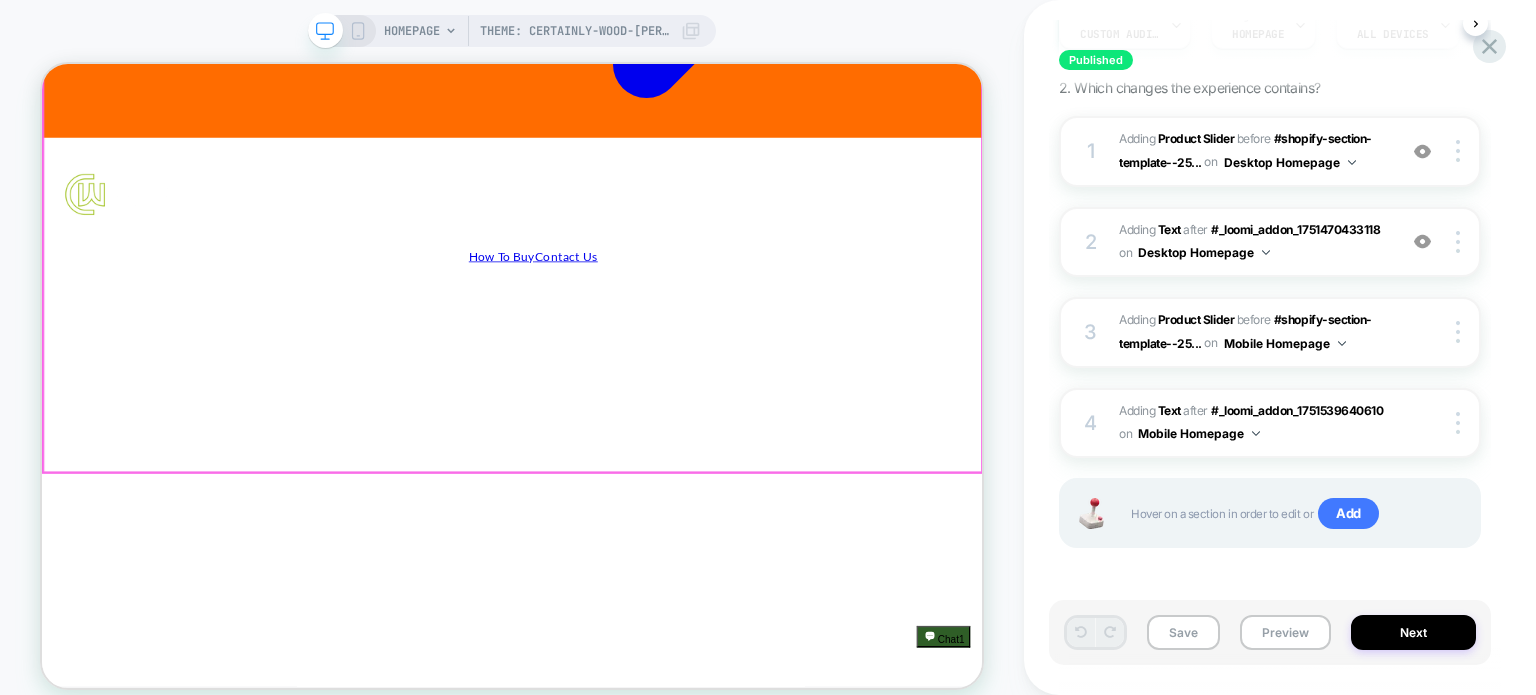 scroll, scrollTop: 1000, scrollLeft: 0, axis: vertical 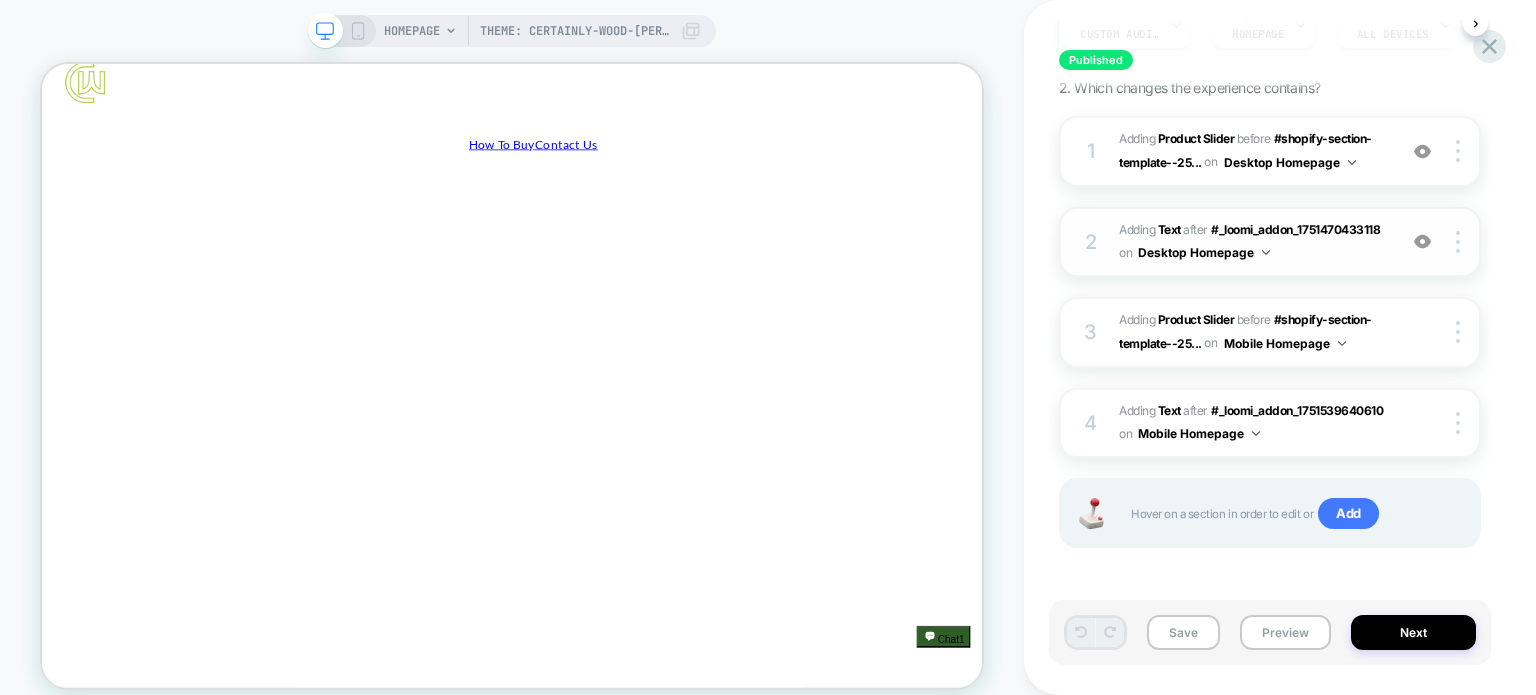 click at bounding box center (1422, 241) 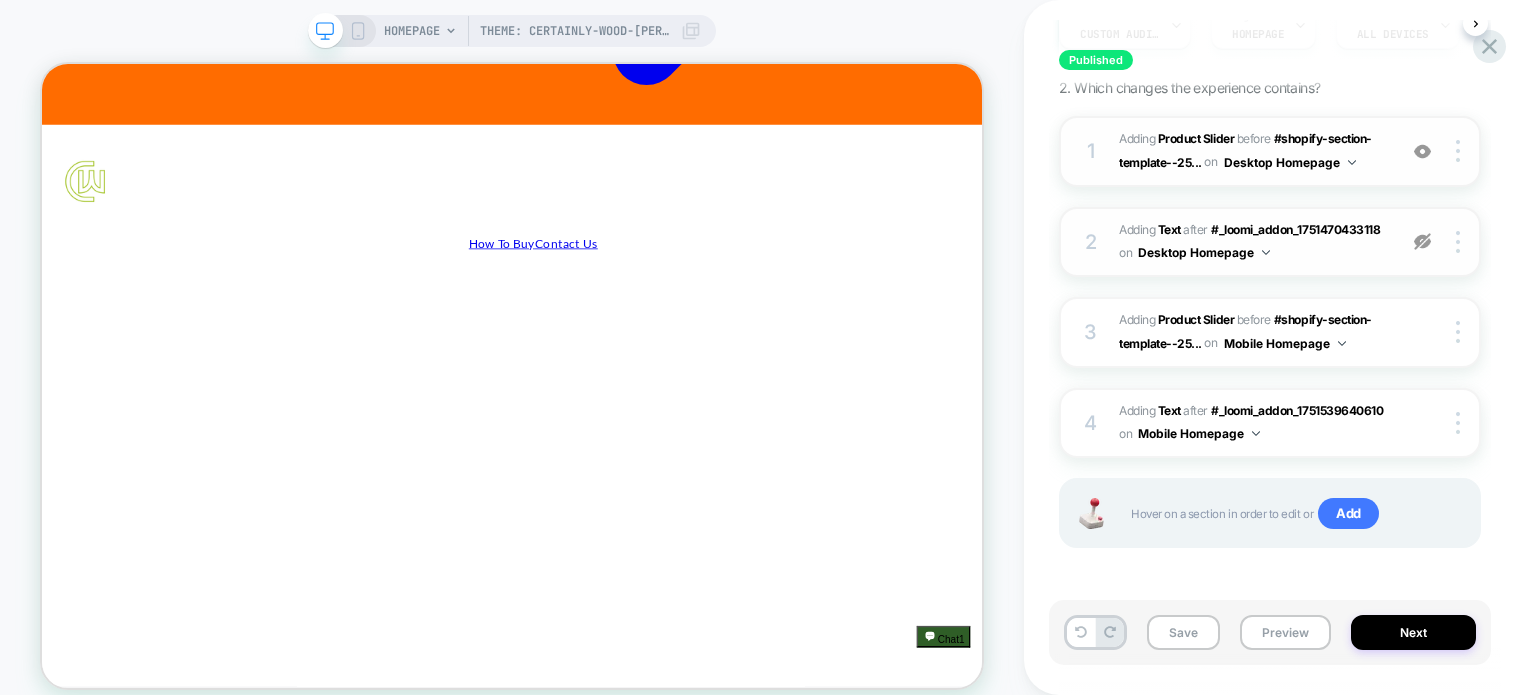 click at bounding box center [1422, 151] 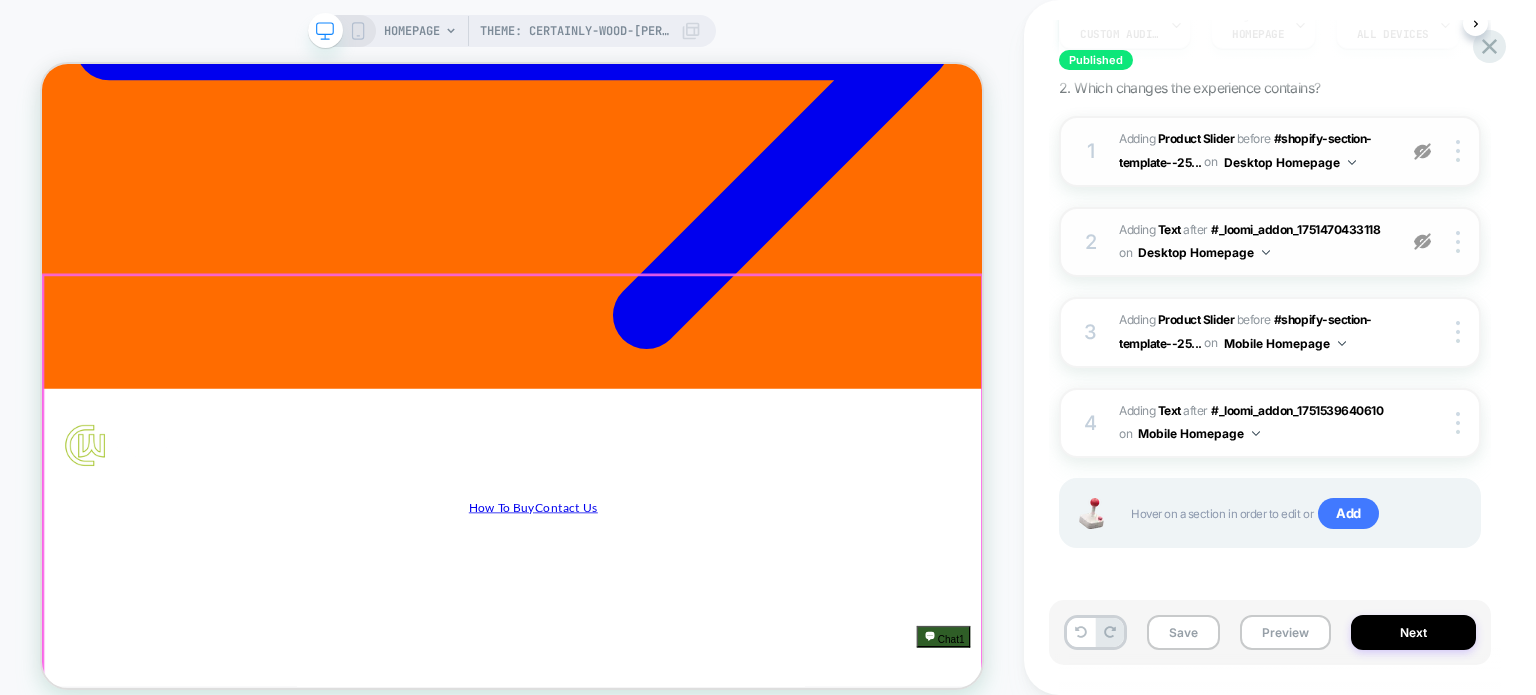 scroll, scrollTop: 557, scrollLeft: 0, axis: vertical 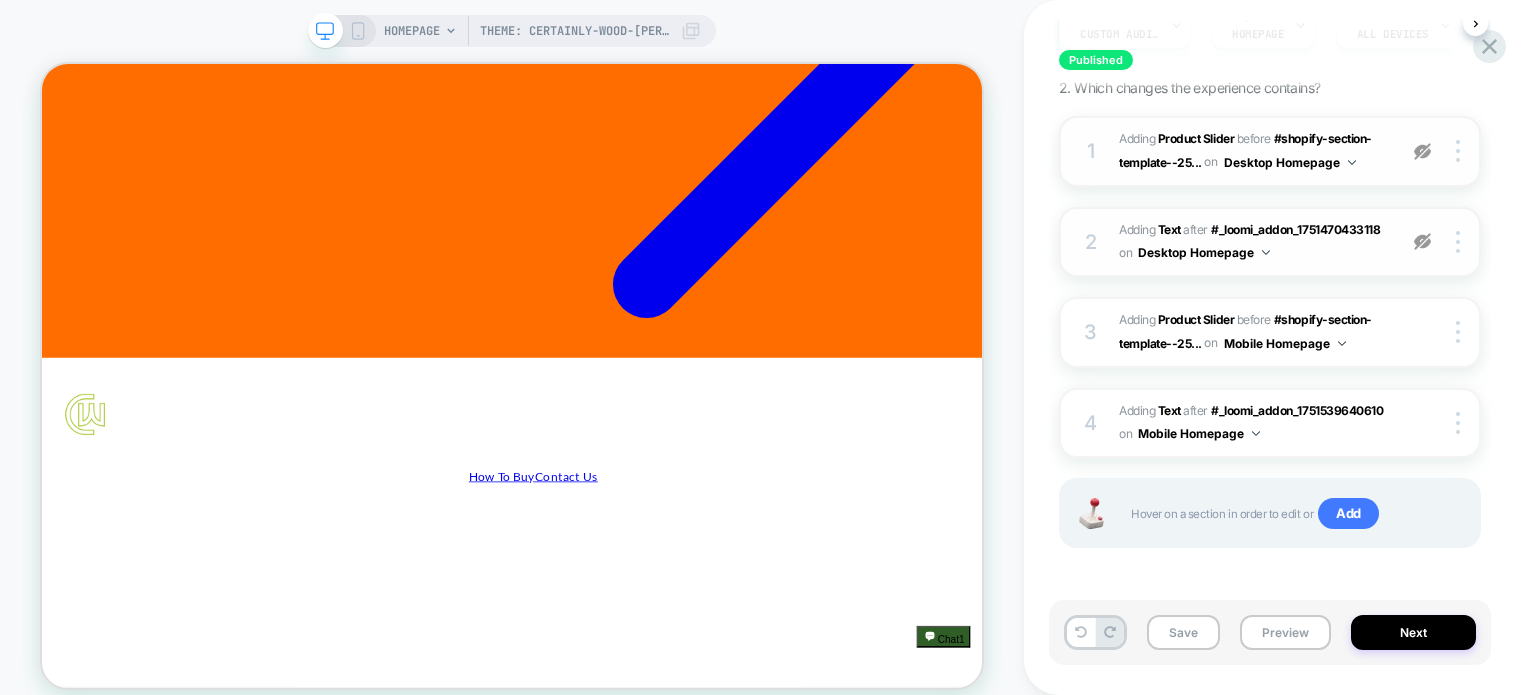 click at bounding box center (1422, 241) 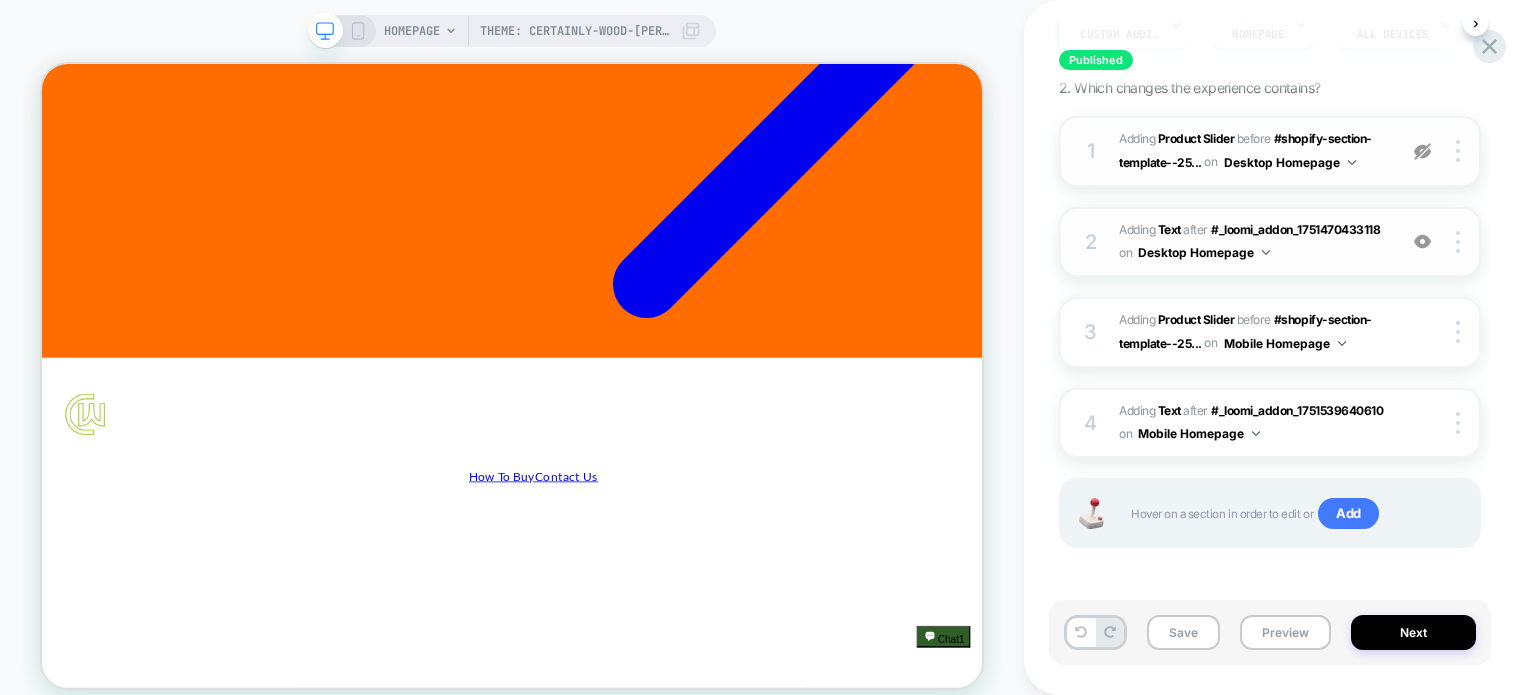 click at bounding box center (1422, 151) 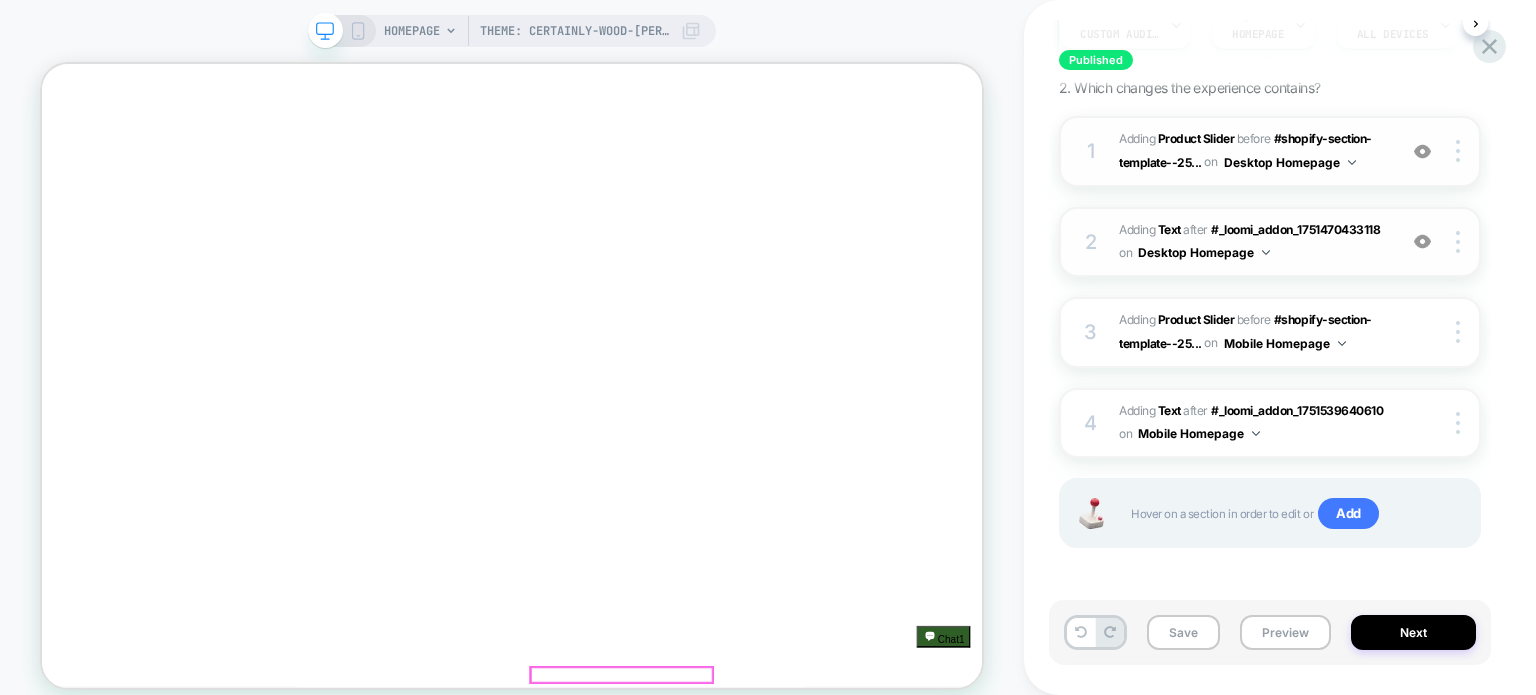 scroll, scrollTop: 1557, scrollLeft: 0, axis: vertical 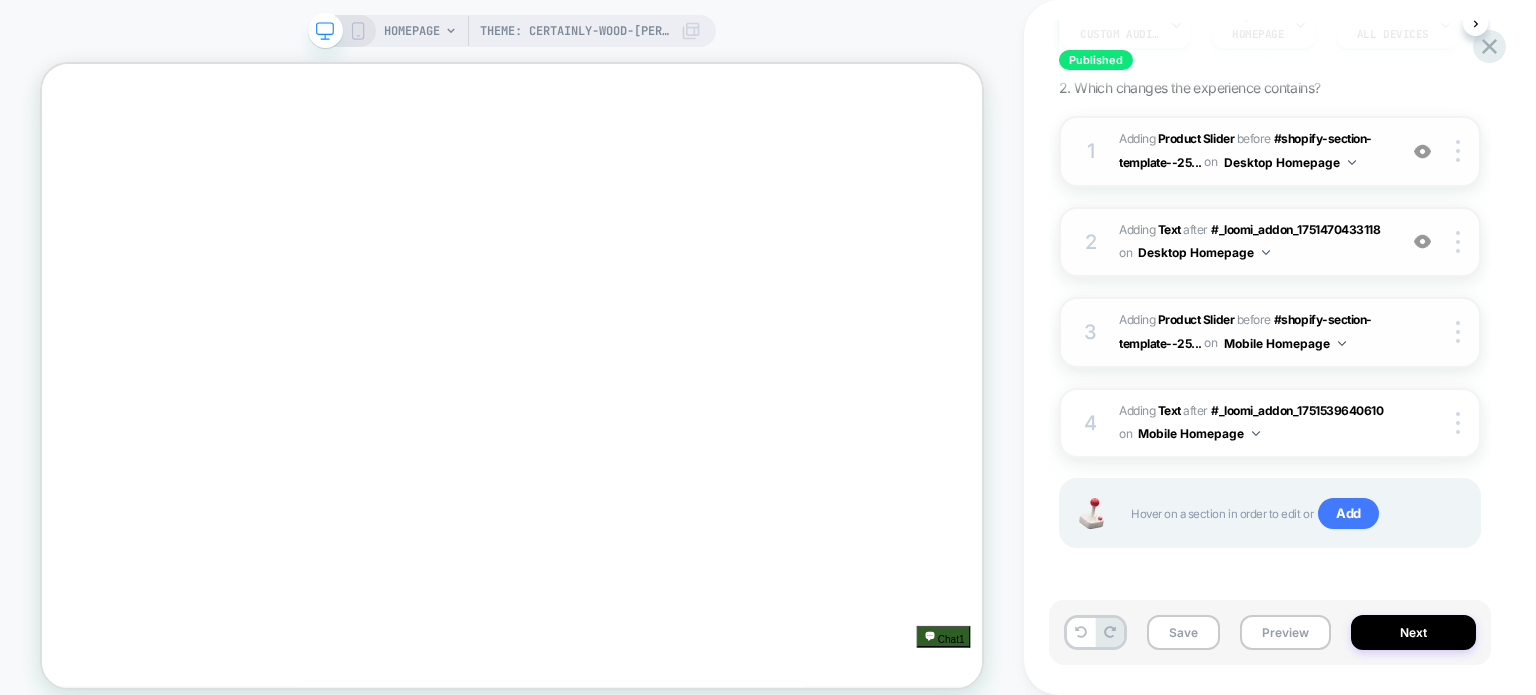 click on "#_loomi_addon_1751539640610 Adding   Product Slider   BEFORE #shopify-section-template--25... #shopify-section-template--25585756438915__pioneer-of-firewood-featured-collection   on Mobile Homepage" at bounding box center [1252, 332] 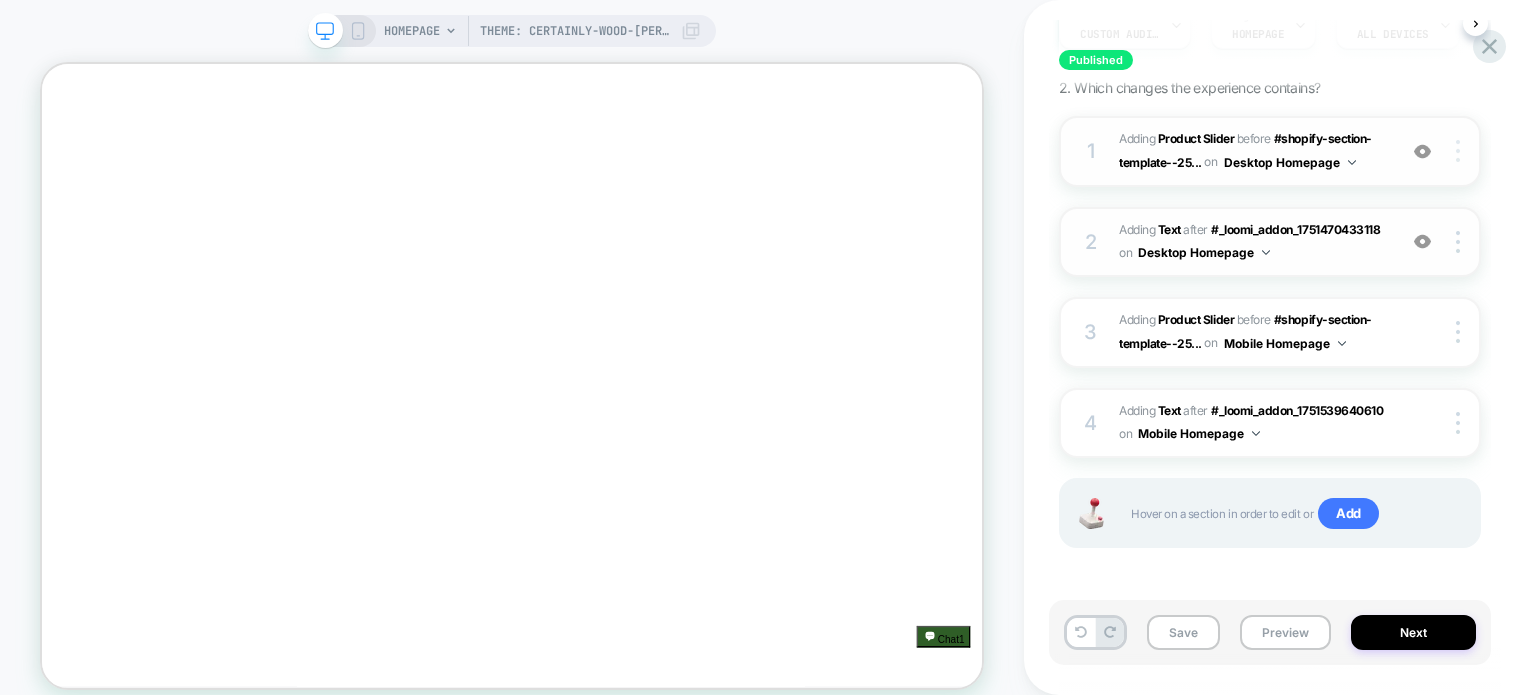 click at bounding box center [1458, 151] 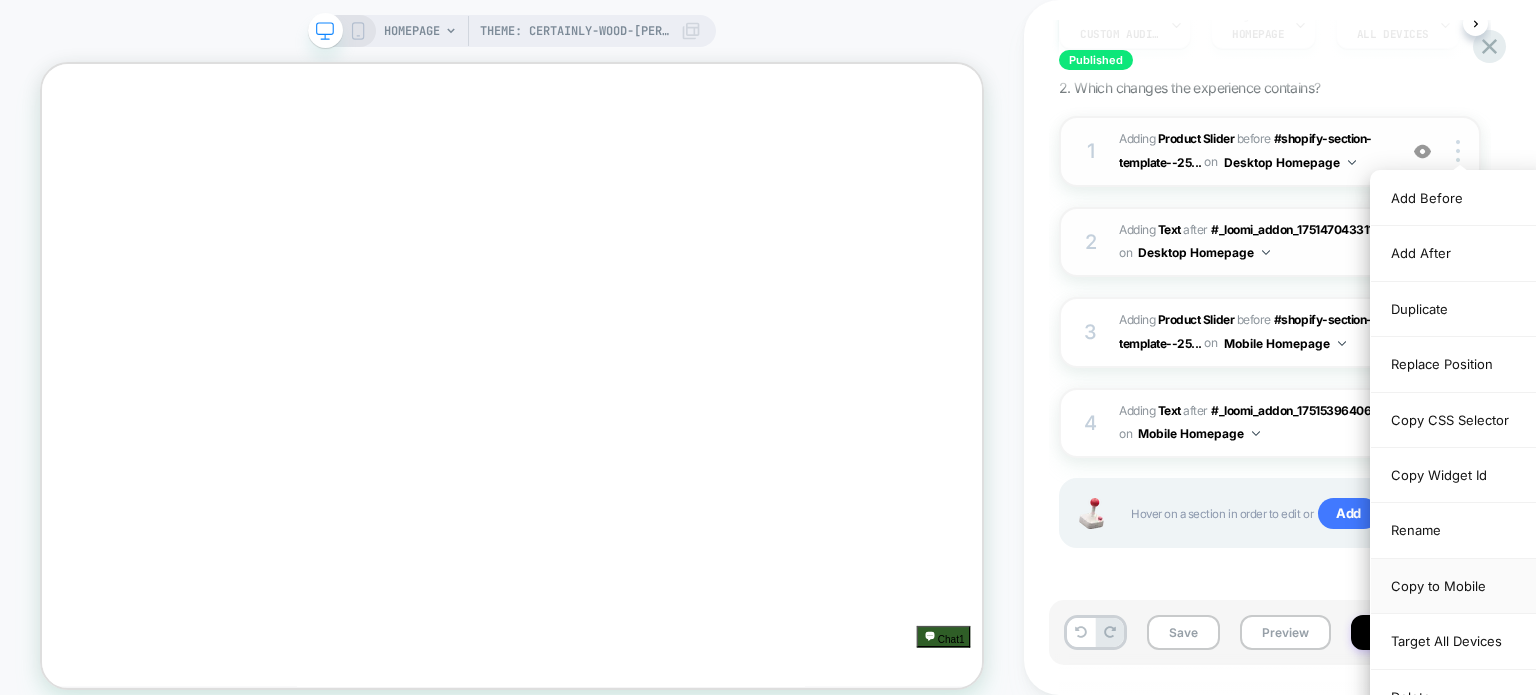 click on "Copy to   Mobile" at bounding box center (1460, 586) 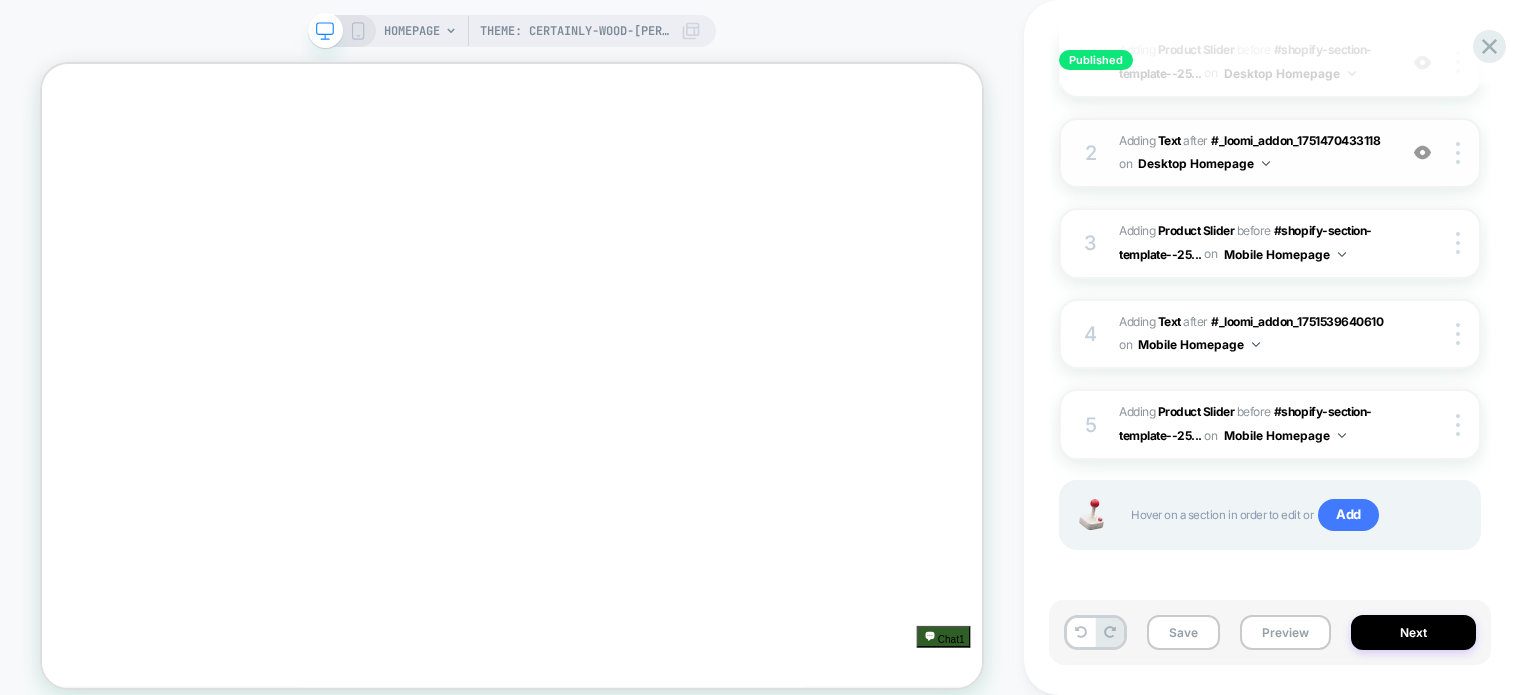 scroll, scrollTop: 322, scrollLeft: 0, axis: vertical 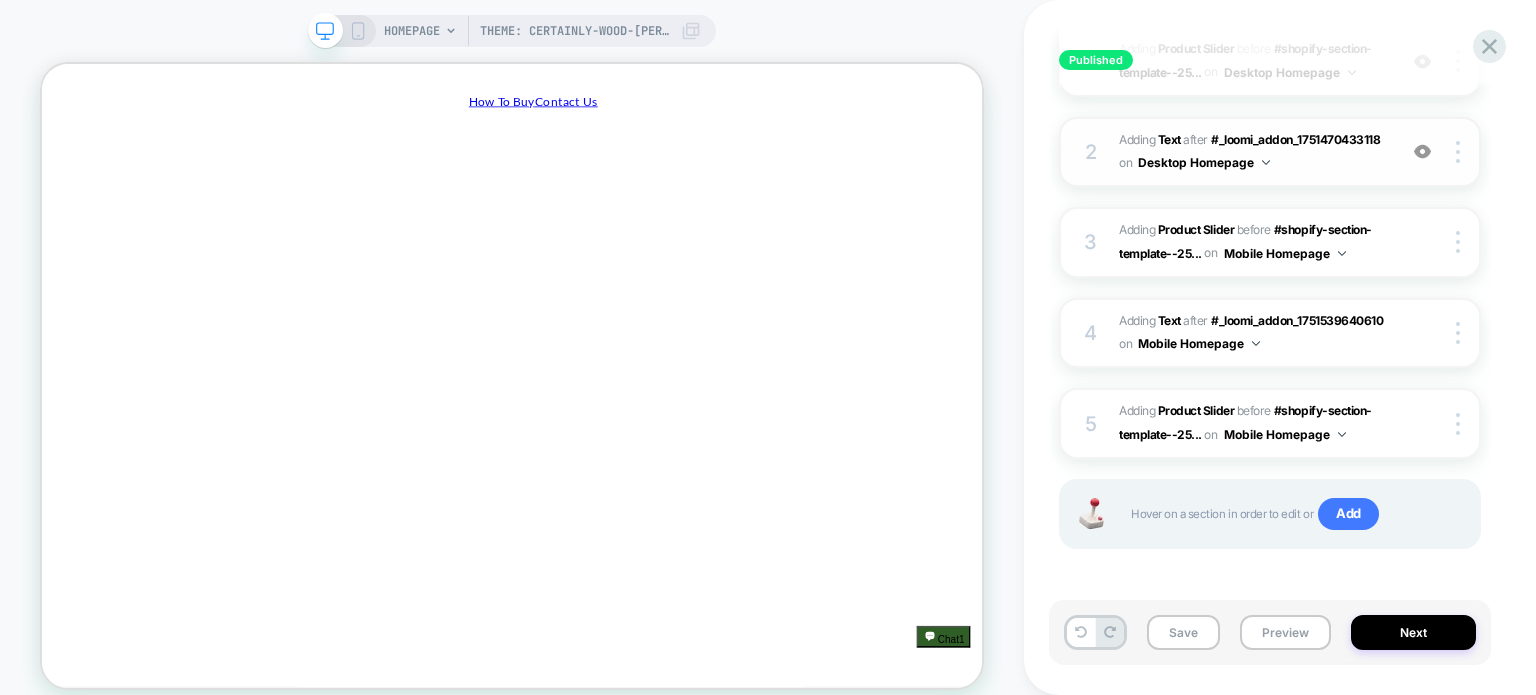 click at bounding box center (1422, 151) 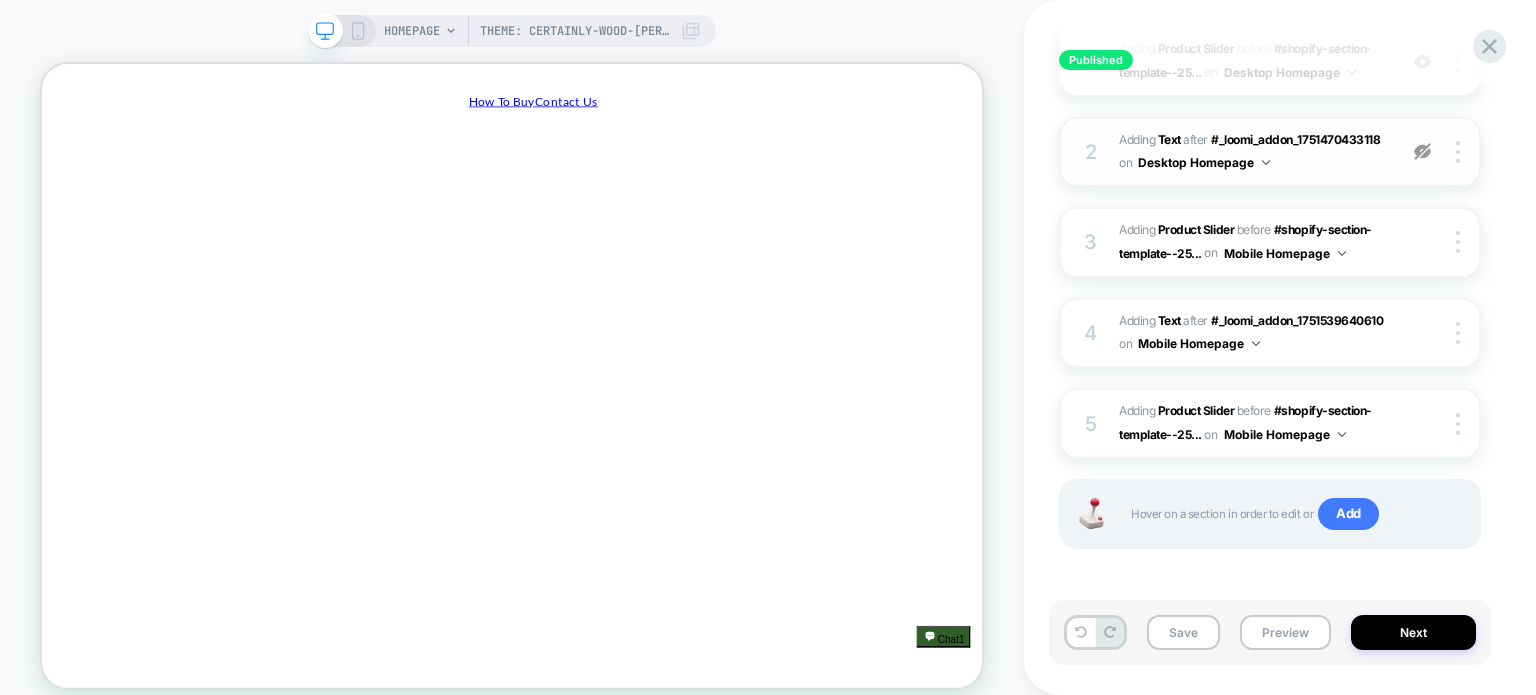 scroll, scrollTop: 925, scrollLeft: 0, axis: vertical 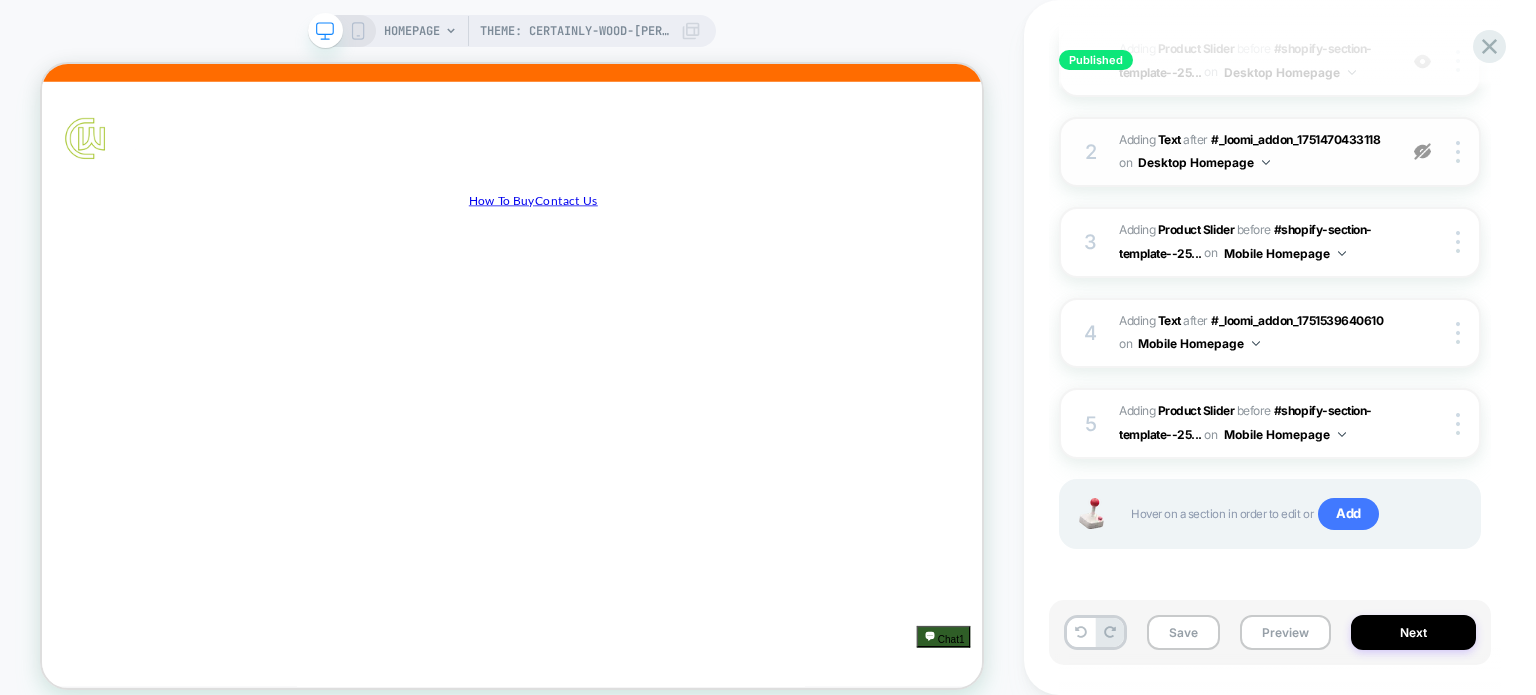 click 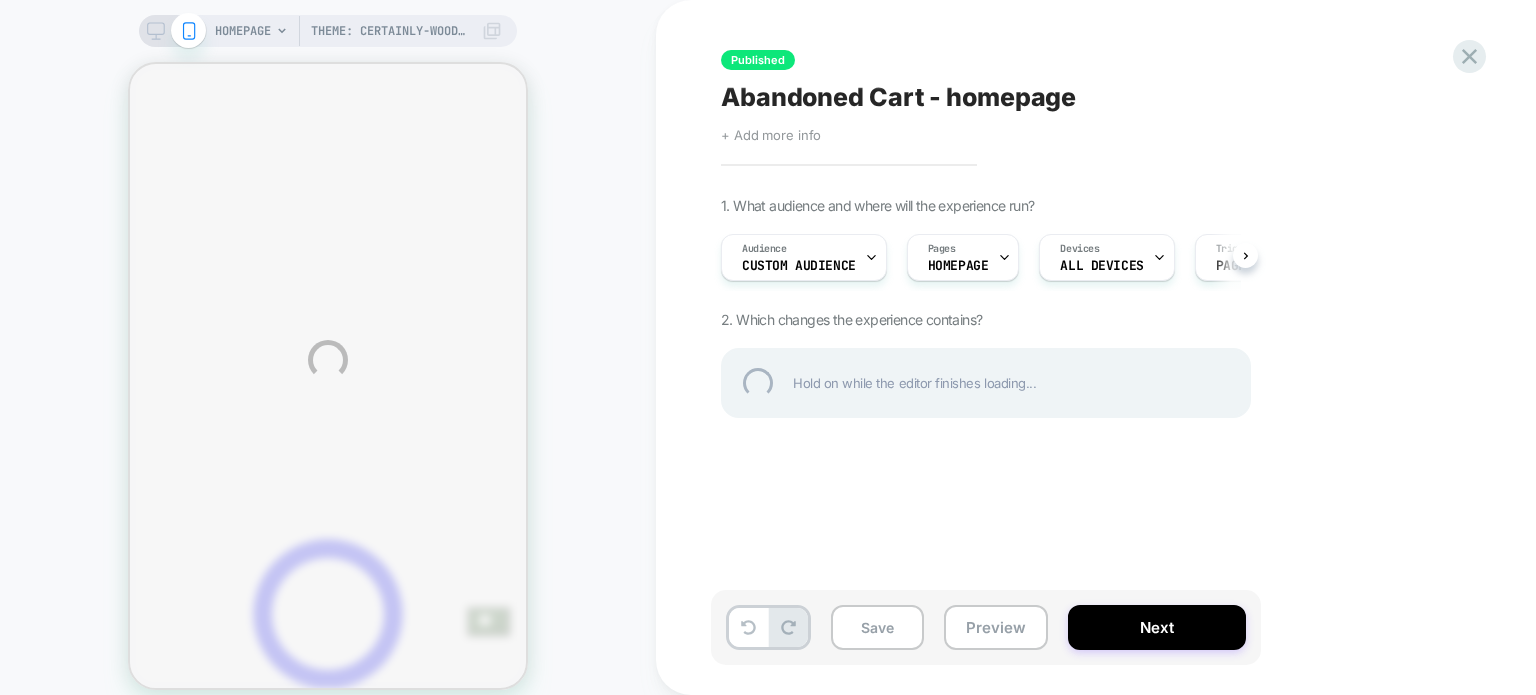 scroll, scrollTop: 0, scrollLeft: 0, axis: both 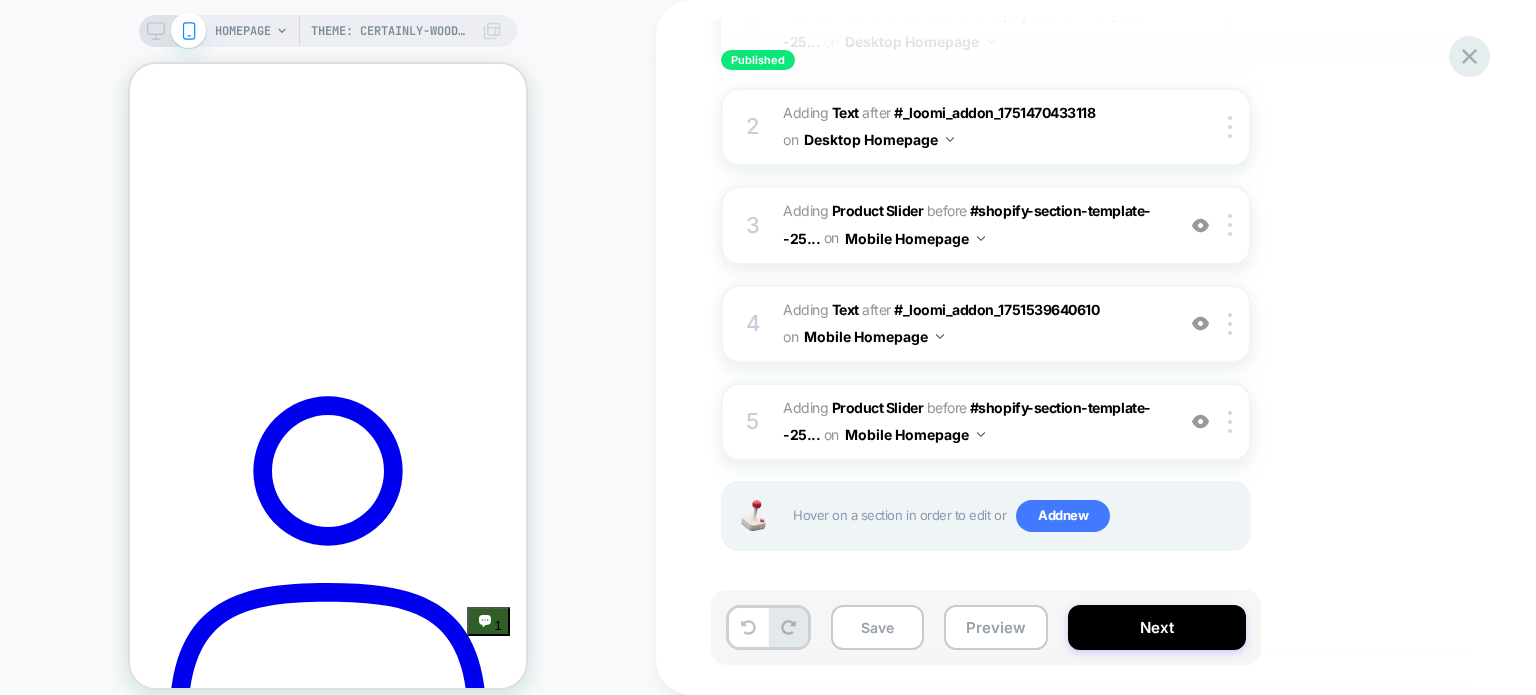 drag, startPoint x: 1486, startPoint y: 55, endPoint x: 1477, endPoint y: 67, distance: 15 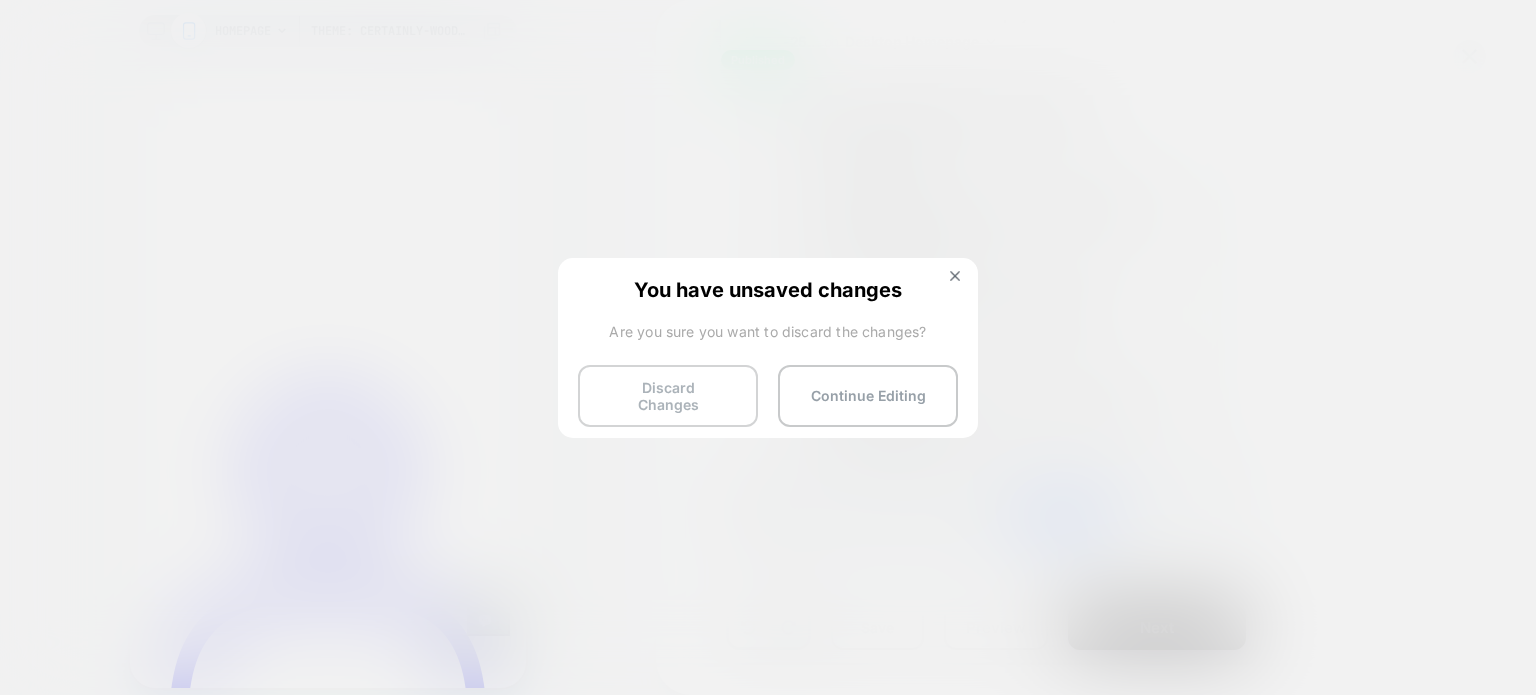 click on "Discard Changes" at bounding box center [668, 396] 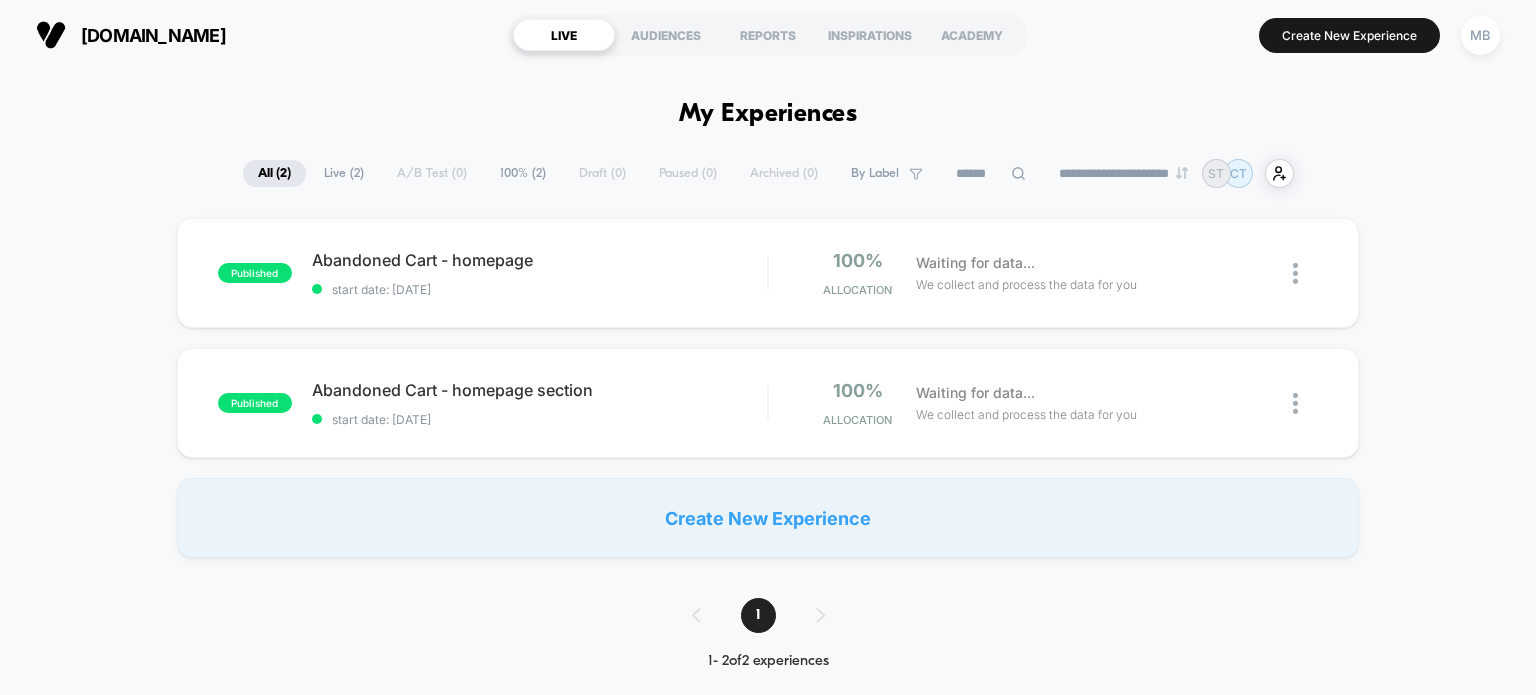 scroll, scrollTop: 0, scrollLeft: 0, axis: both 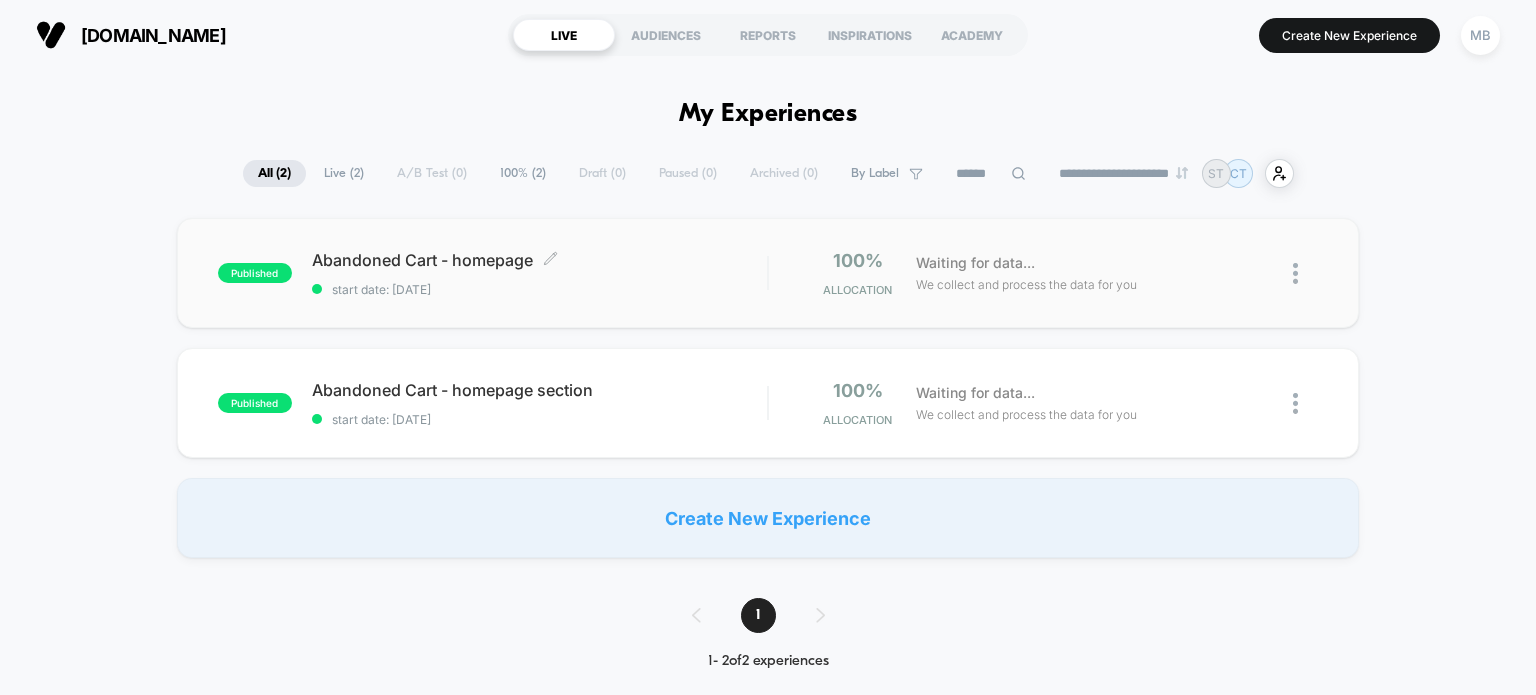click on "Abandoned Cart - homepage Click to edit experience details Click to edit experience details start date: 7/3/2025" at bounding box center (540, 273) 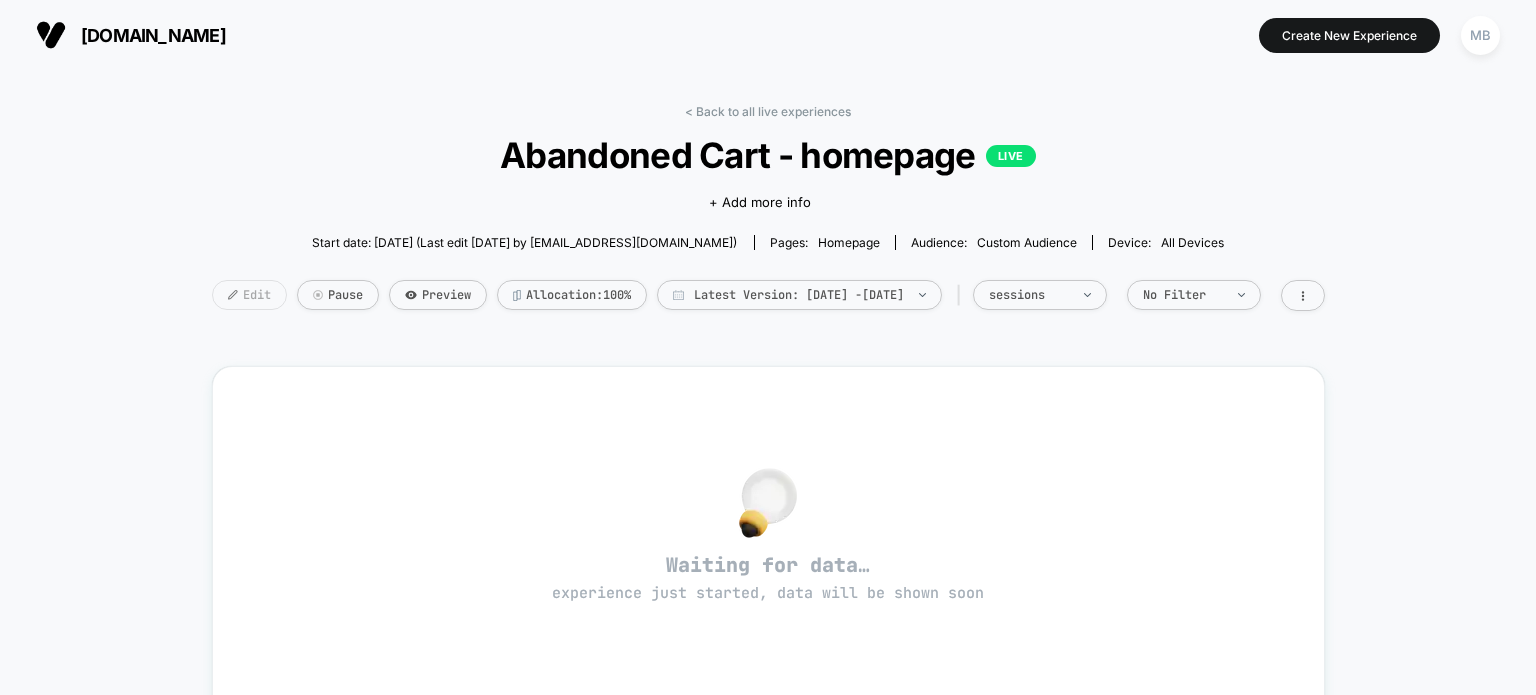 click on "Edit" at bounding box center (249, 295) 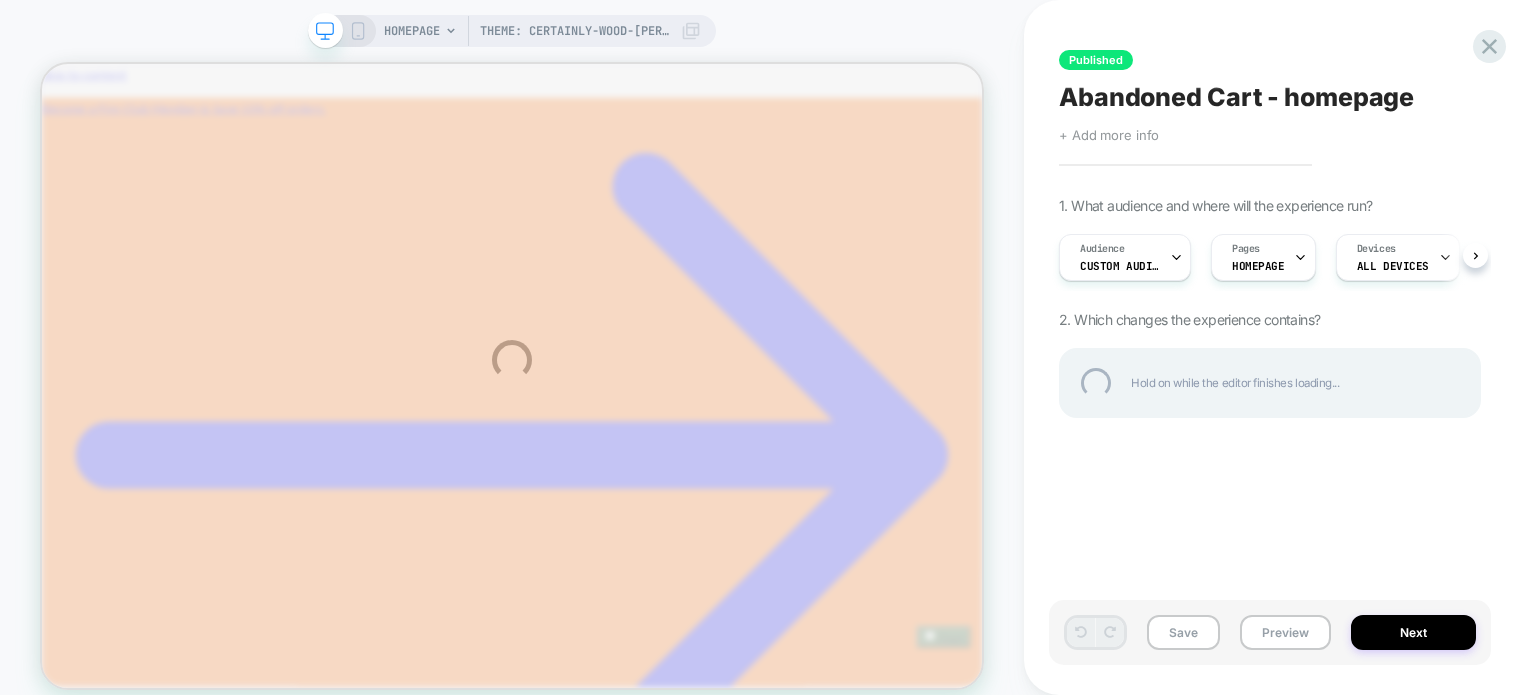 scroll, scrollTop: 0, scrollLeft: 0, axis: both 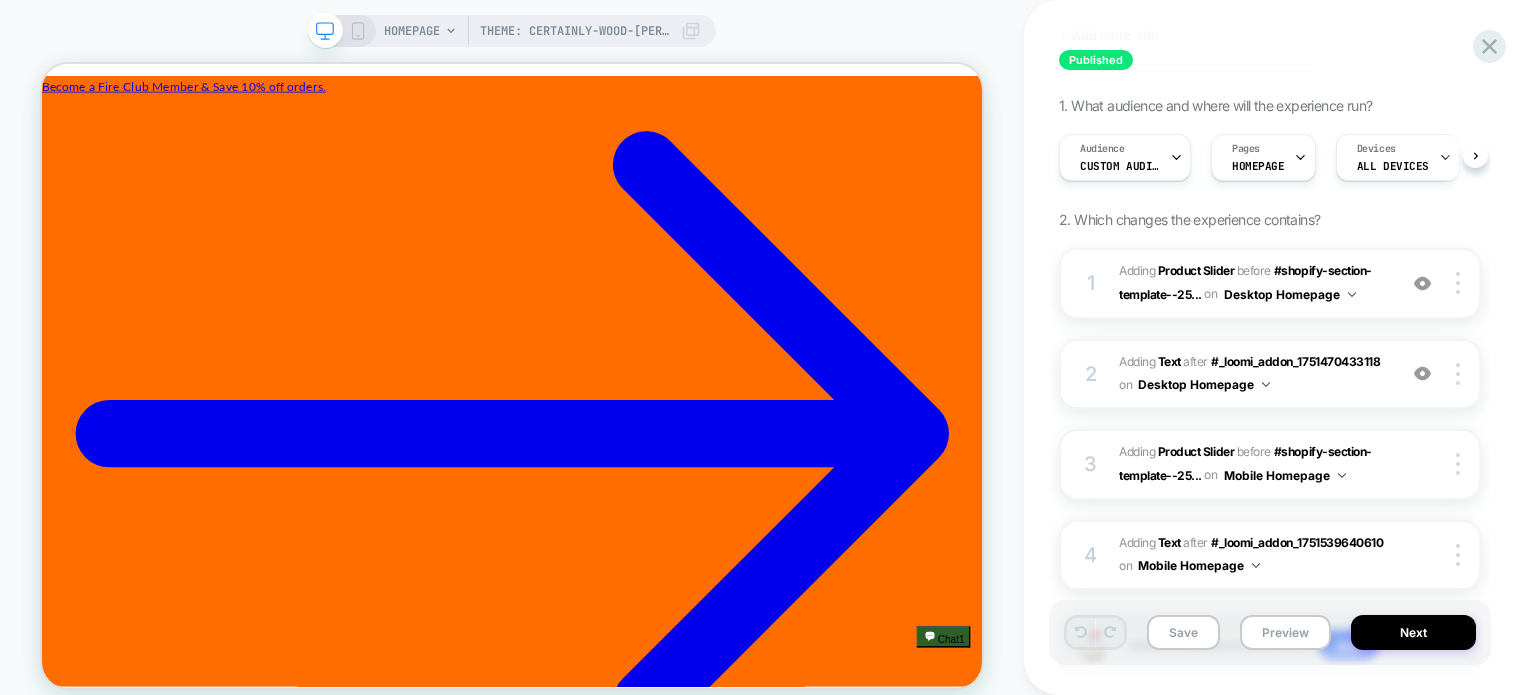 click 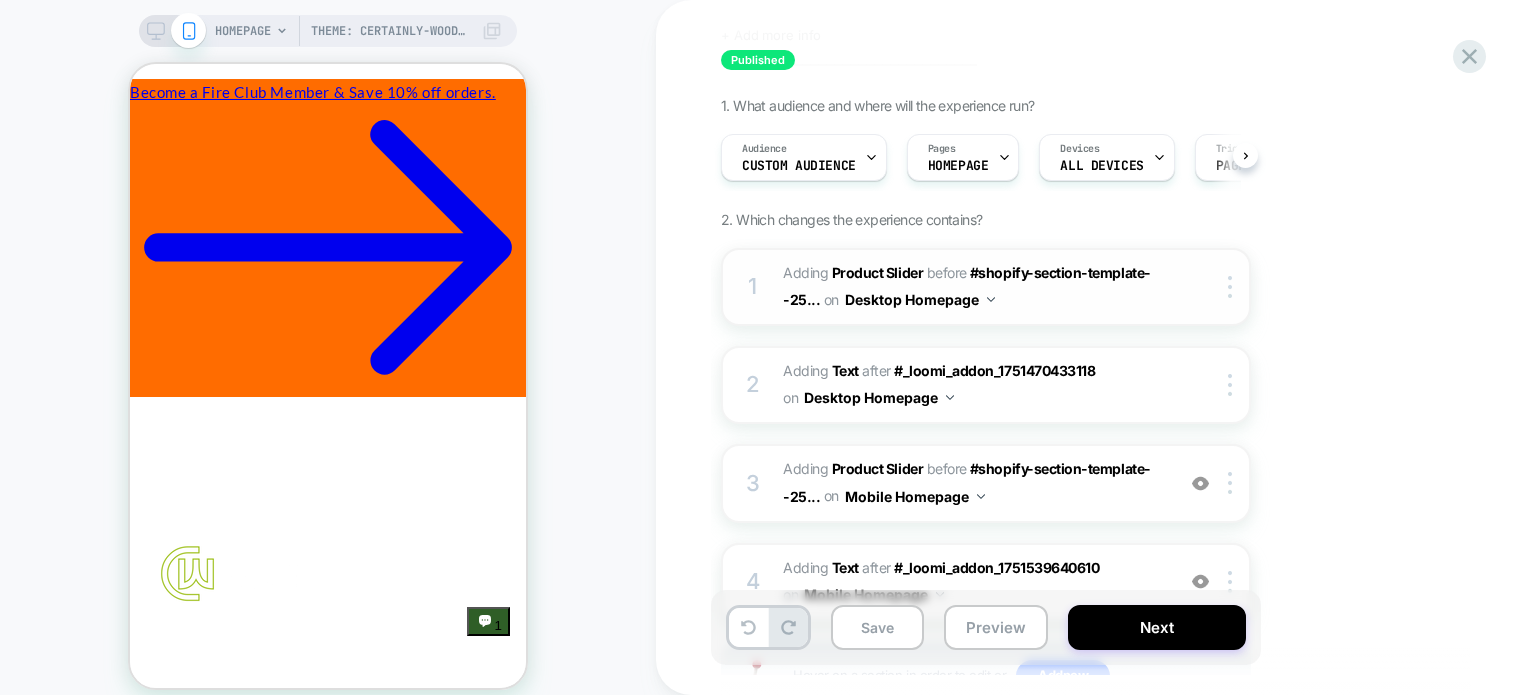 scroll, scrollTop: 0, scrollLeft: 15, axis: horizontal 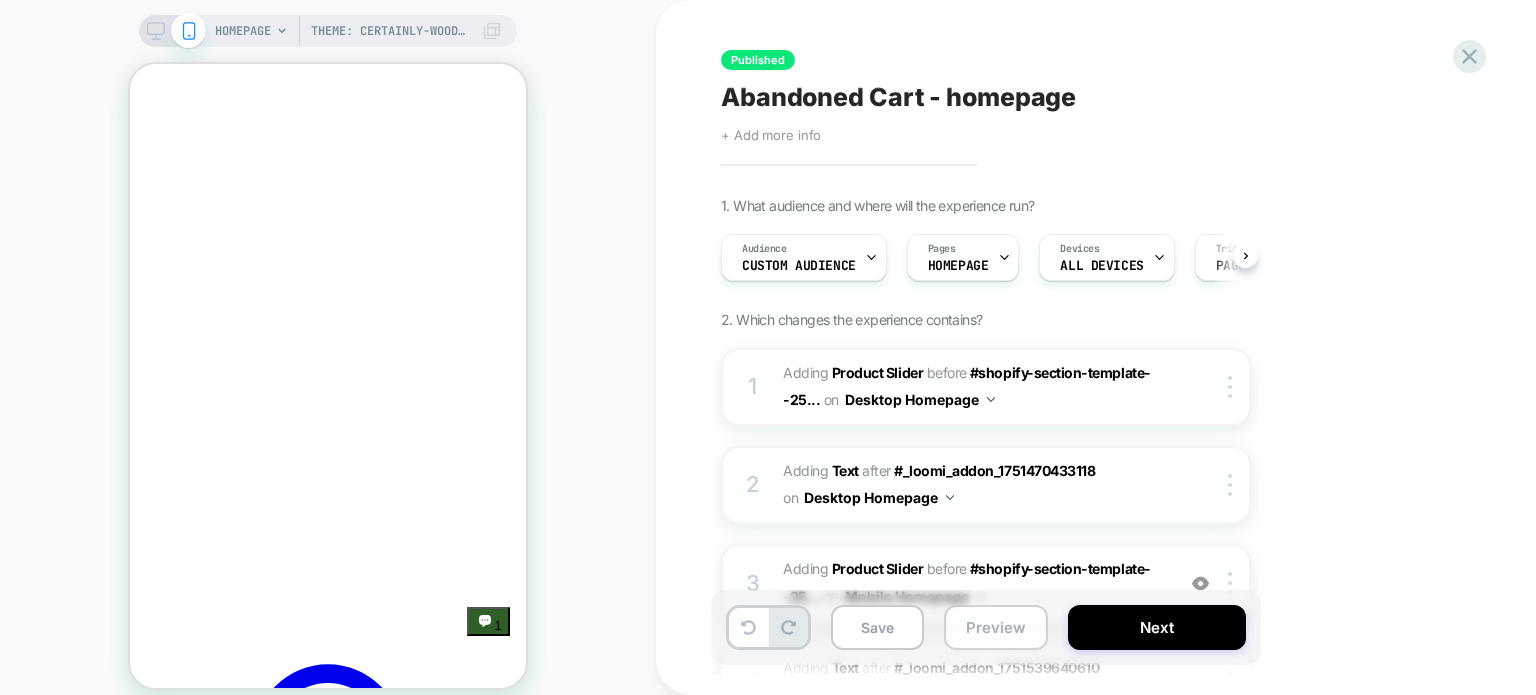 click on "Preview" at bounding box center (996, 627) 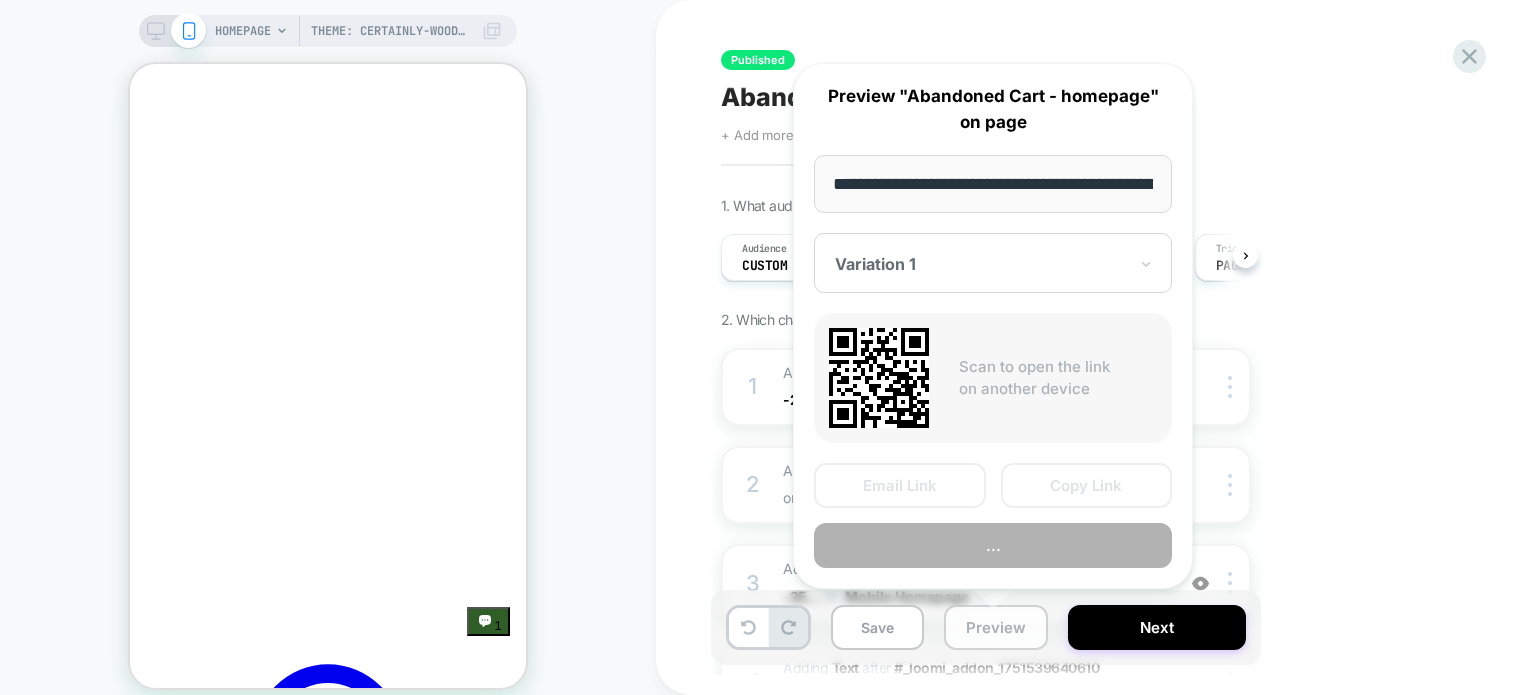 scroll, scrollTop: 0, scrollLeft: 226, axis: horizontal 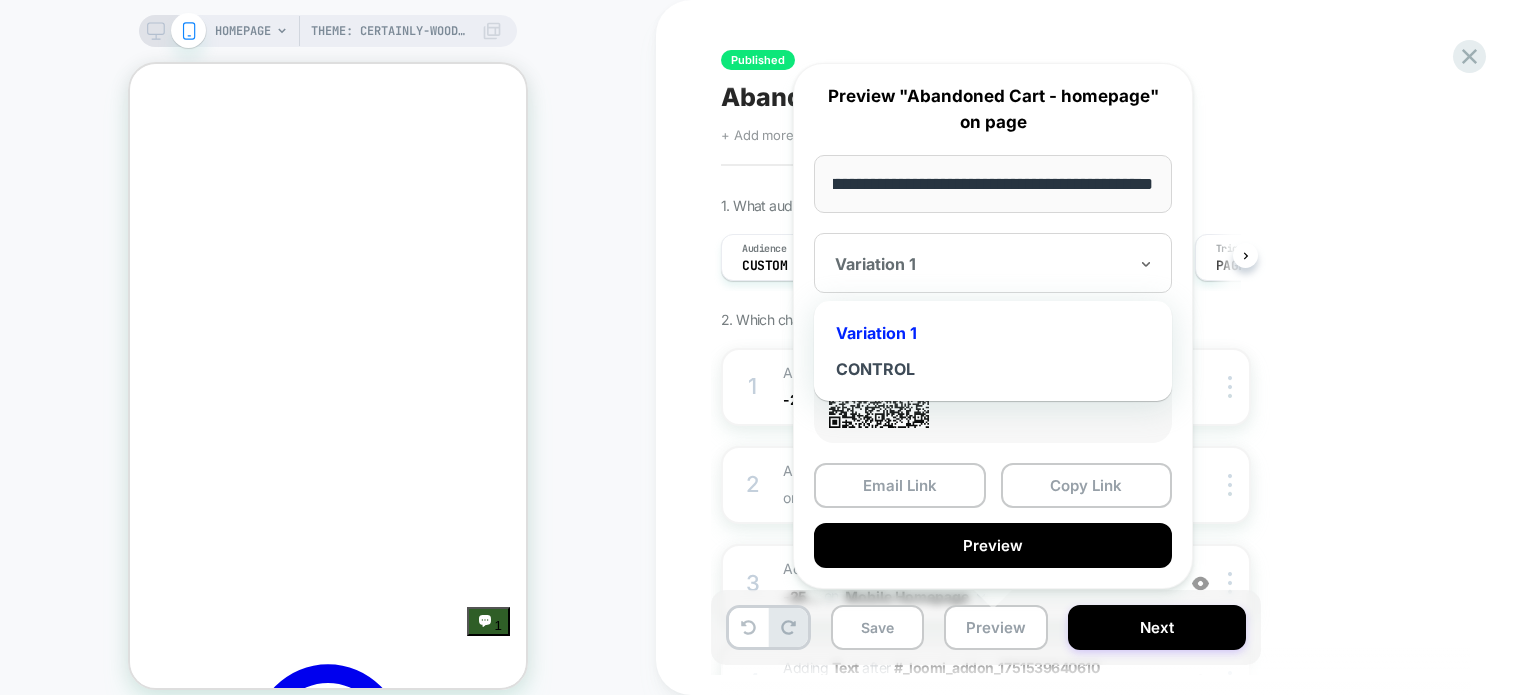 click at bounding box center (981, 264) 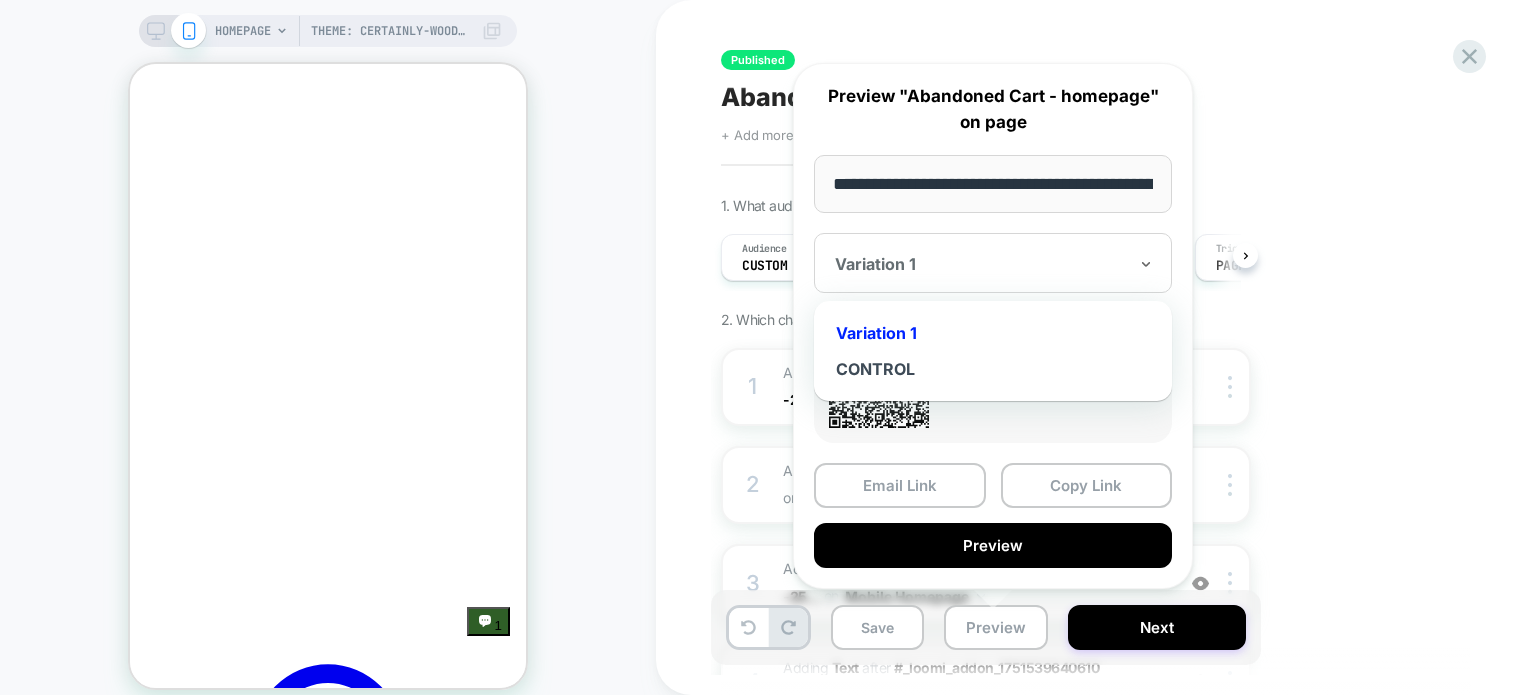 click at bounding box center (981, 264) 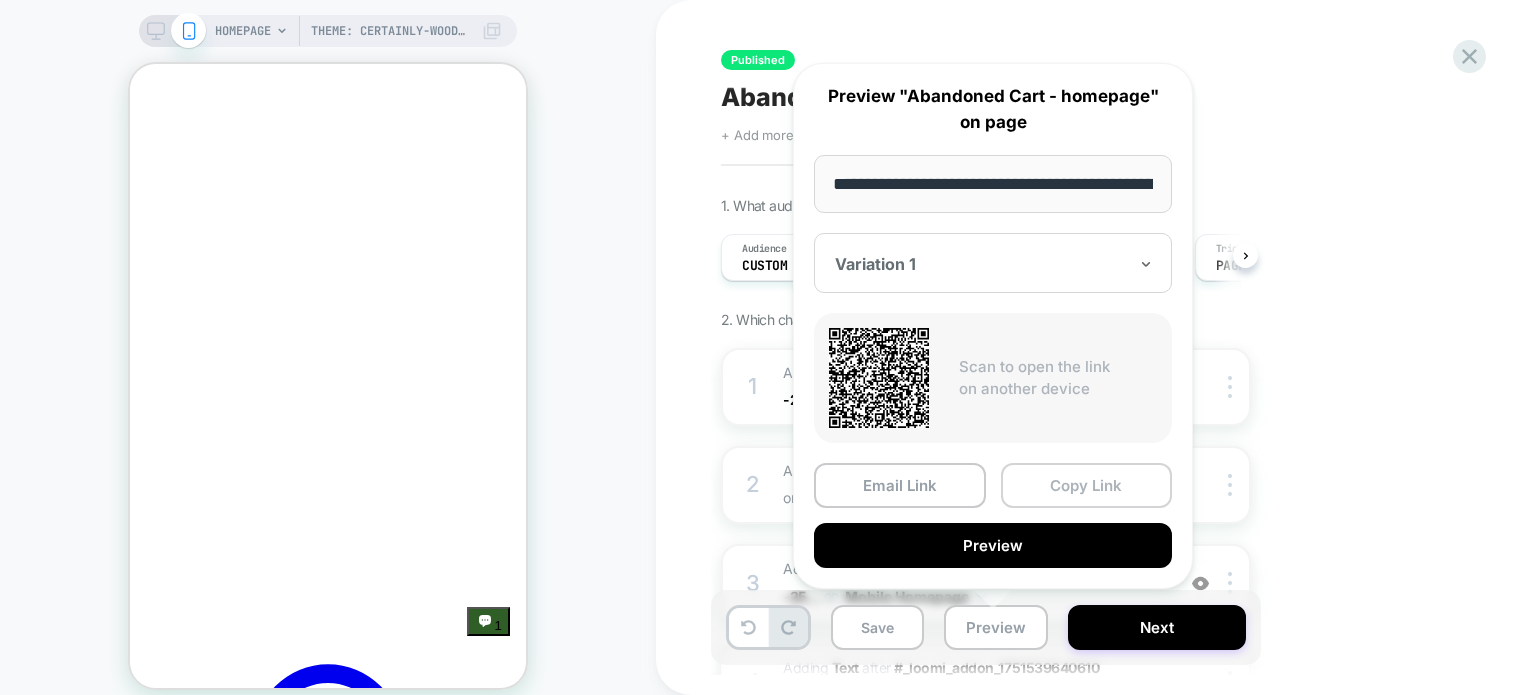 drag, startPoint x: 1090, startPoint y: 482, endPoint x: 1100, endPoint y: 479, distance: 10.440307 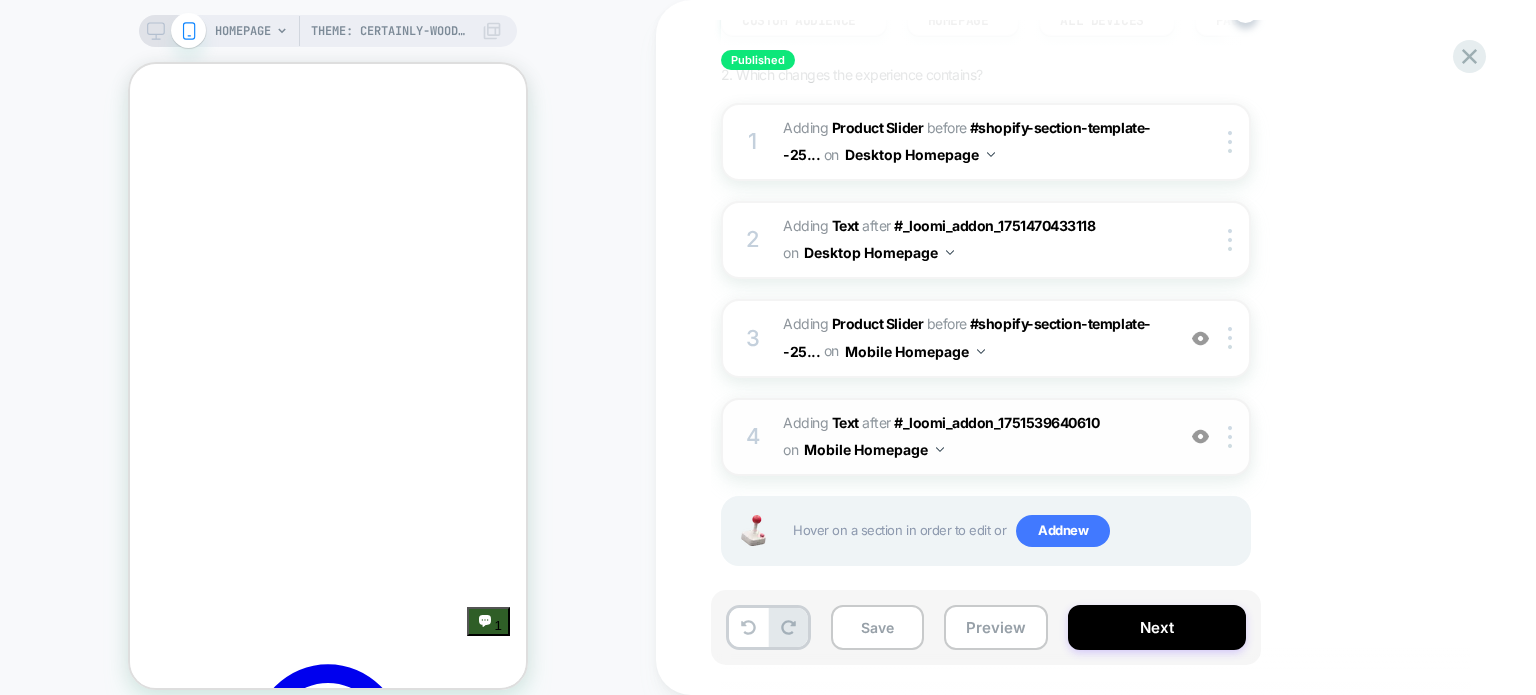 scroll, scrollTop: 261, scrollLeft: 0, axis: vertical 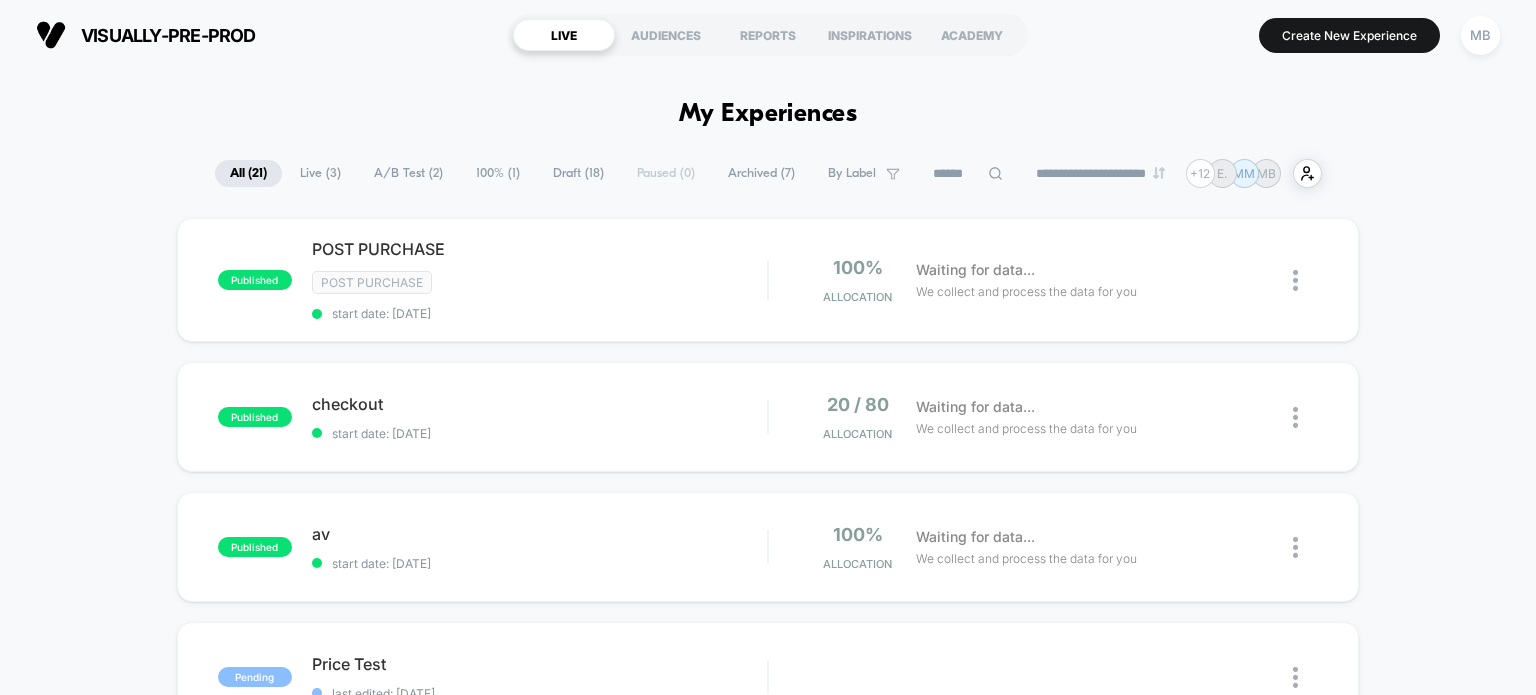 click 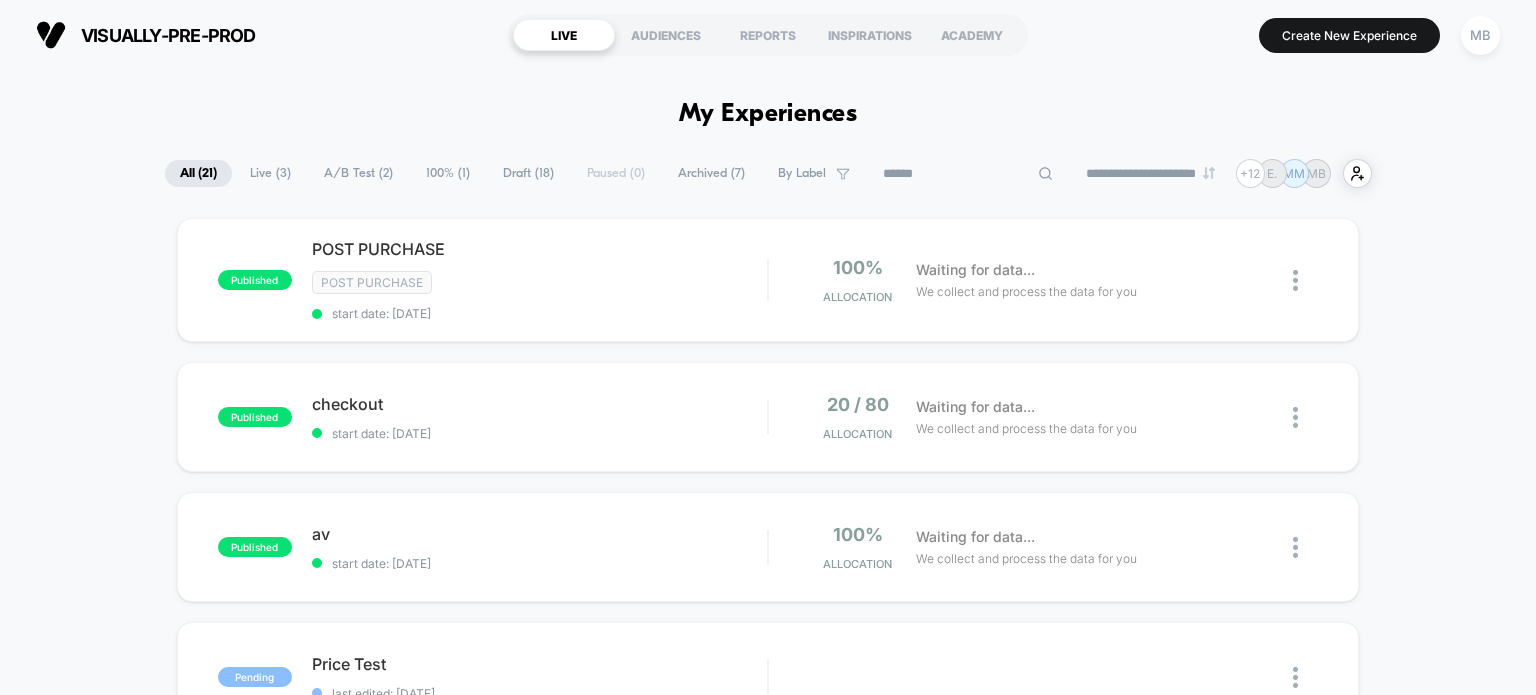 type on "*" 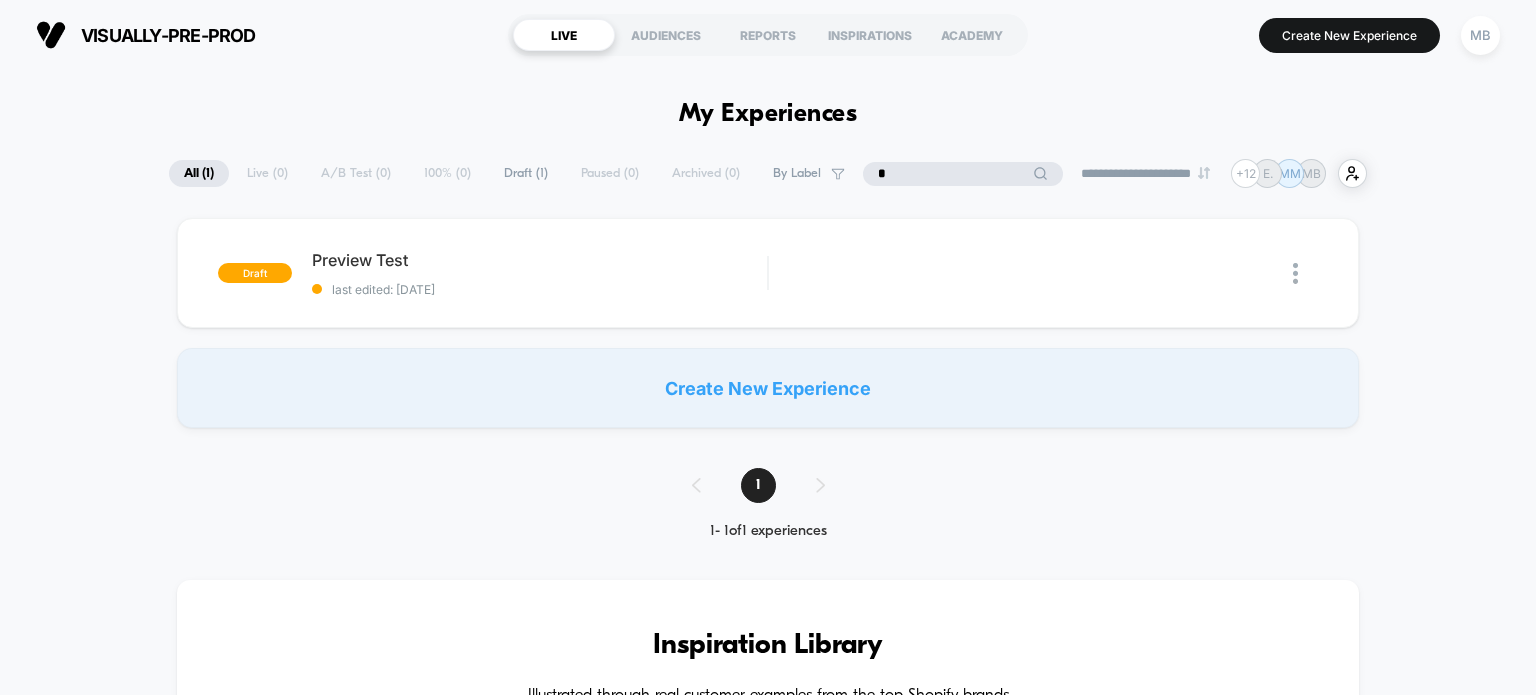 type 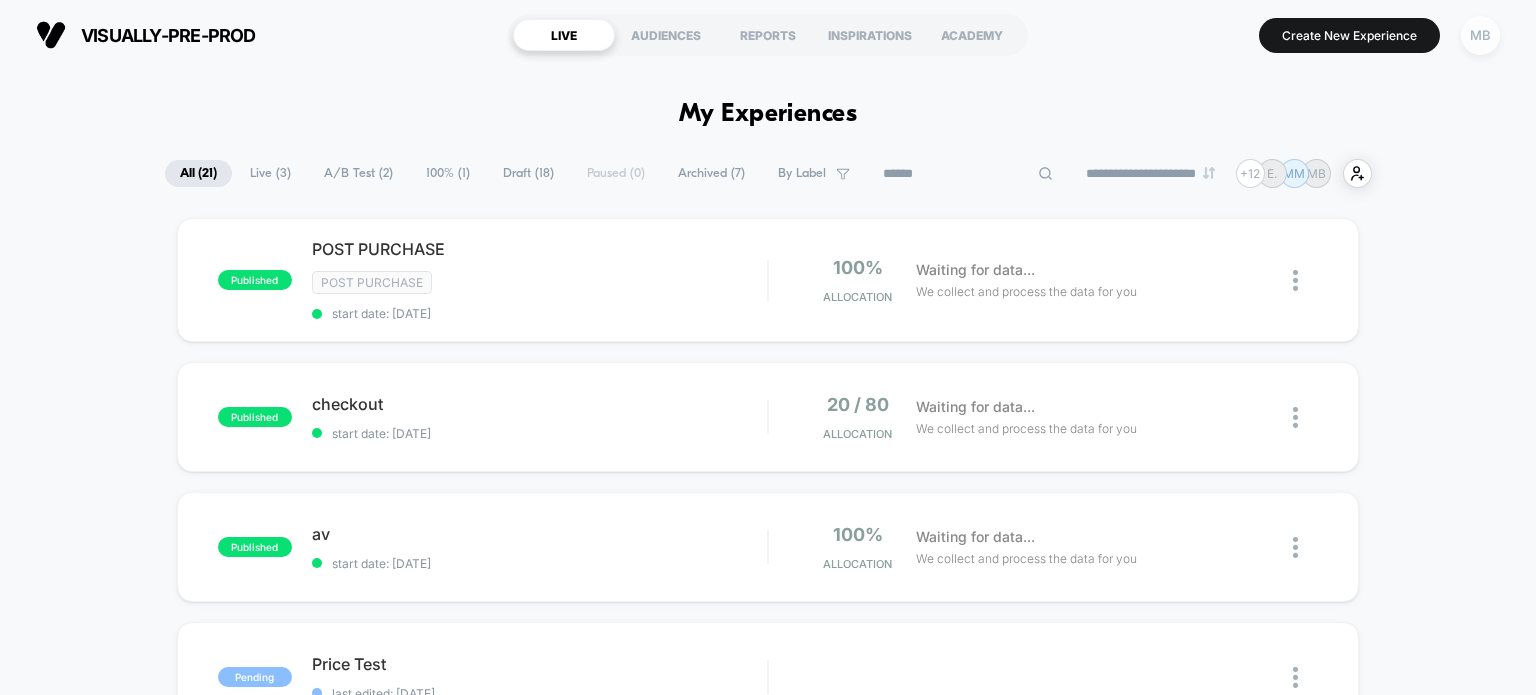click on "MB" at bounding box center [1480, 35] 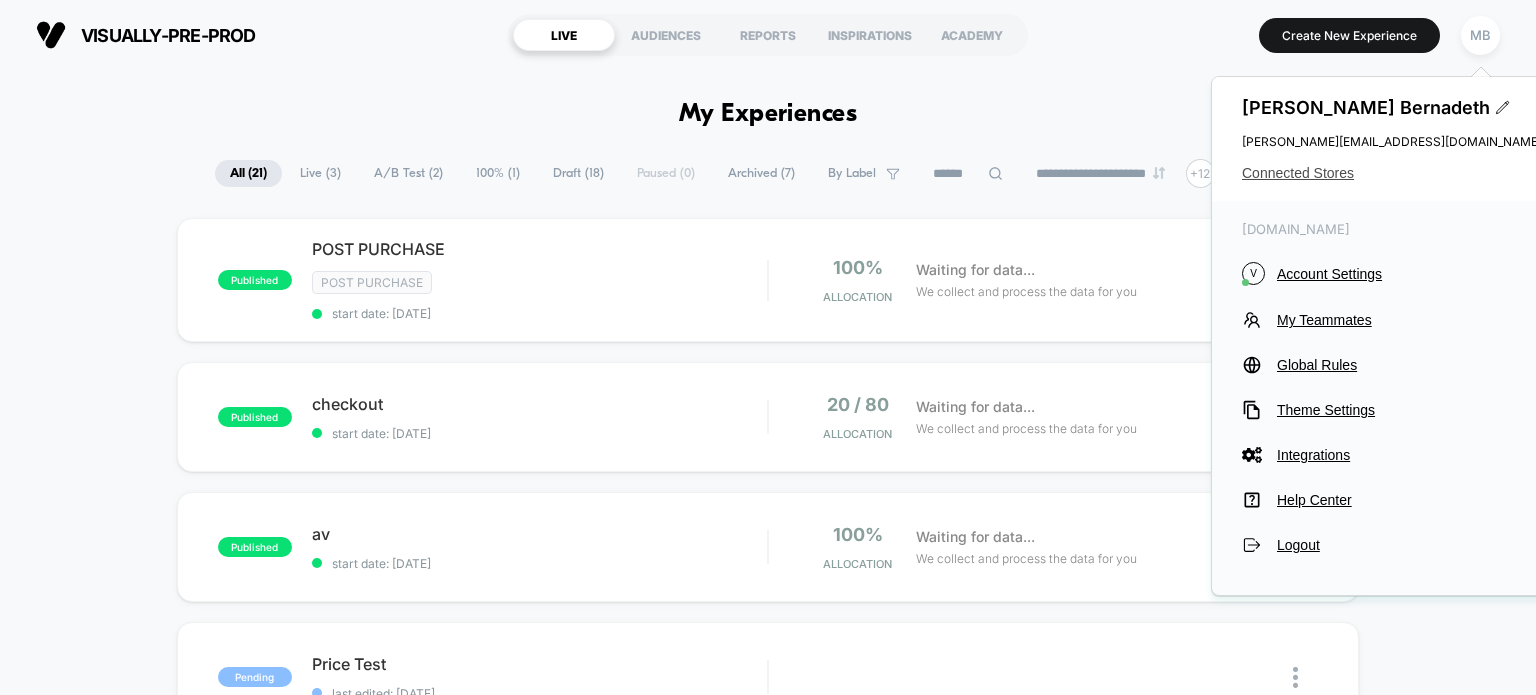 click on "Connected Stores" at bounding box center [1392, 173] 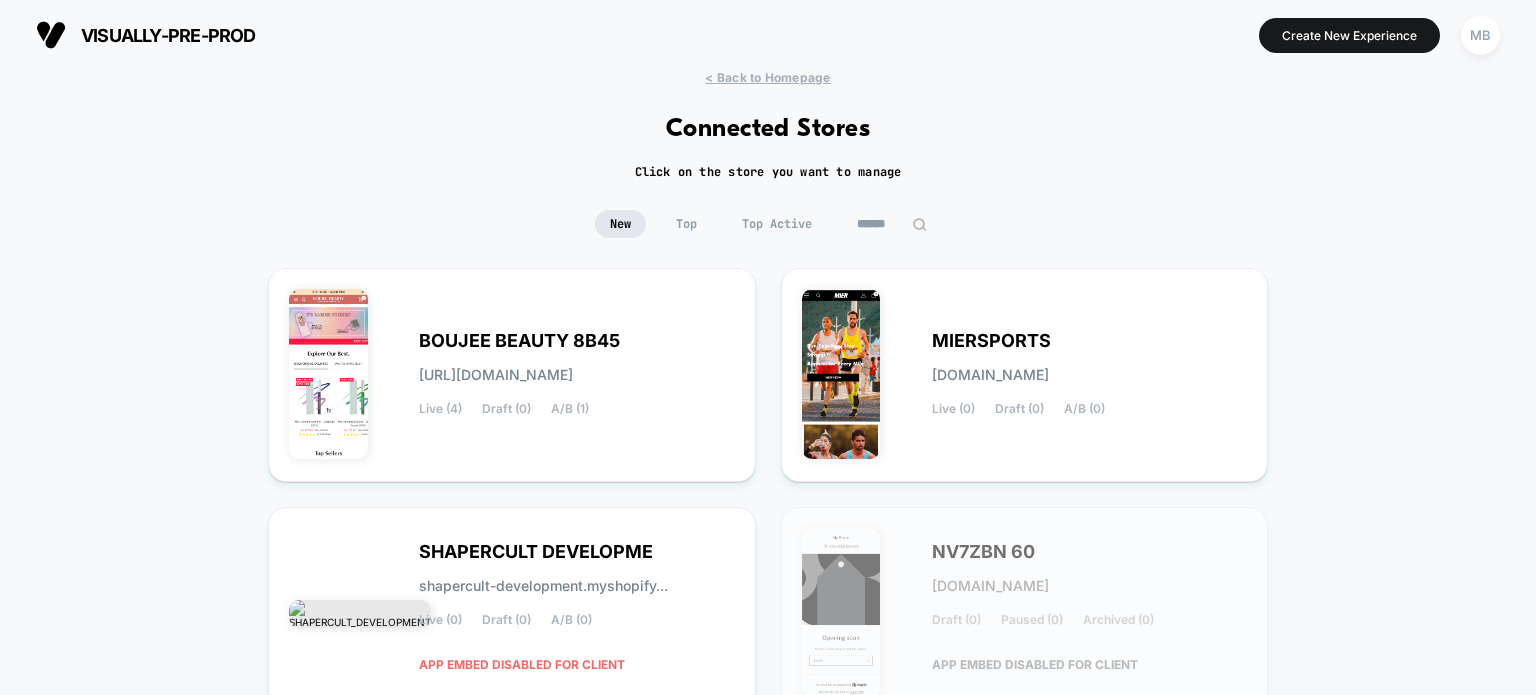 click at bounding box center (892, 224) 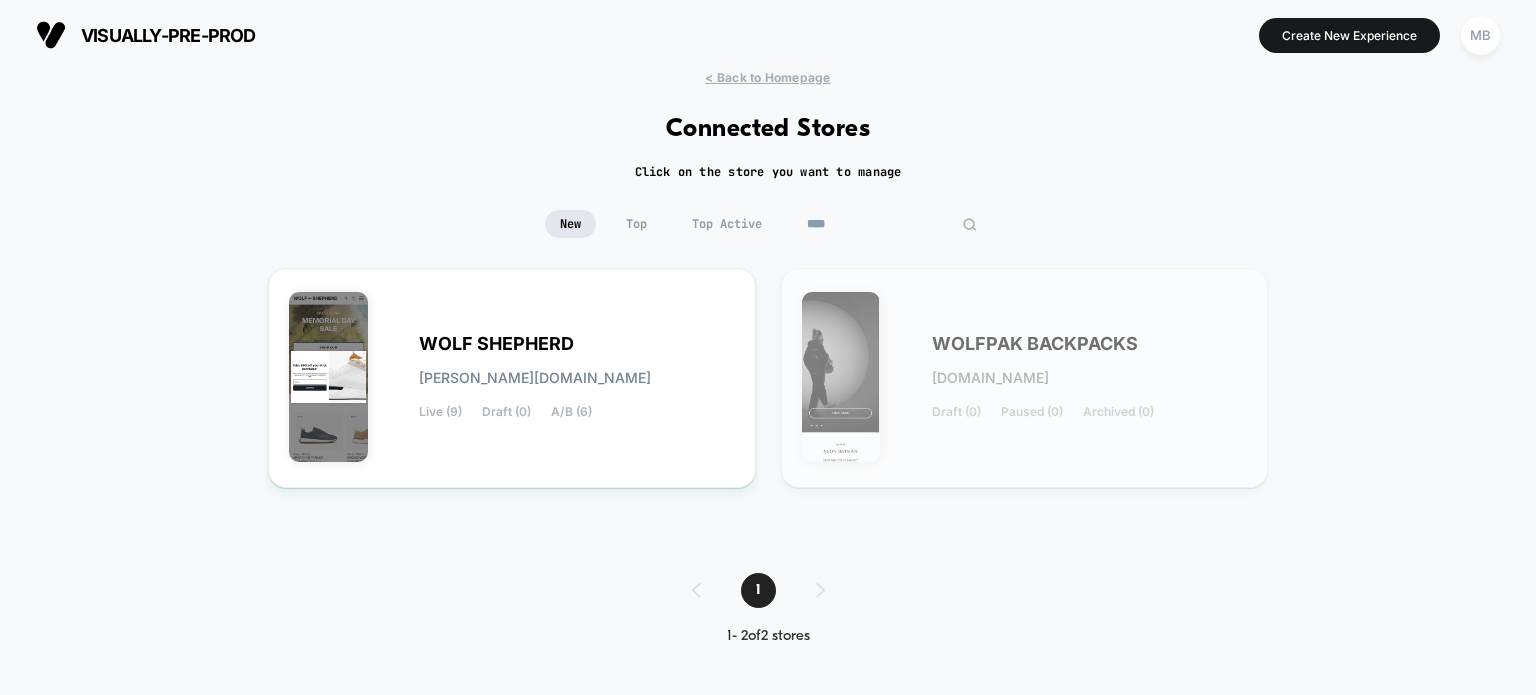 click on "****" at bounding box center [892, 224] 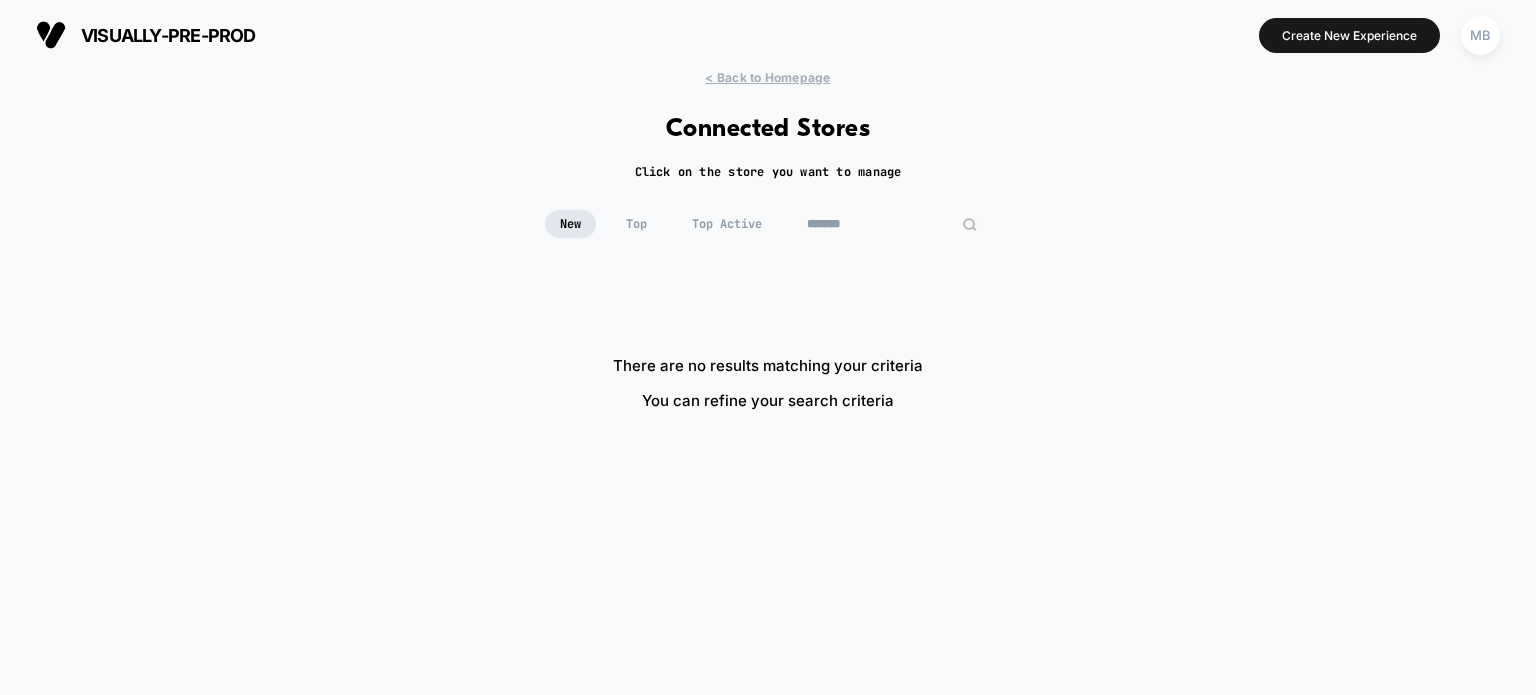 drag, startPoint x: 872, startPoint y: 225, endPoint x: 769, endPoint y: 223, distance: 103.01942 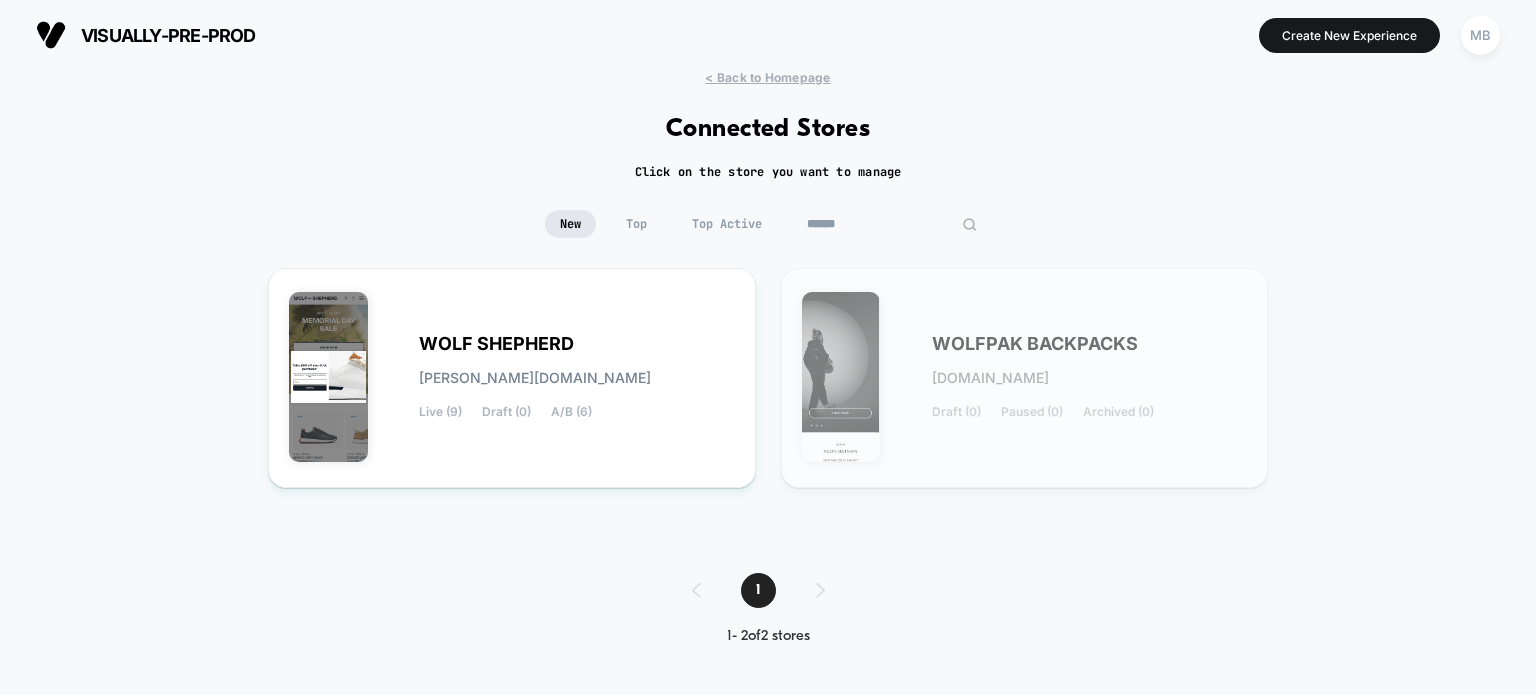 type on "*******" 